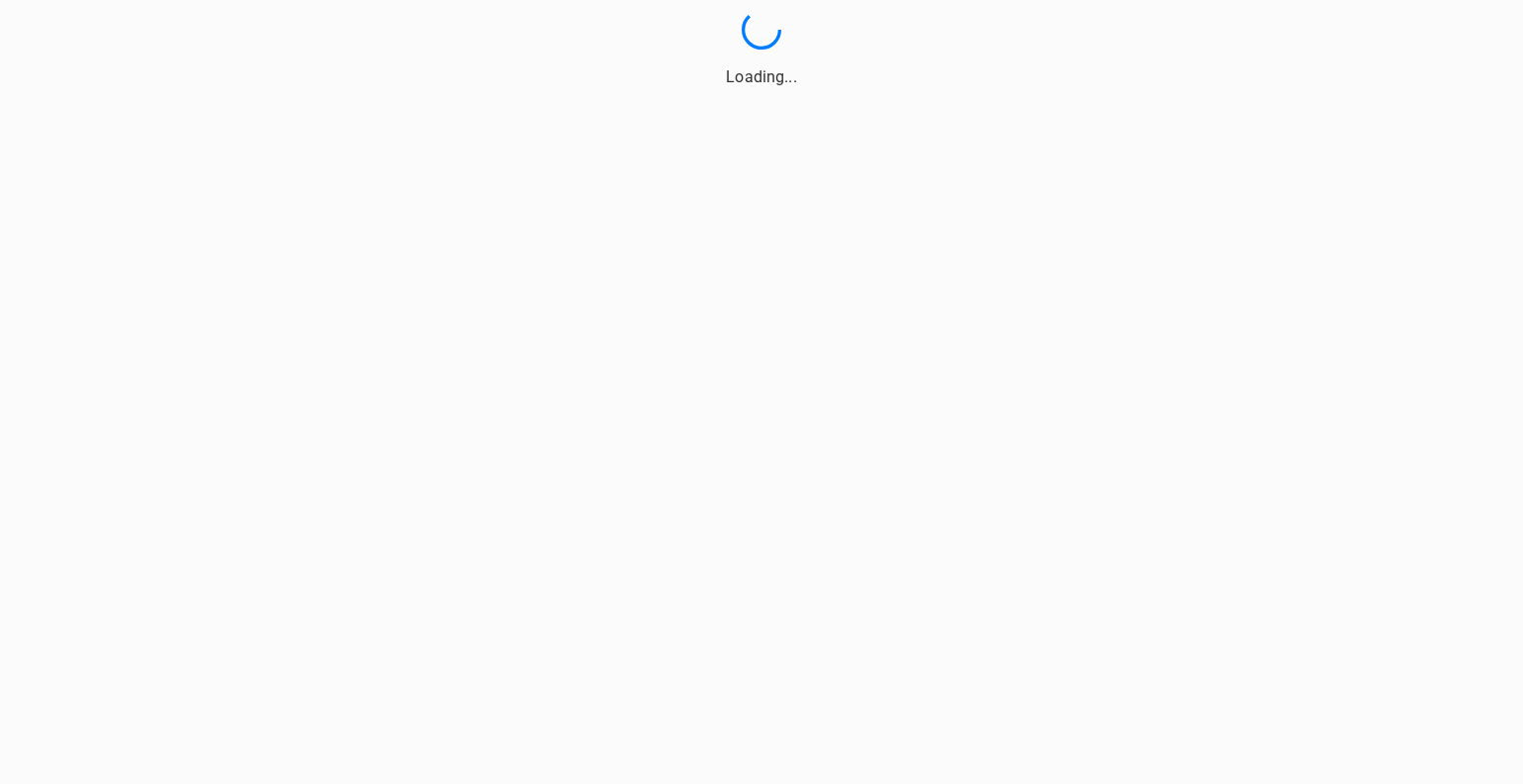 scroll, scrollTop: 0, scrollLeft: 0, axis: both 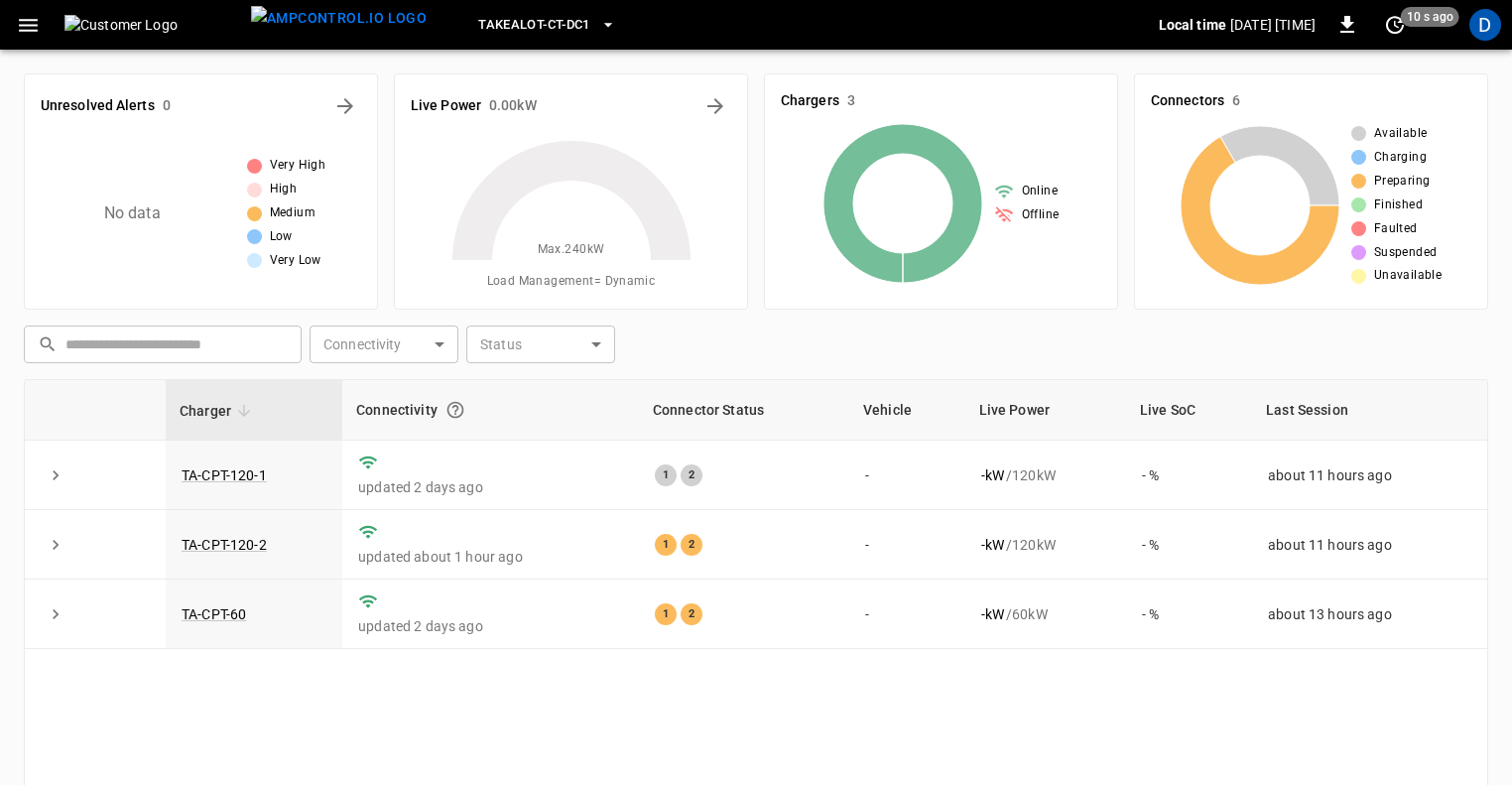 click at bounding box center [28, 25] 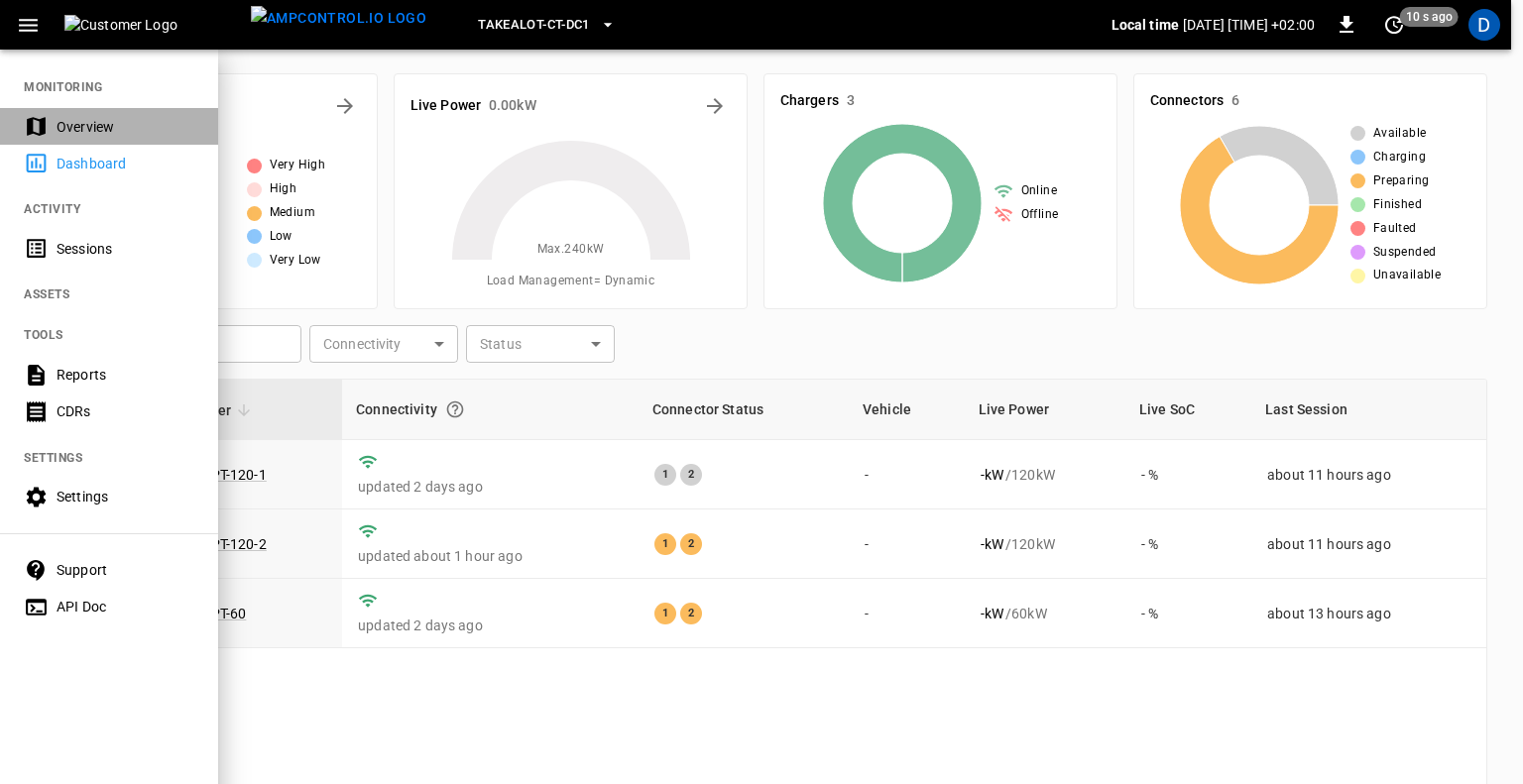 click on "Overview" at bounding box center (125, 127) 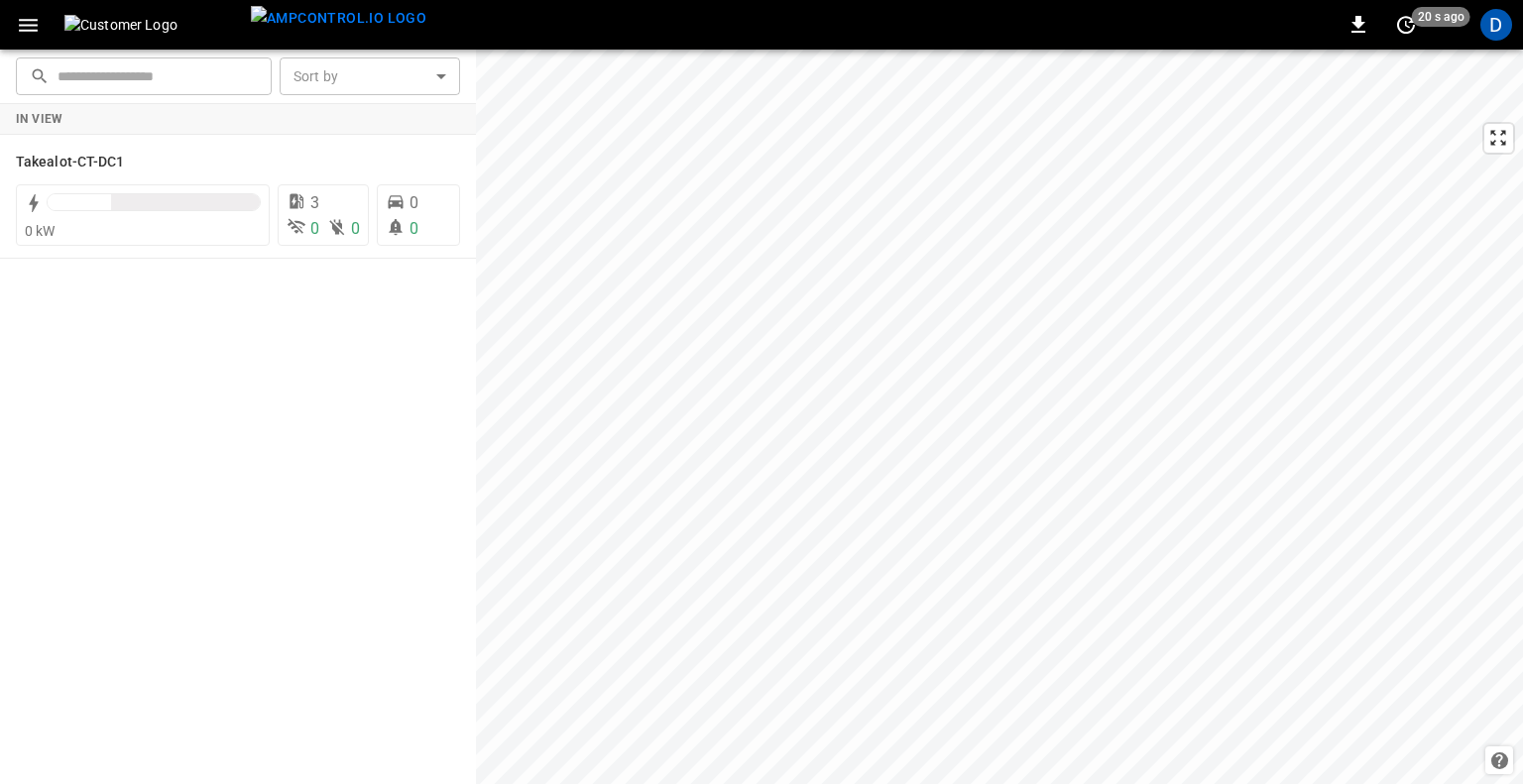 click at bounding box center (28, 25) 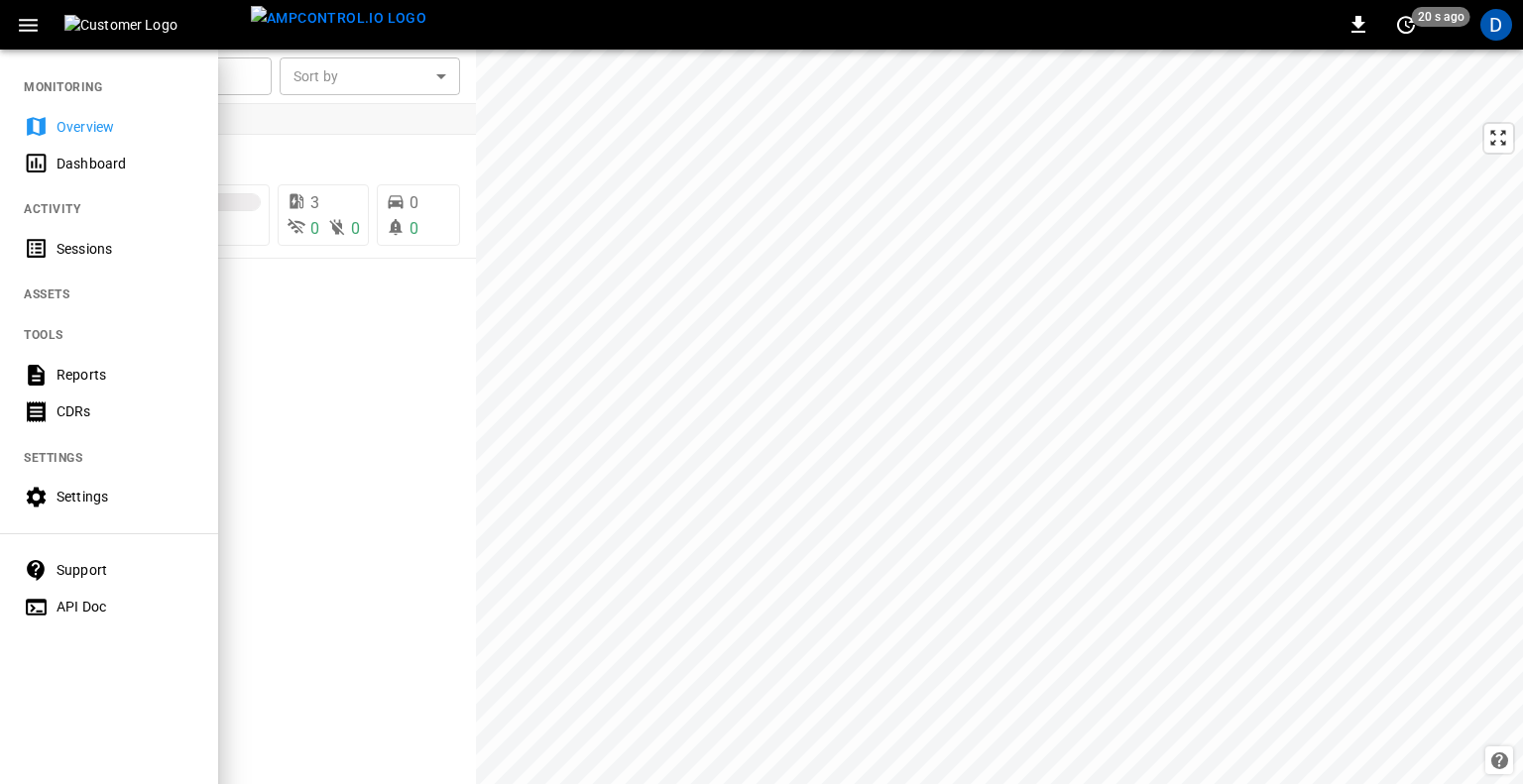 click on "Sessions" at bounding box center (125, 249) 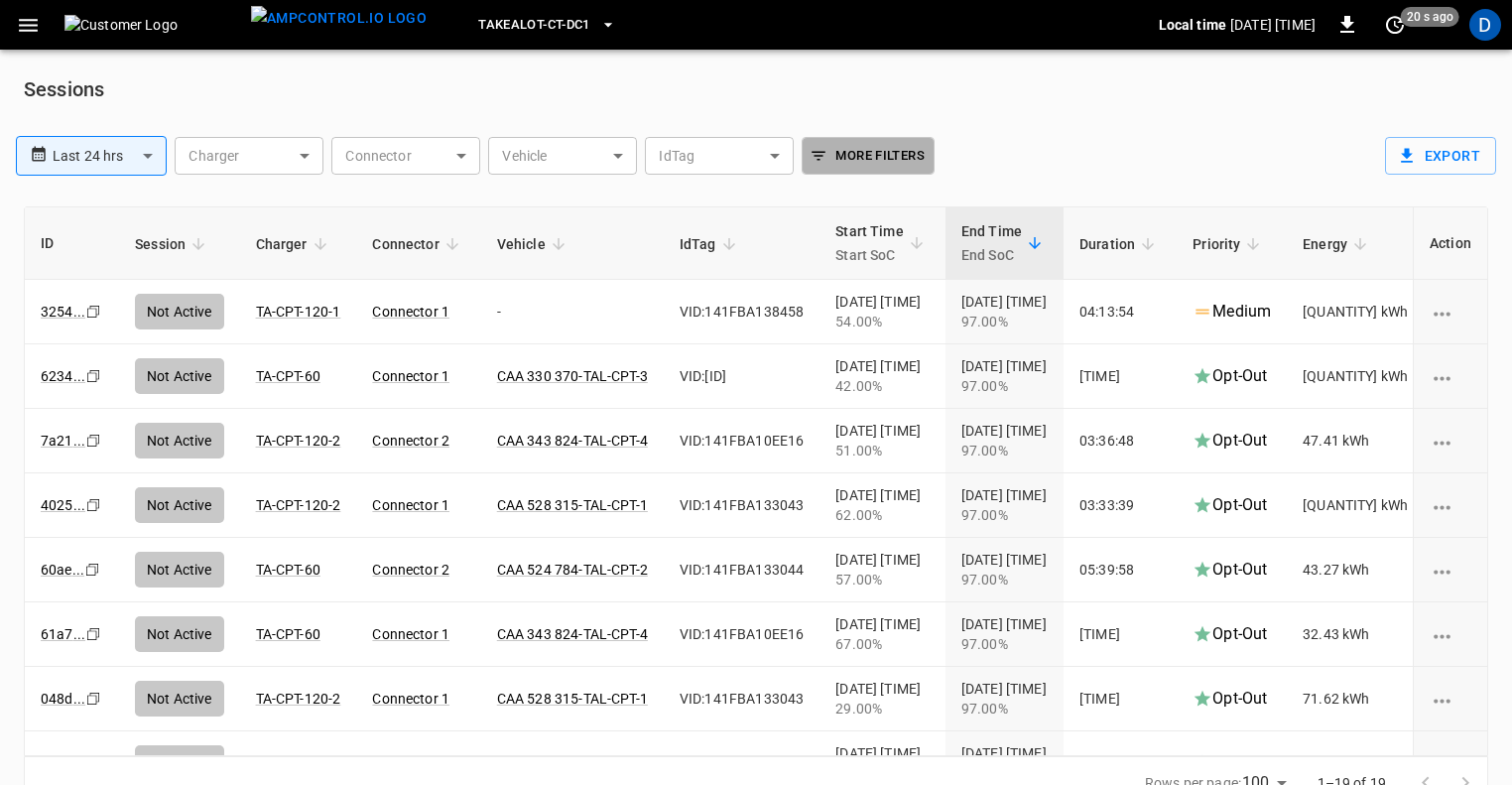 click on "More Filters" at bounding box center [867, 156] 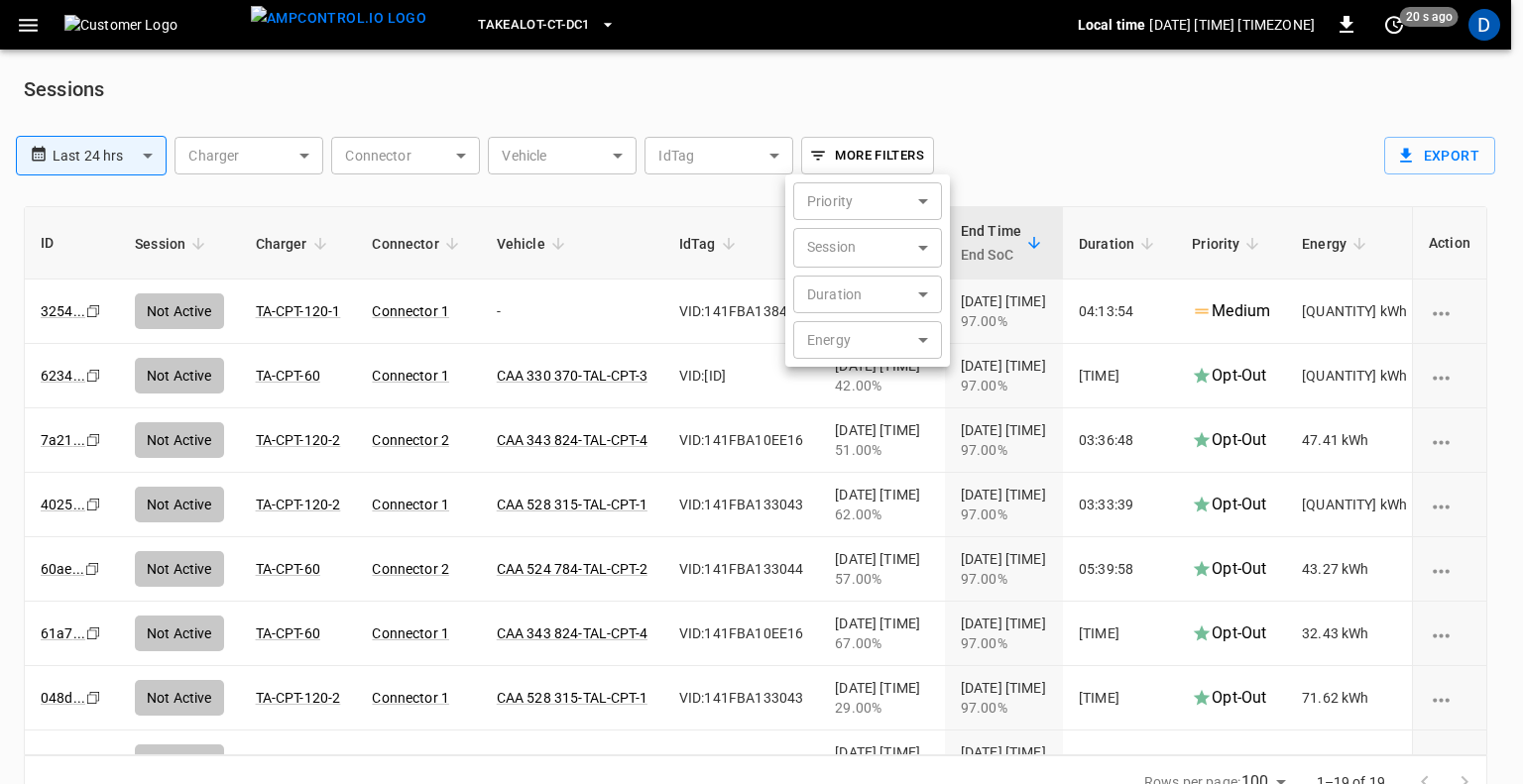 click at bounding box center (762, 392) 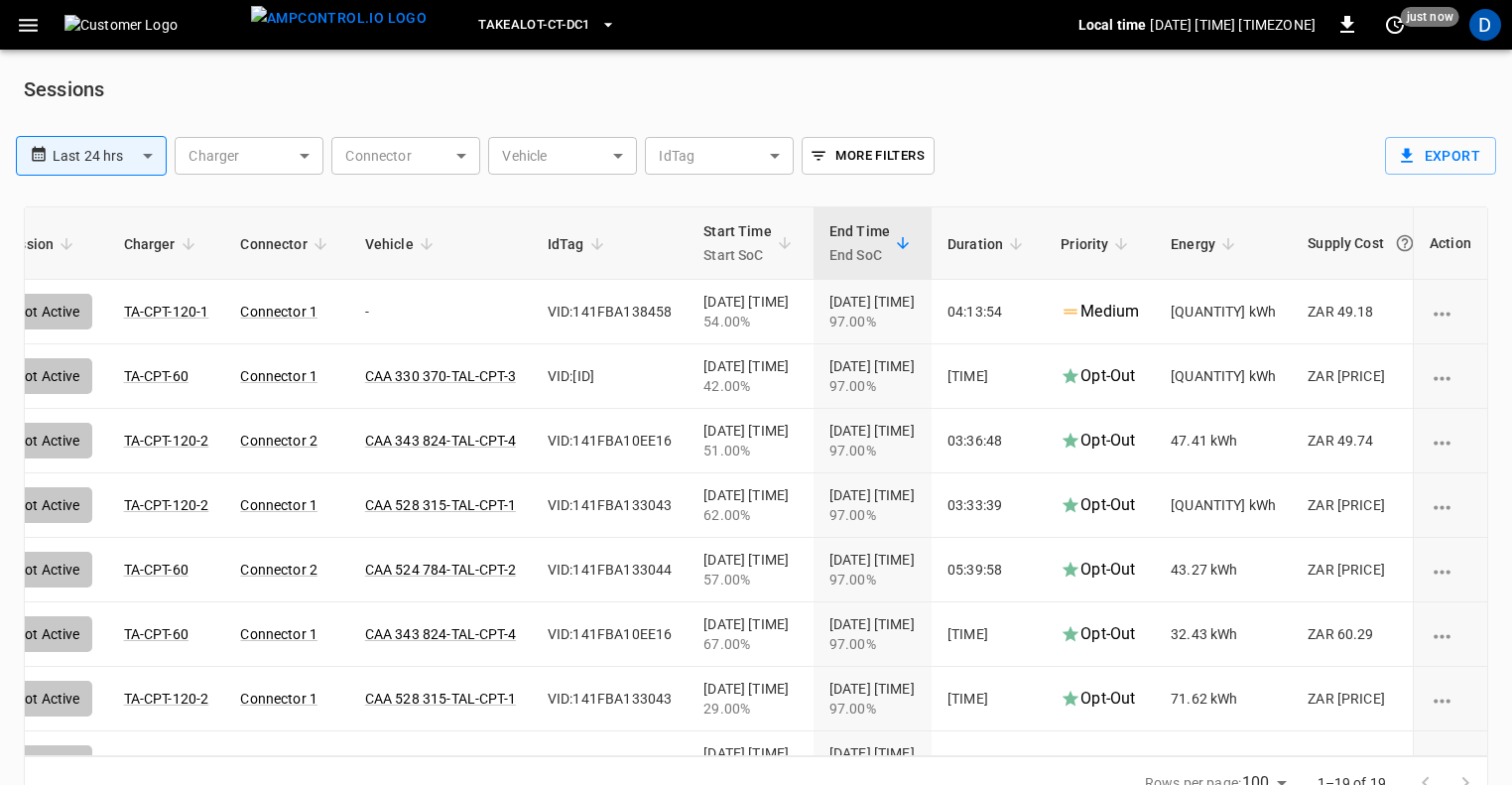 scroll, scrollTop: 0, scrollLeft: 210, axis: horizontal 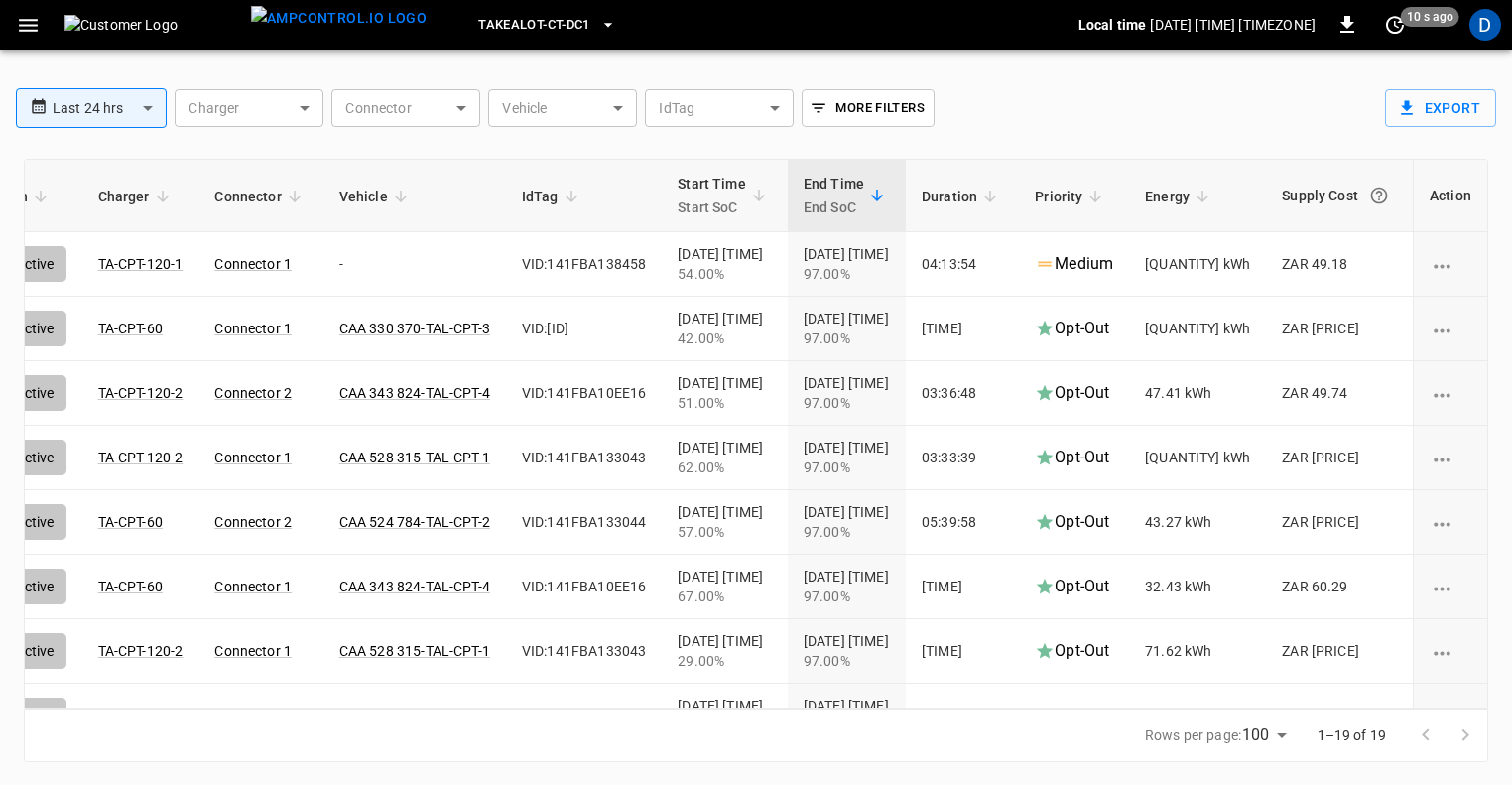 click on "End Time End SoC" at bounding box center (846, 196) 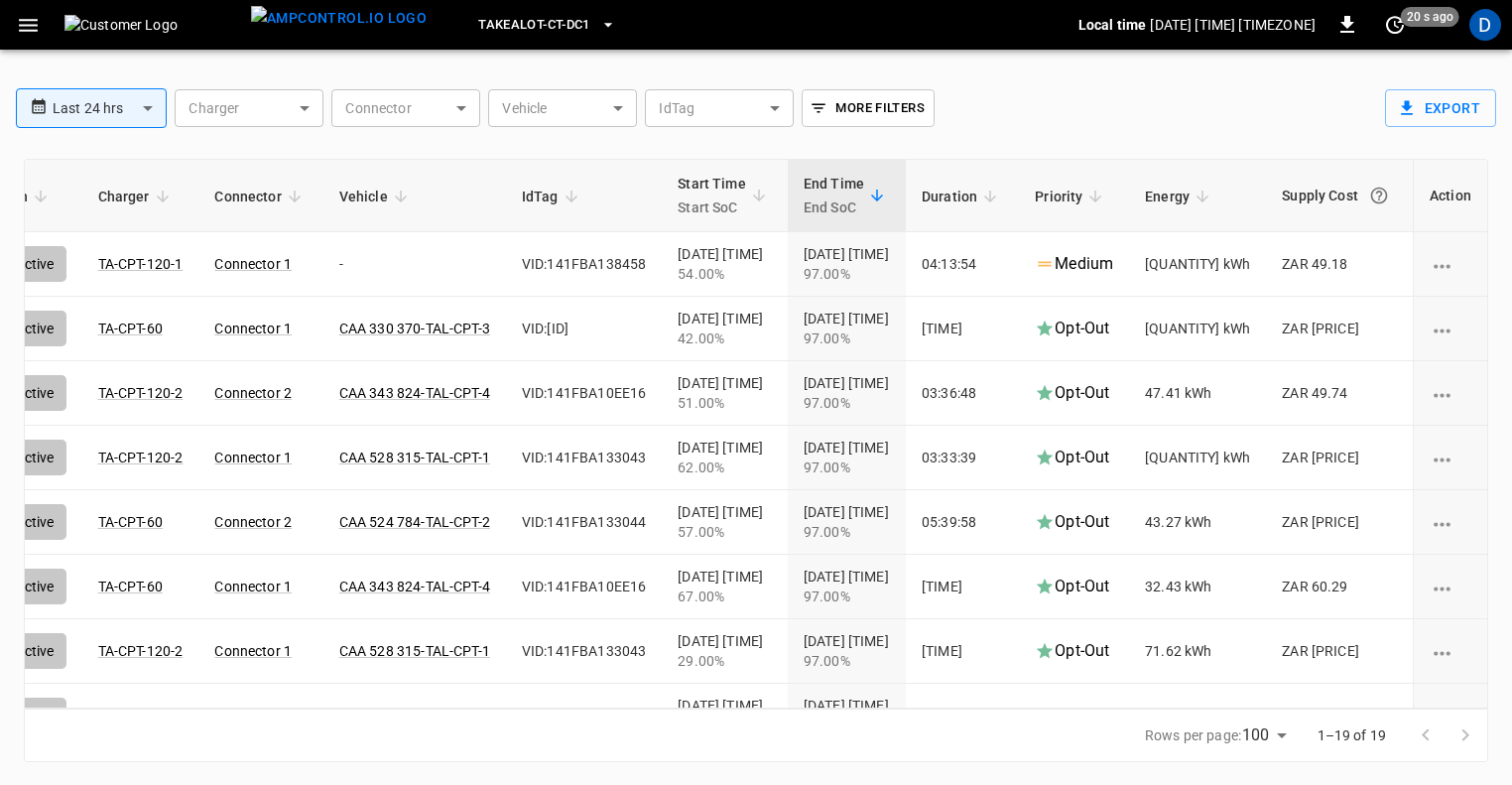 drag, startPoint x: 908, startPoint y: 213, endPoint x: 855, endPoint y: 194, distance: 56.302753 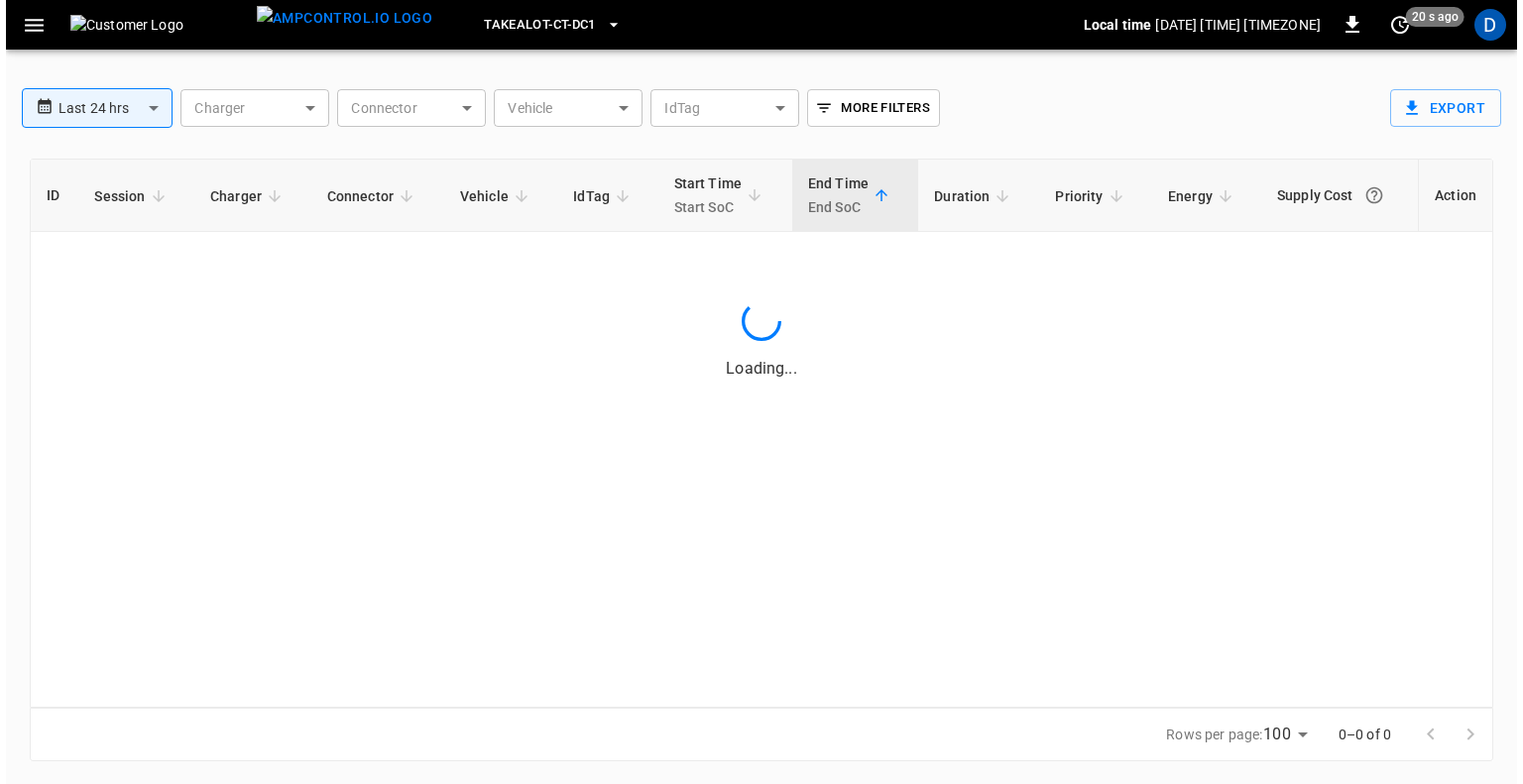 scroll, scrollTop: 0, scrollLeft: 0, axis: both 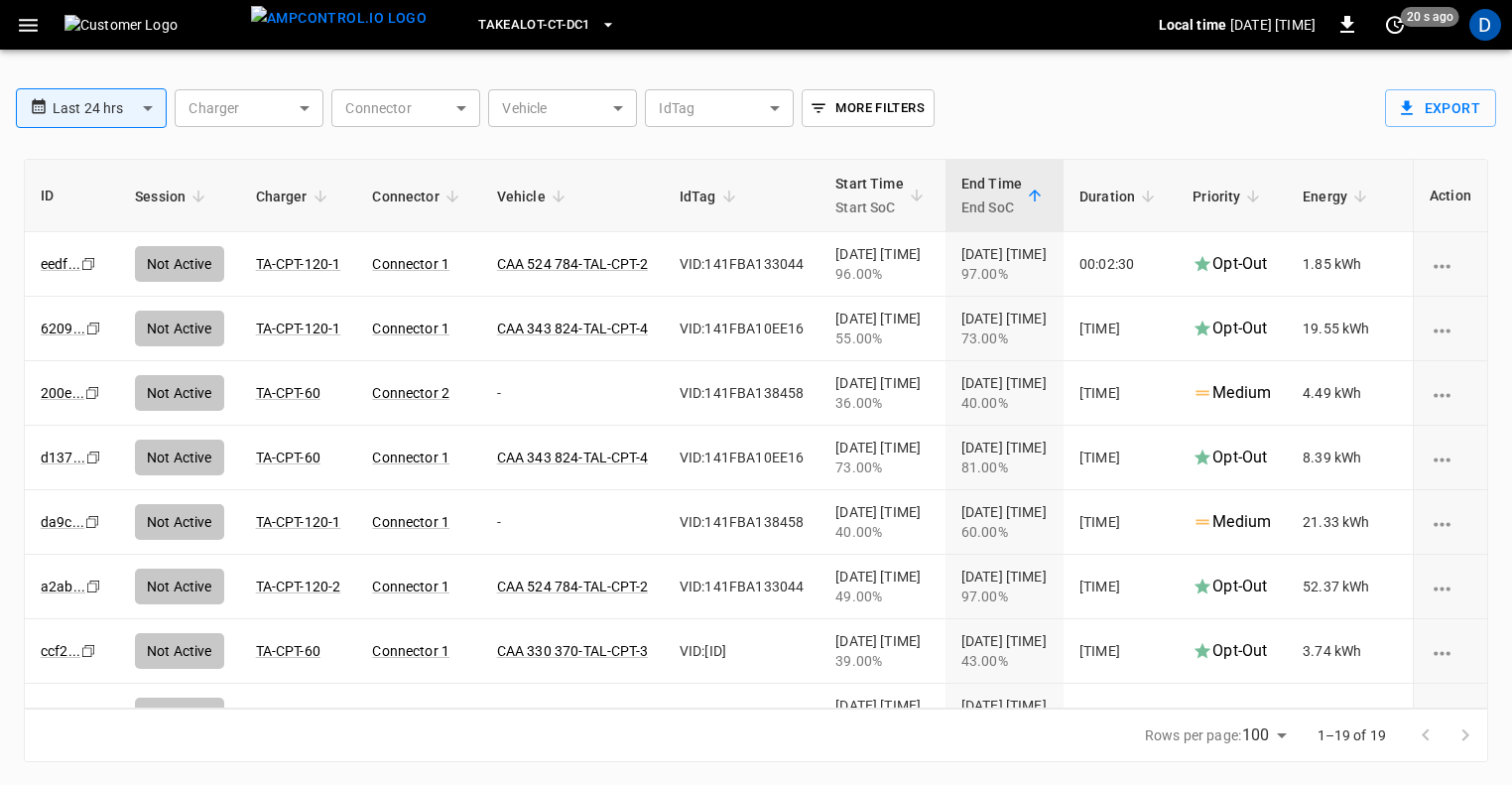 click at bounding box center (1035, 196) 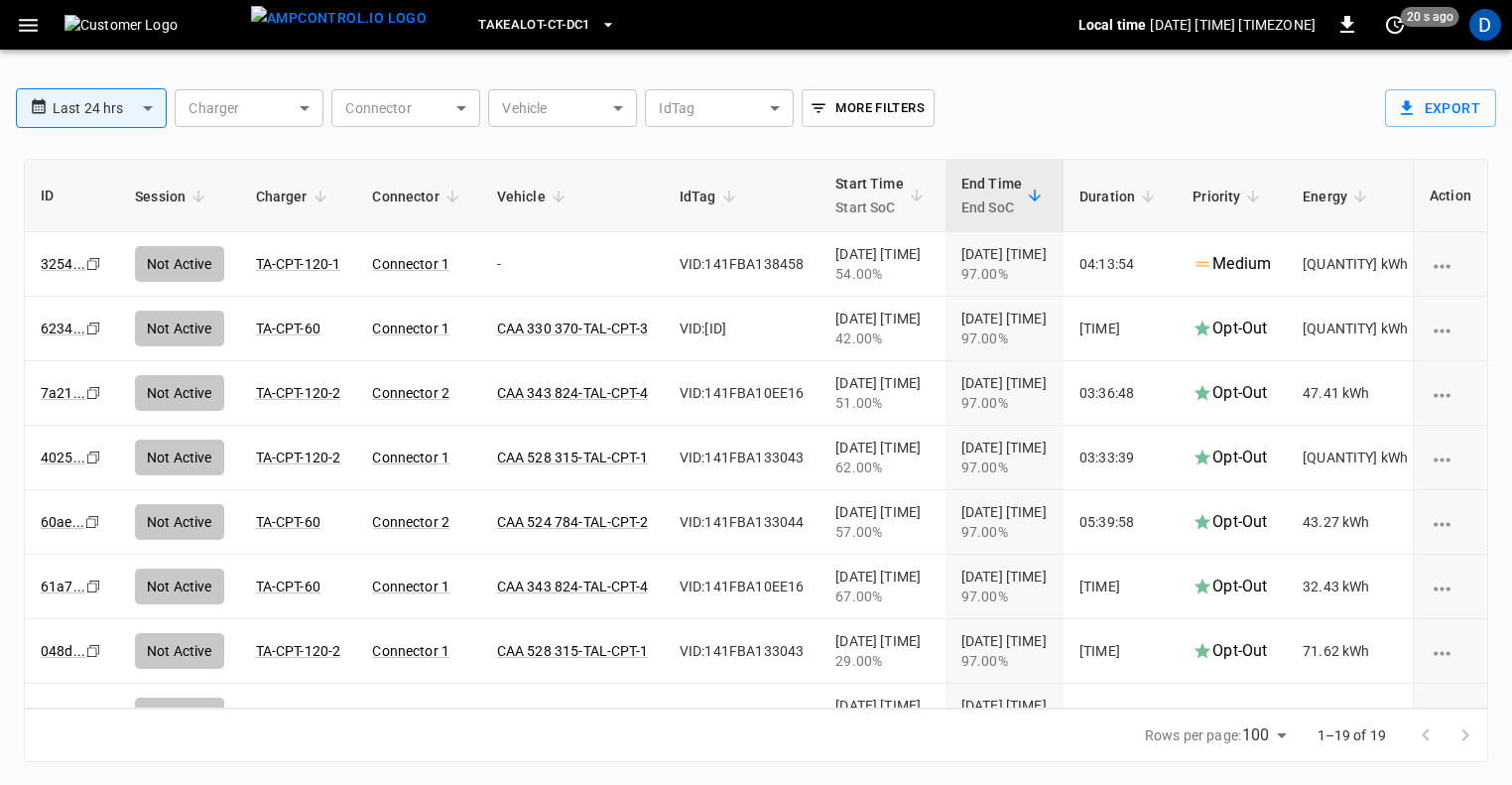 click at bounding box center [28, 25] 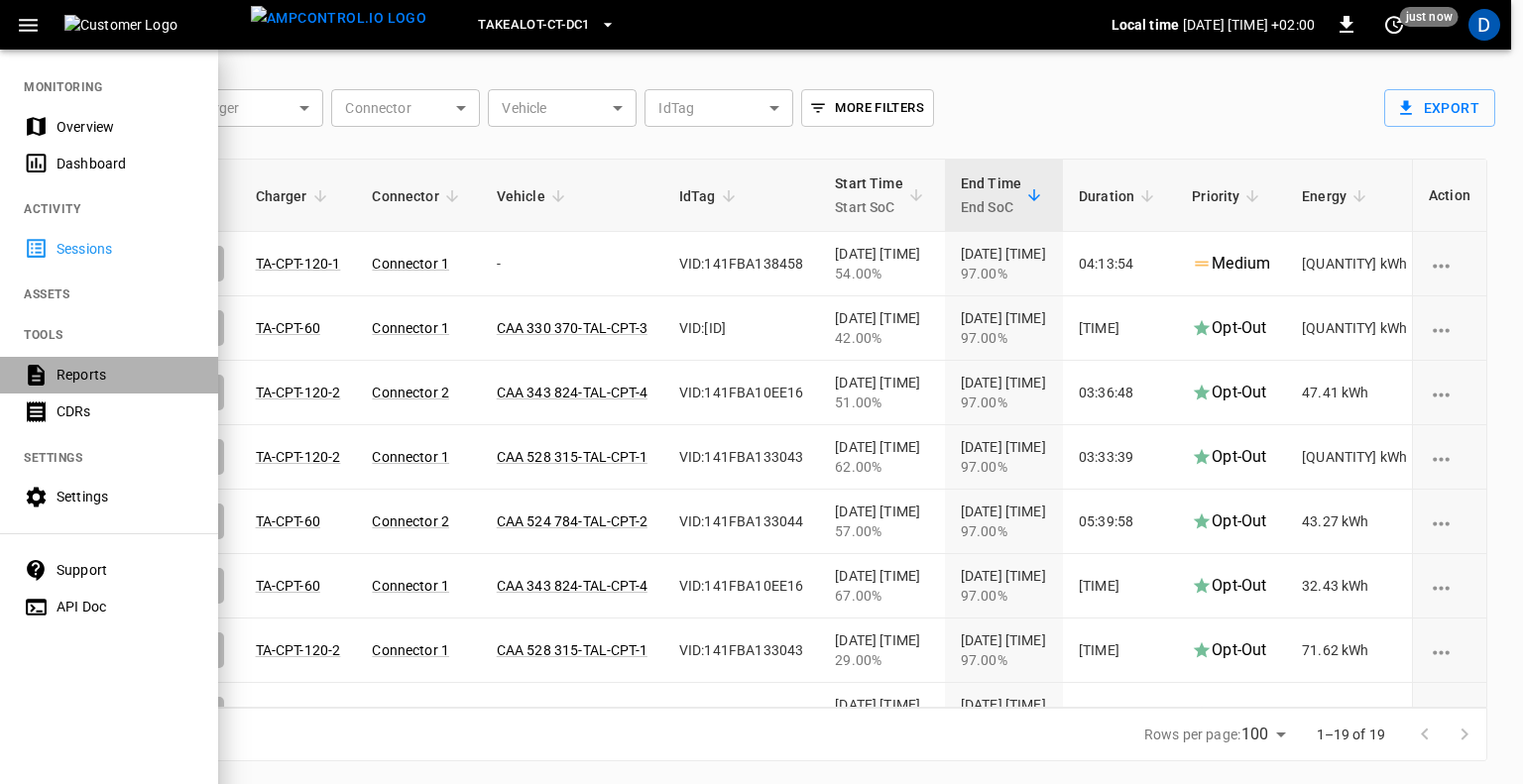 click on "Reports" at bounding box center [125, 375] 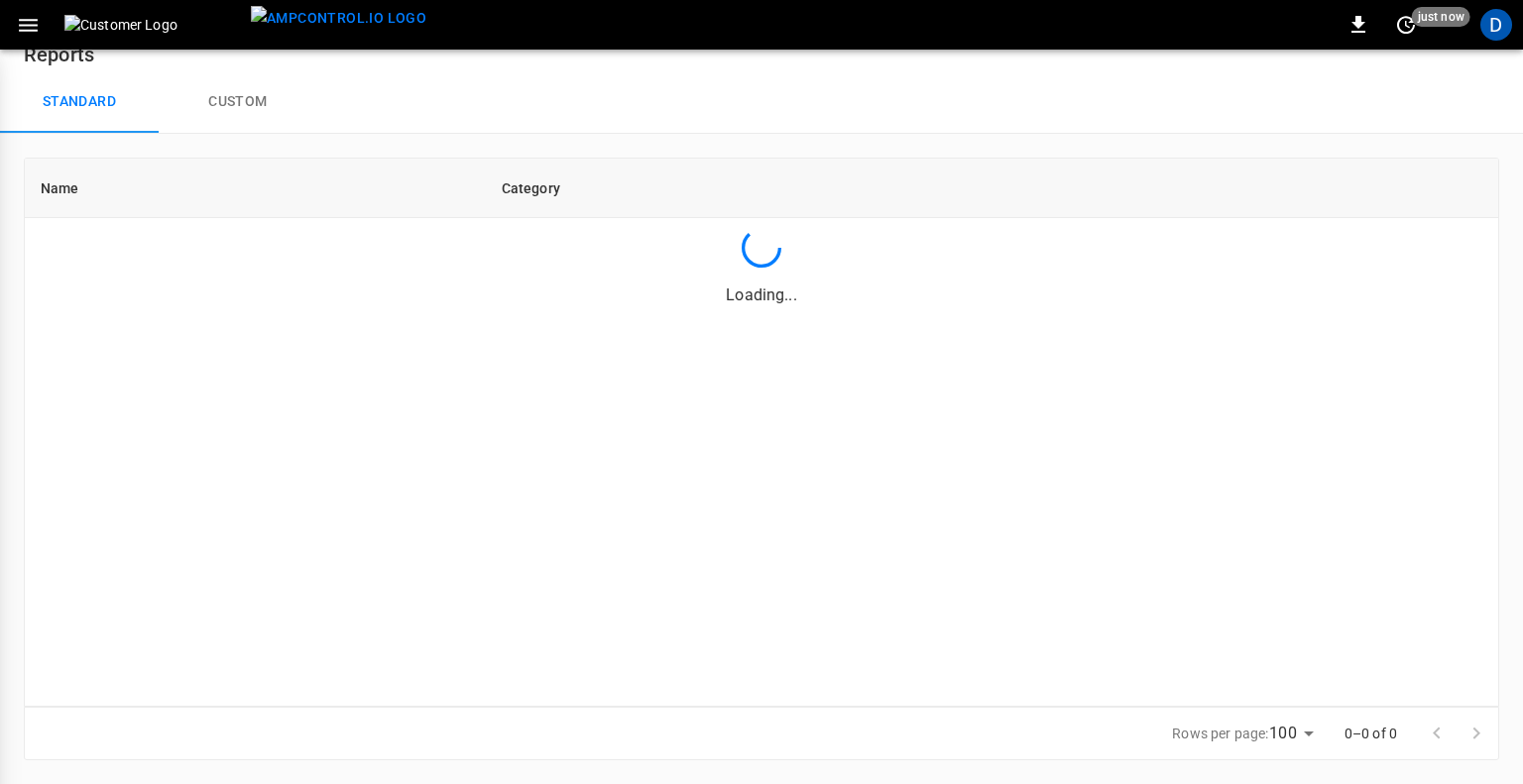 scroll, scrollTop: 34, scrollLeft: 0, axis: vertical 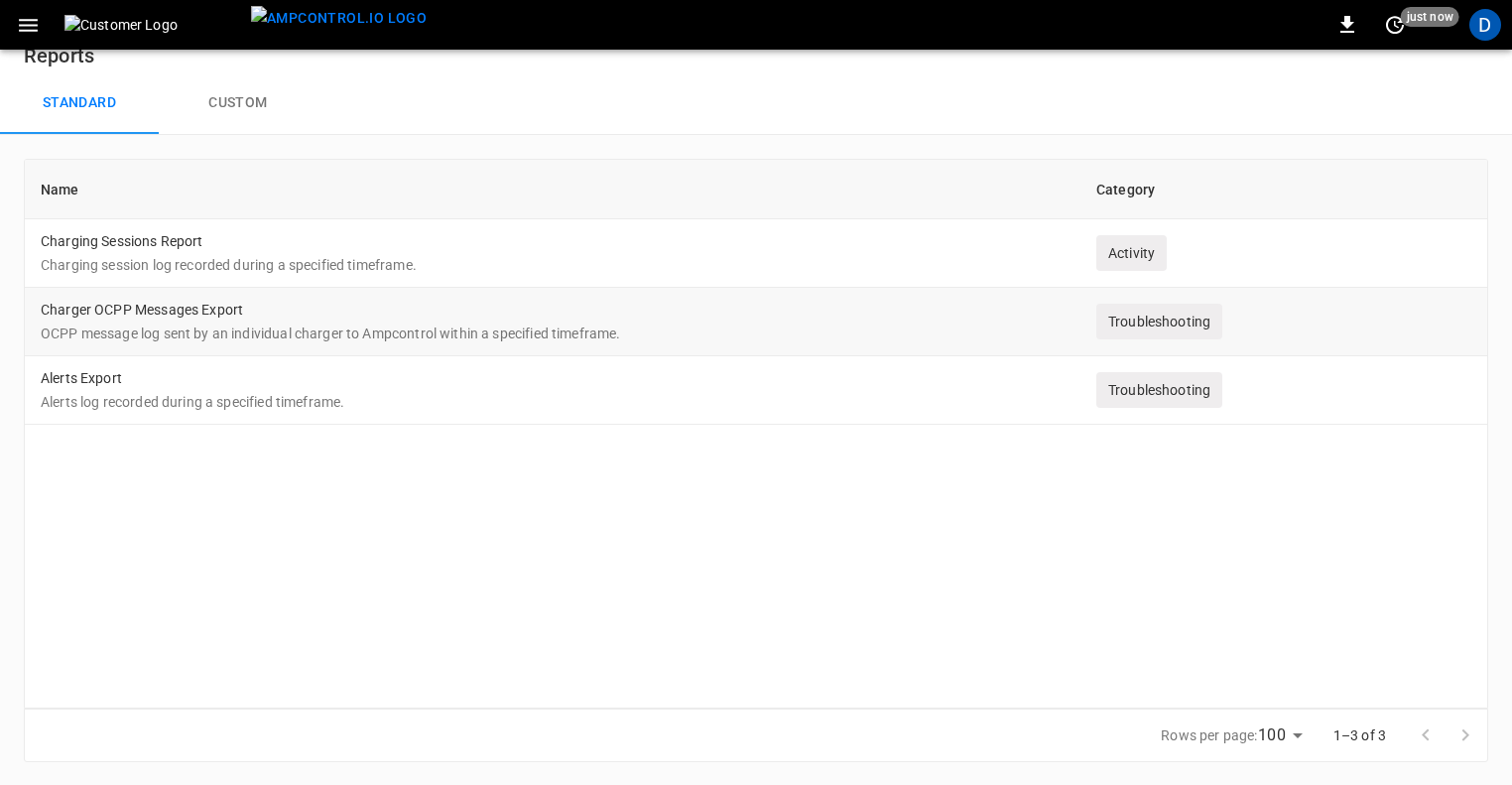 click on "Troubleshooting" at bounding box center [1131, 253] 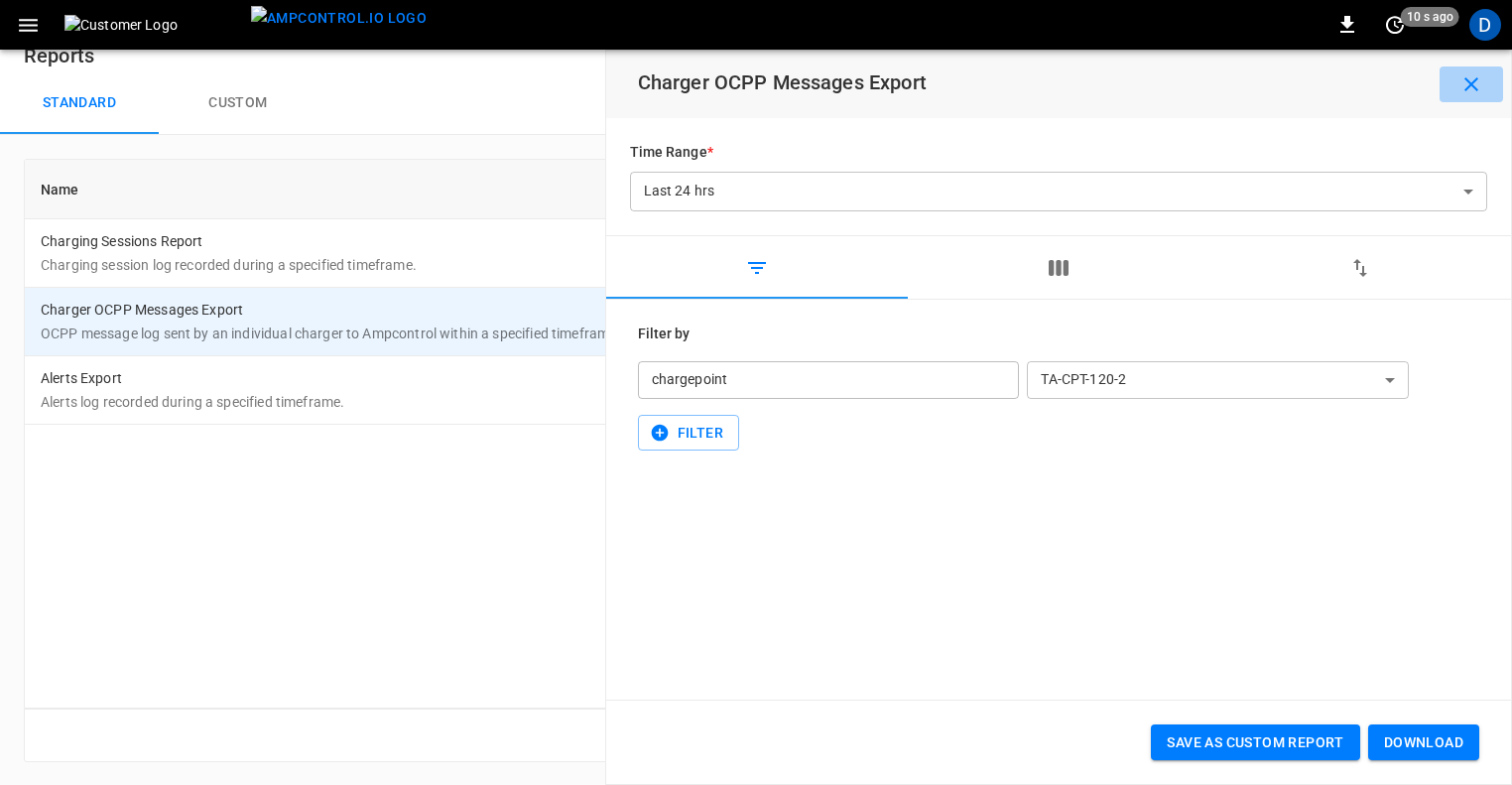 click at bounding box center [1471, 84] 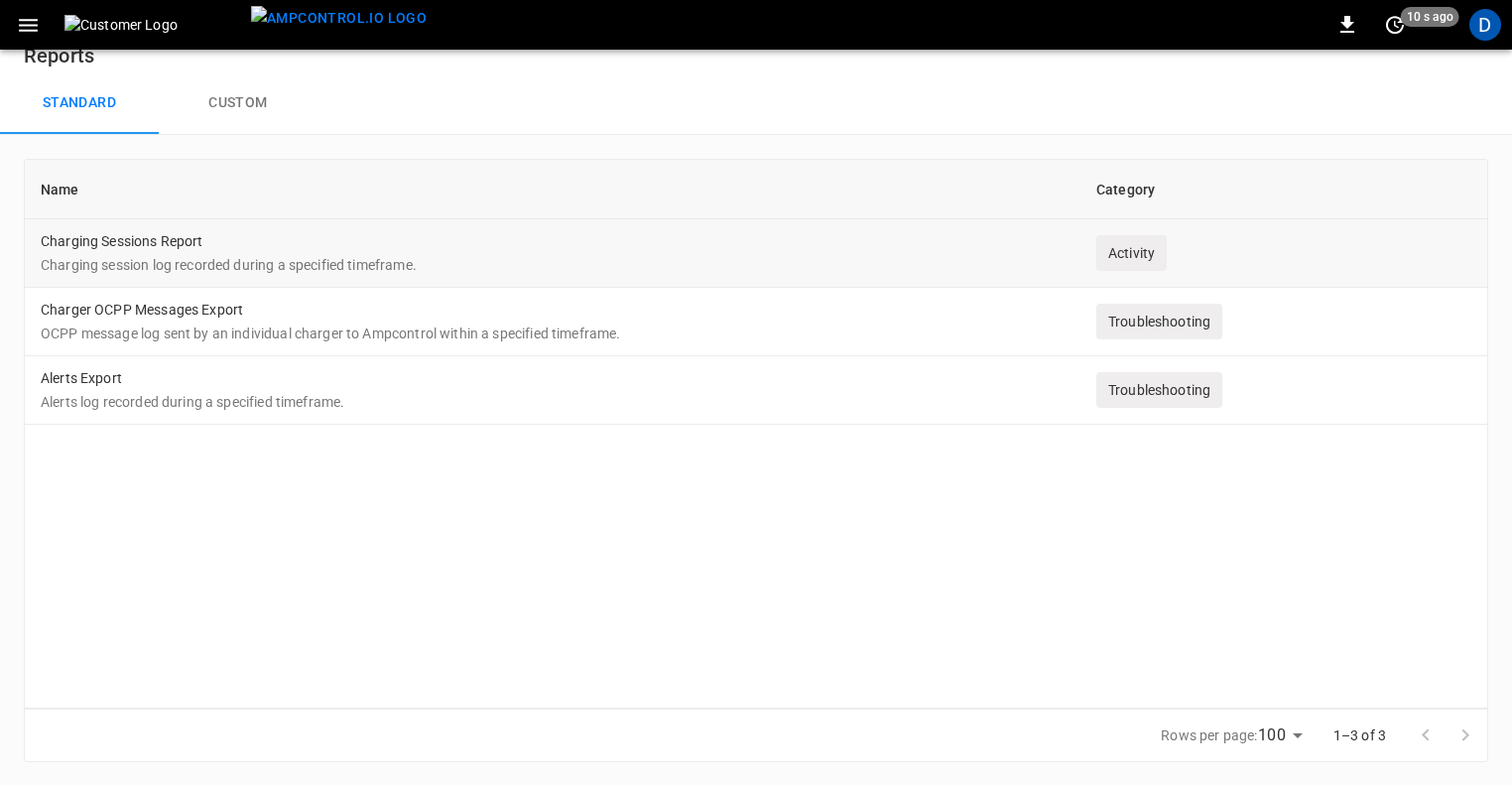 click on "Charging Sessions Report Charging session log recorded during a specified timeframe." at bounding box center (553, 253) 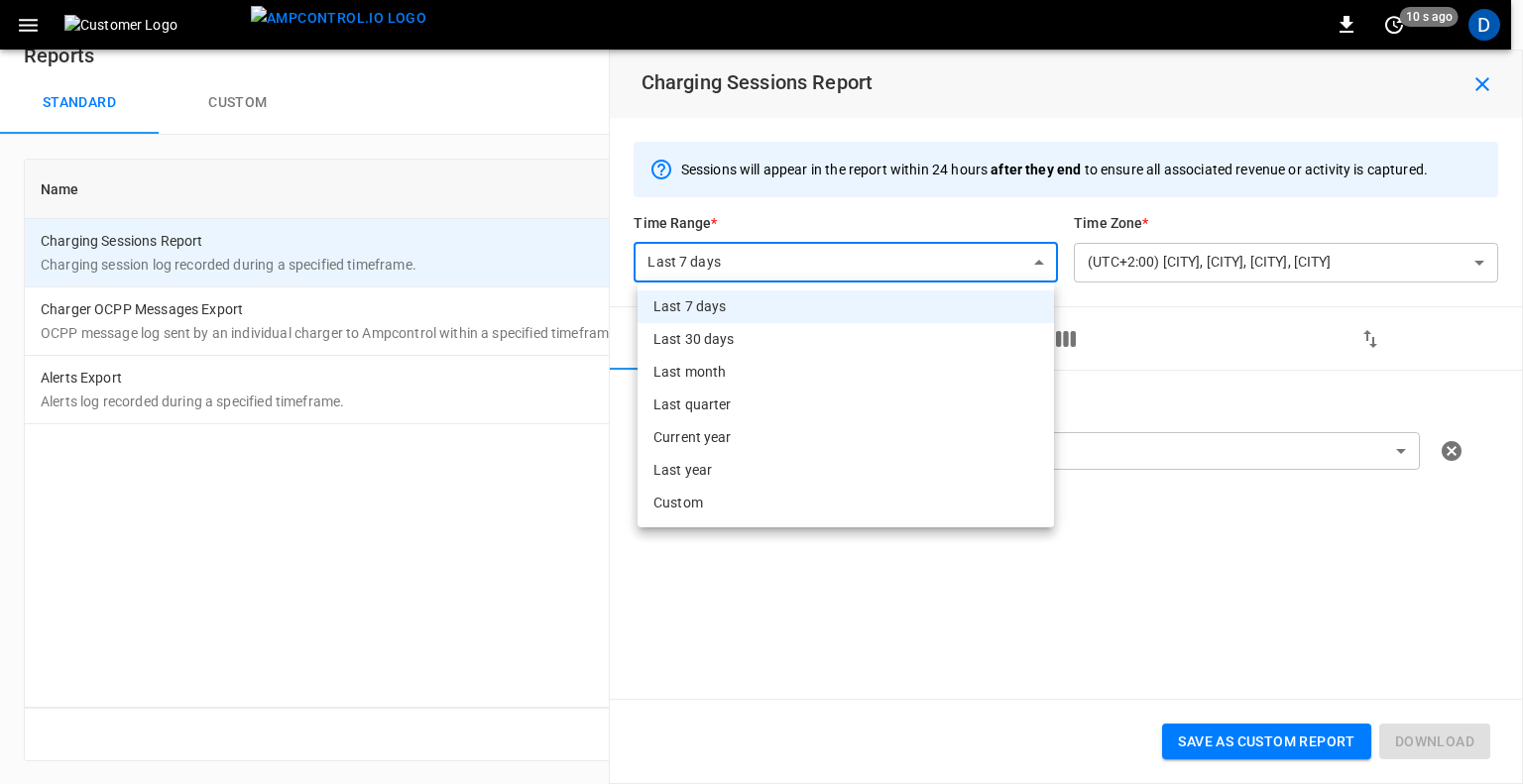 click on "**********" at bounding box center [762, 376] 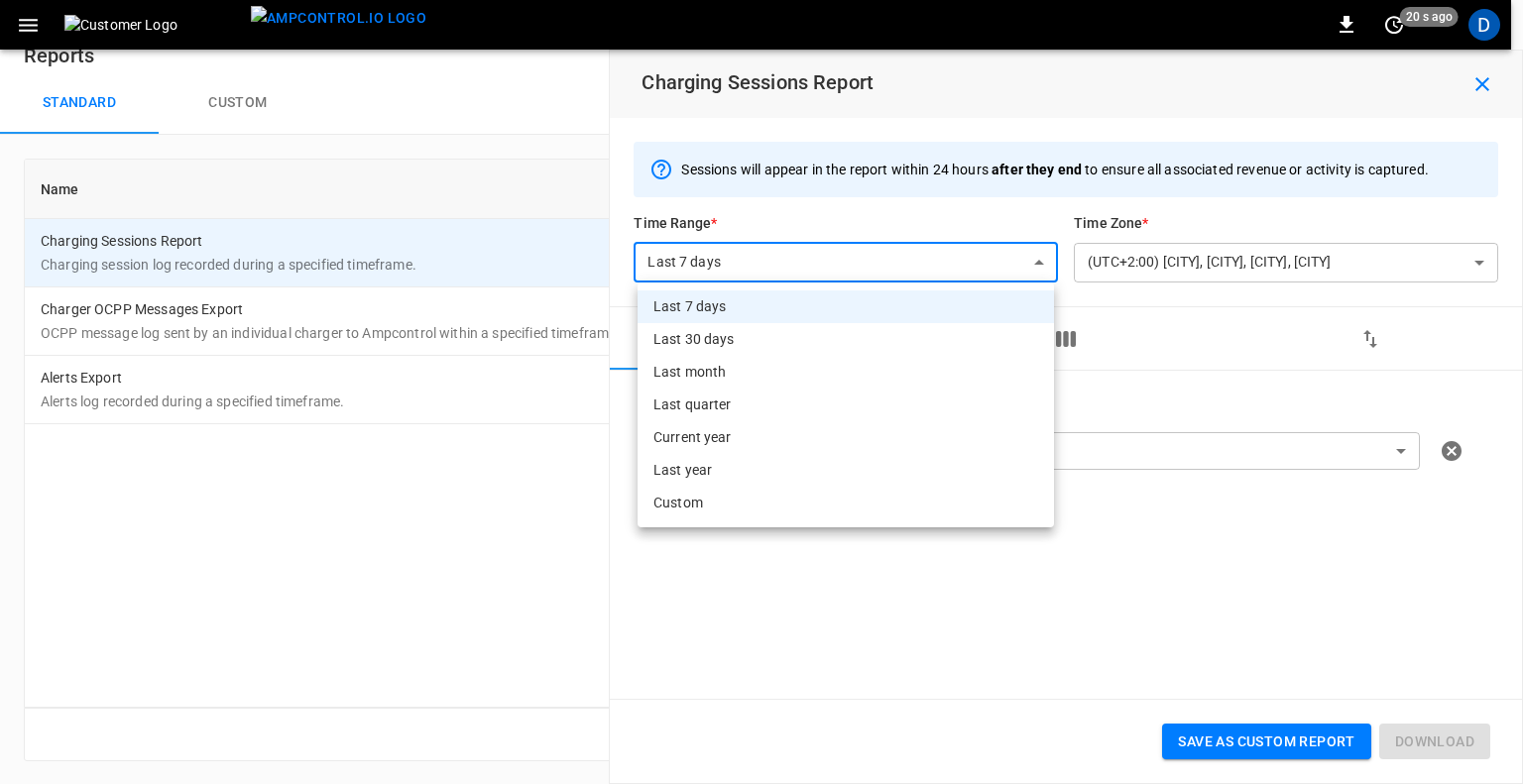 click on "Custom" at bounding box center [846, 503] 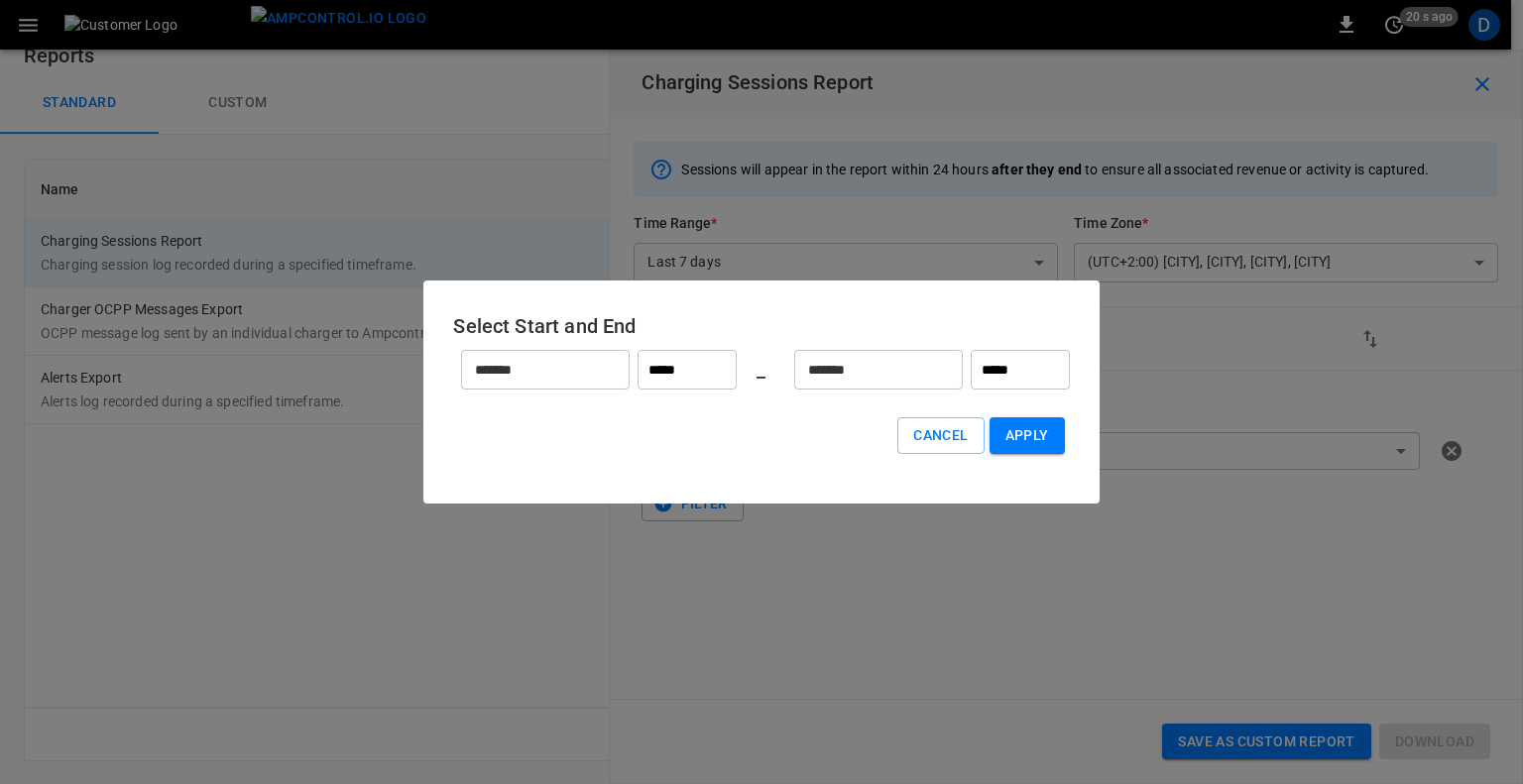 click on "*******" at bounding box center [534, 370] 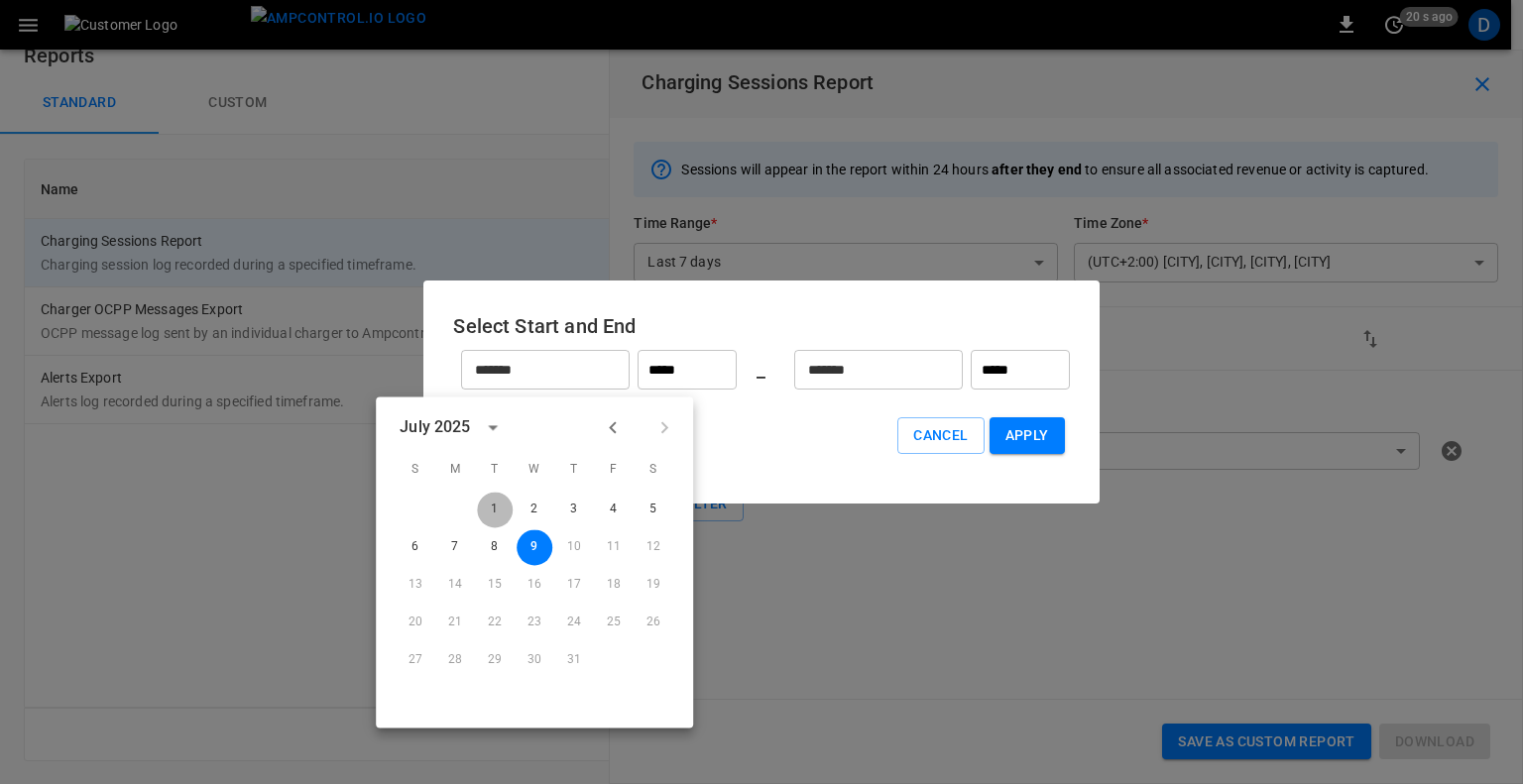 click on "1" at bounding box center (495, 509) 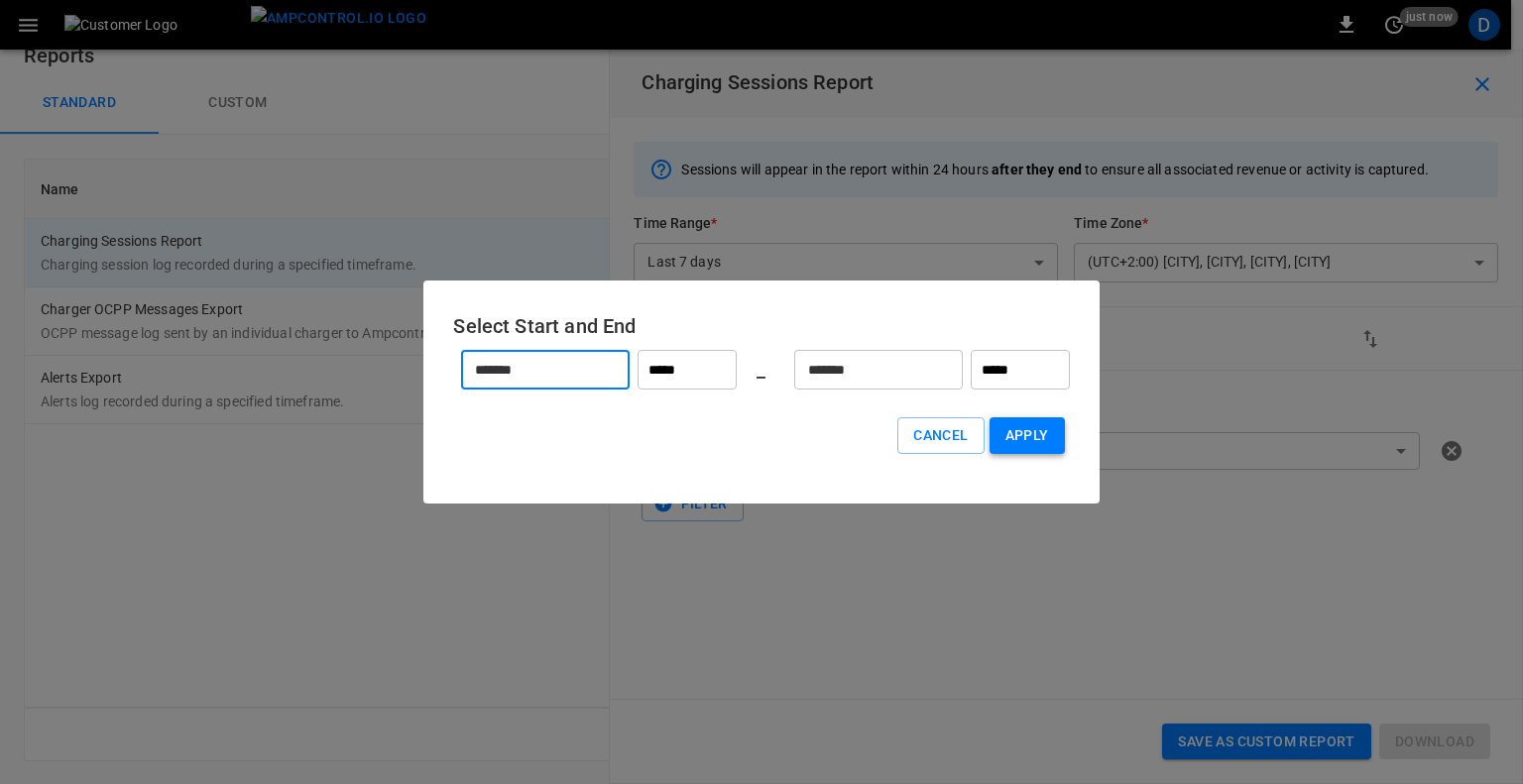 click on "Apply" at bounding box center (1027, 435) 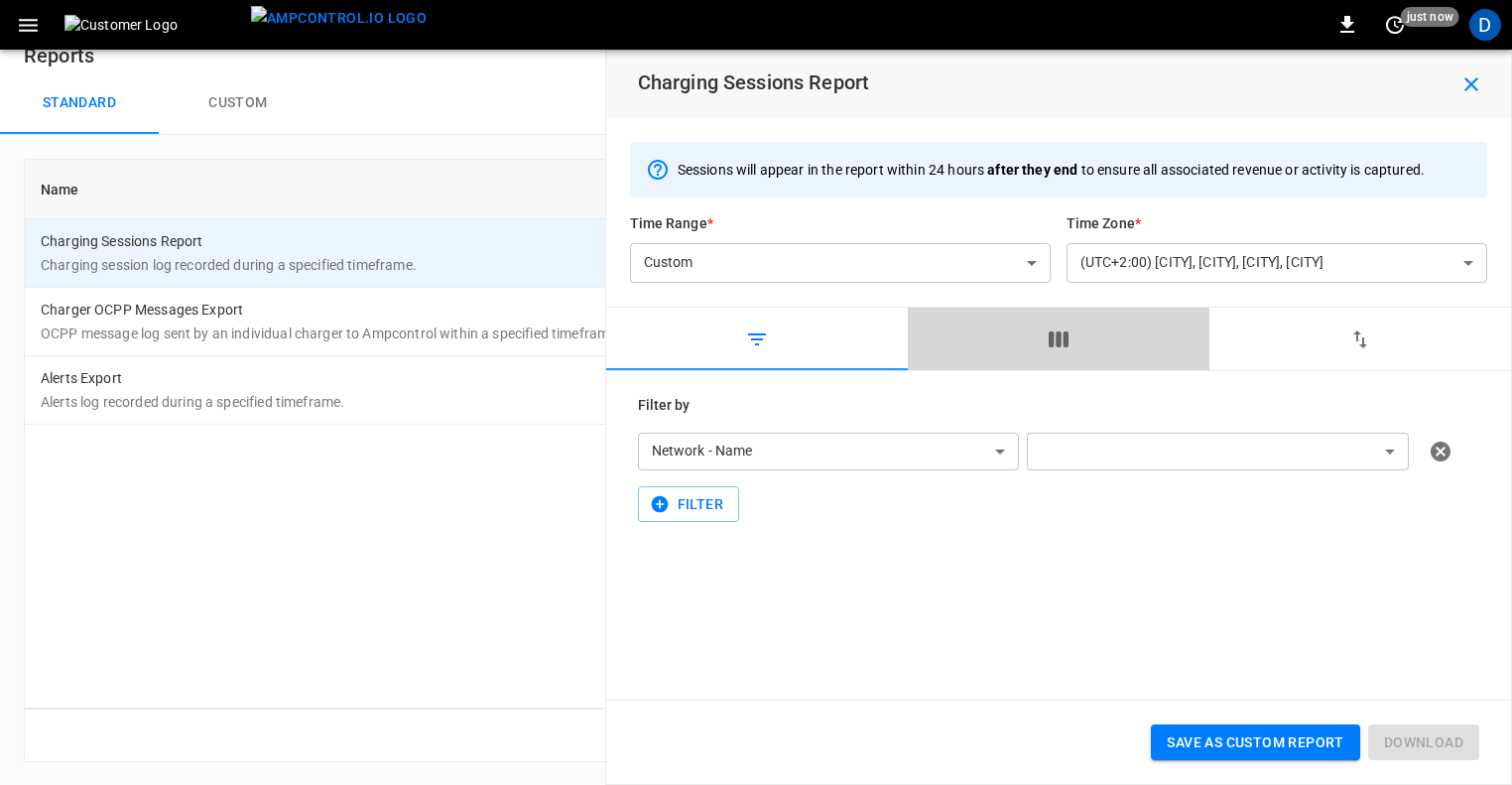 click at bounding box center (757, 339) 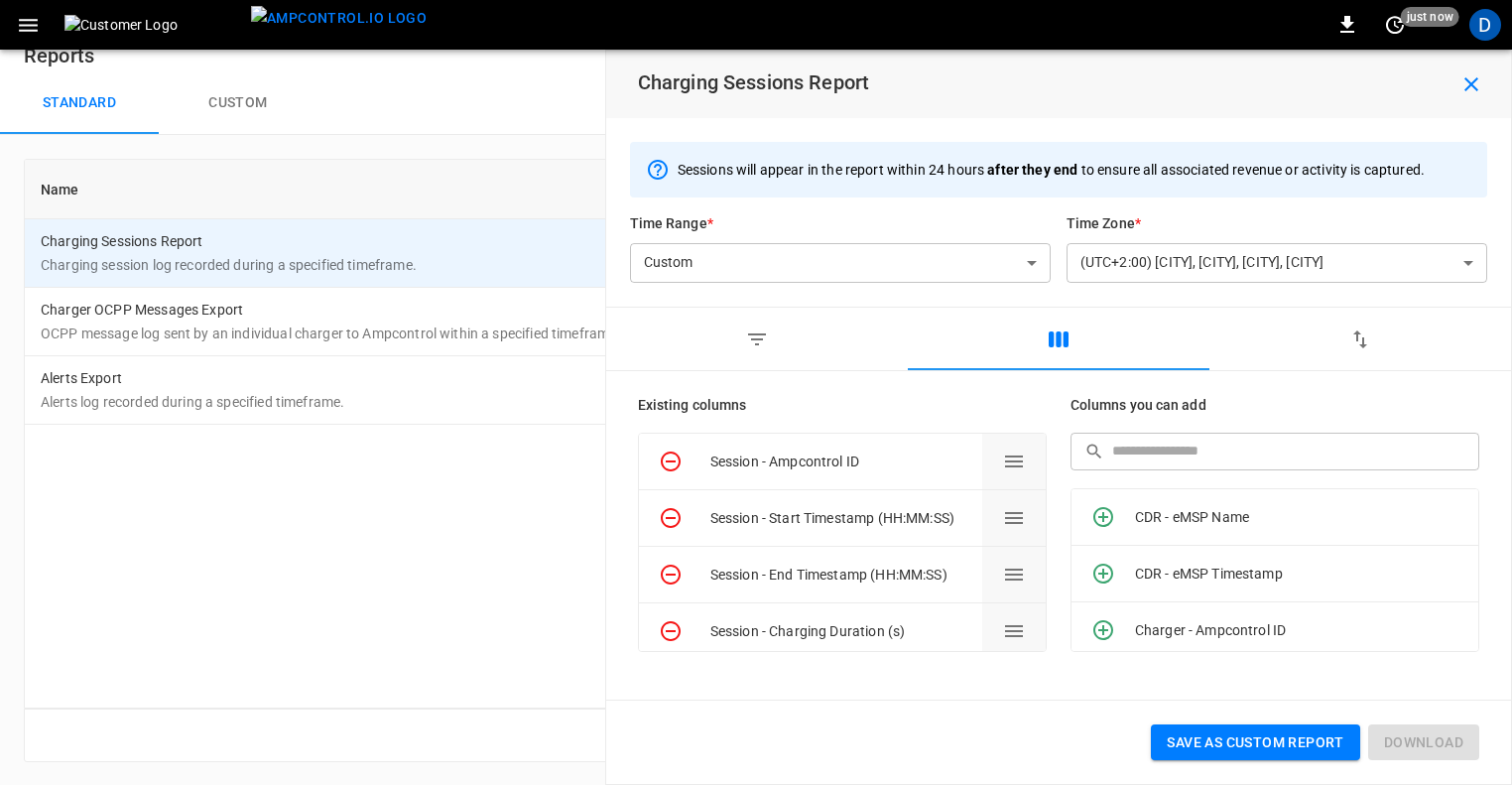 click at bounding box center [1360, 339] 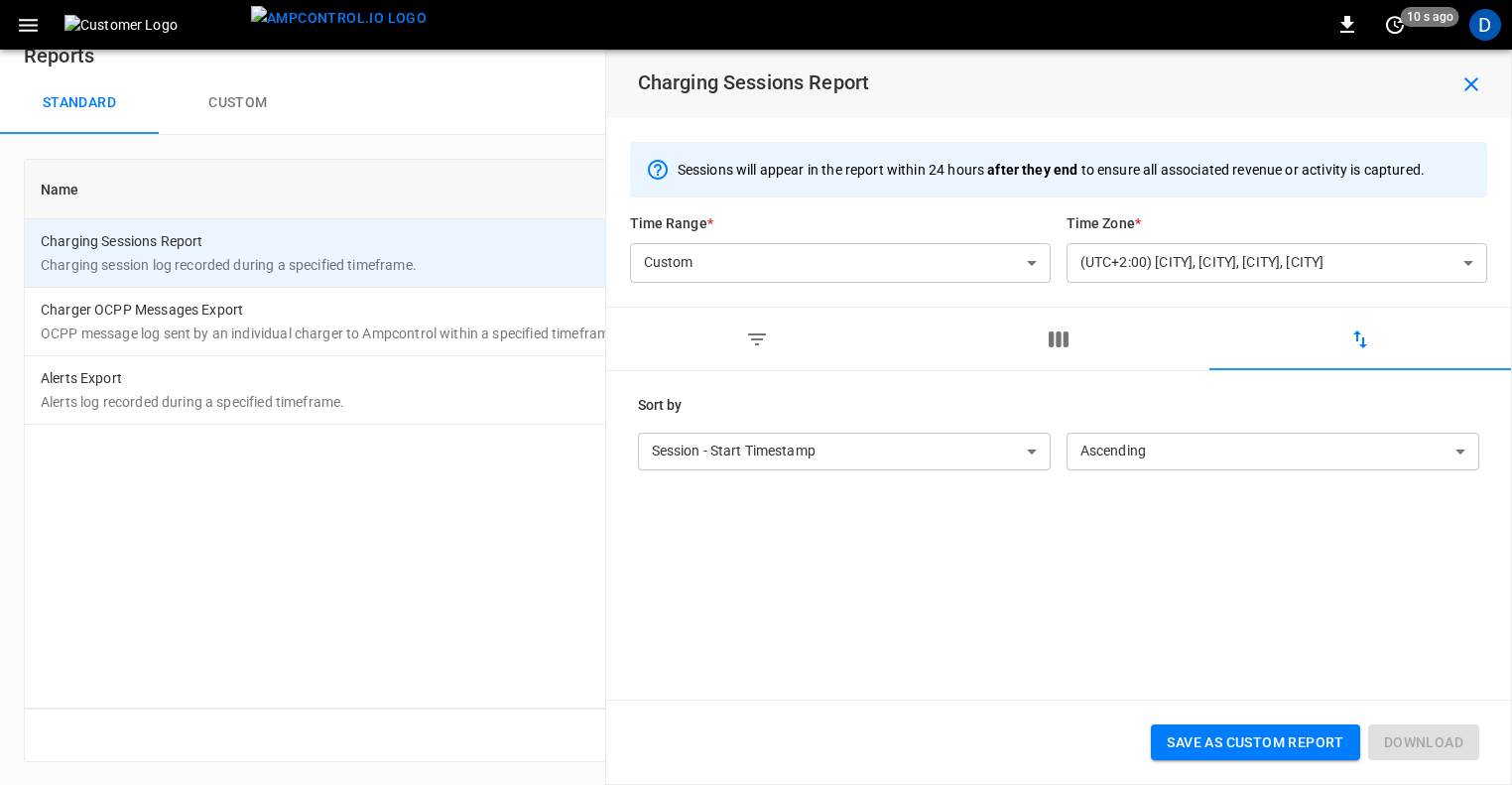 click on "**********" at bounding box center (756, 376) 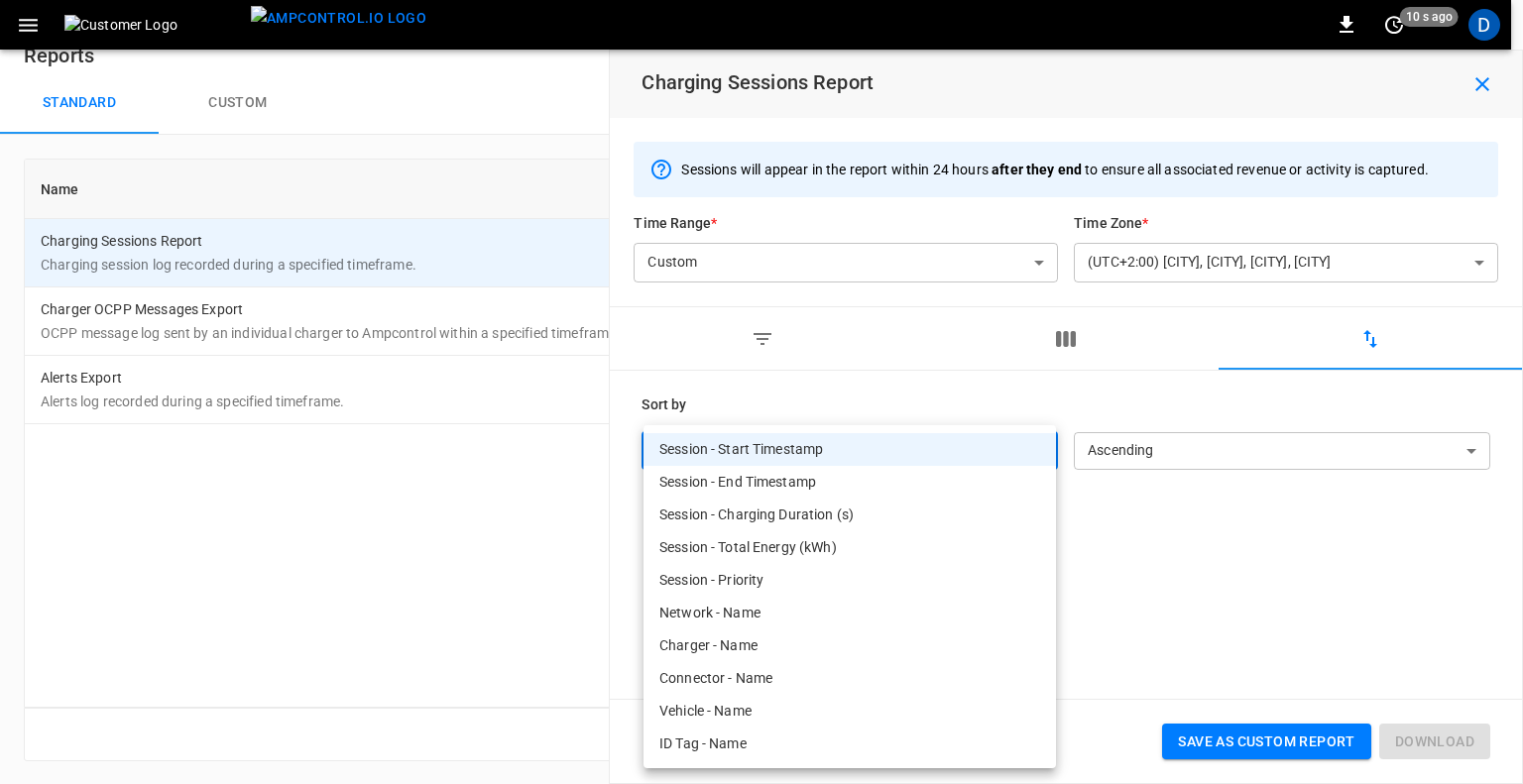 click on "Session - Total Energy (kWh)" at bounding box center (850, 547) 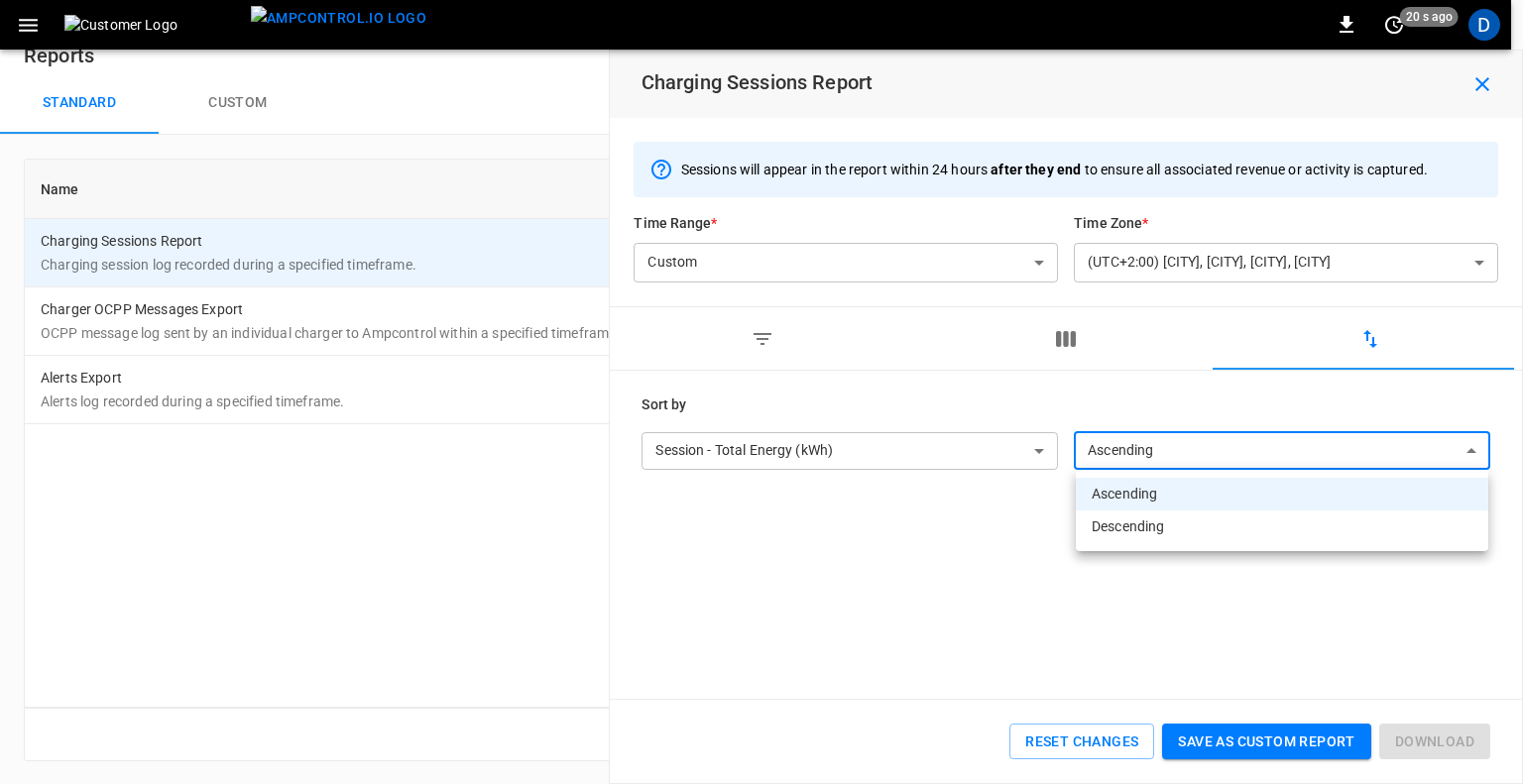 click on "**********" at bounding box center (762, 376) 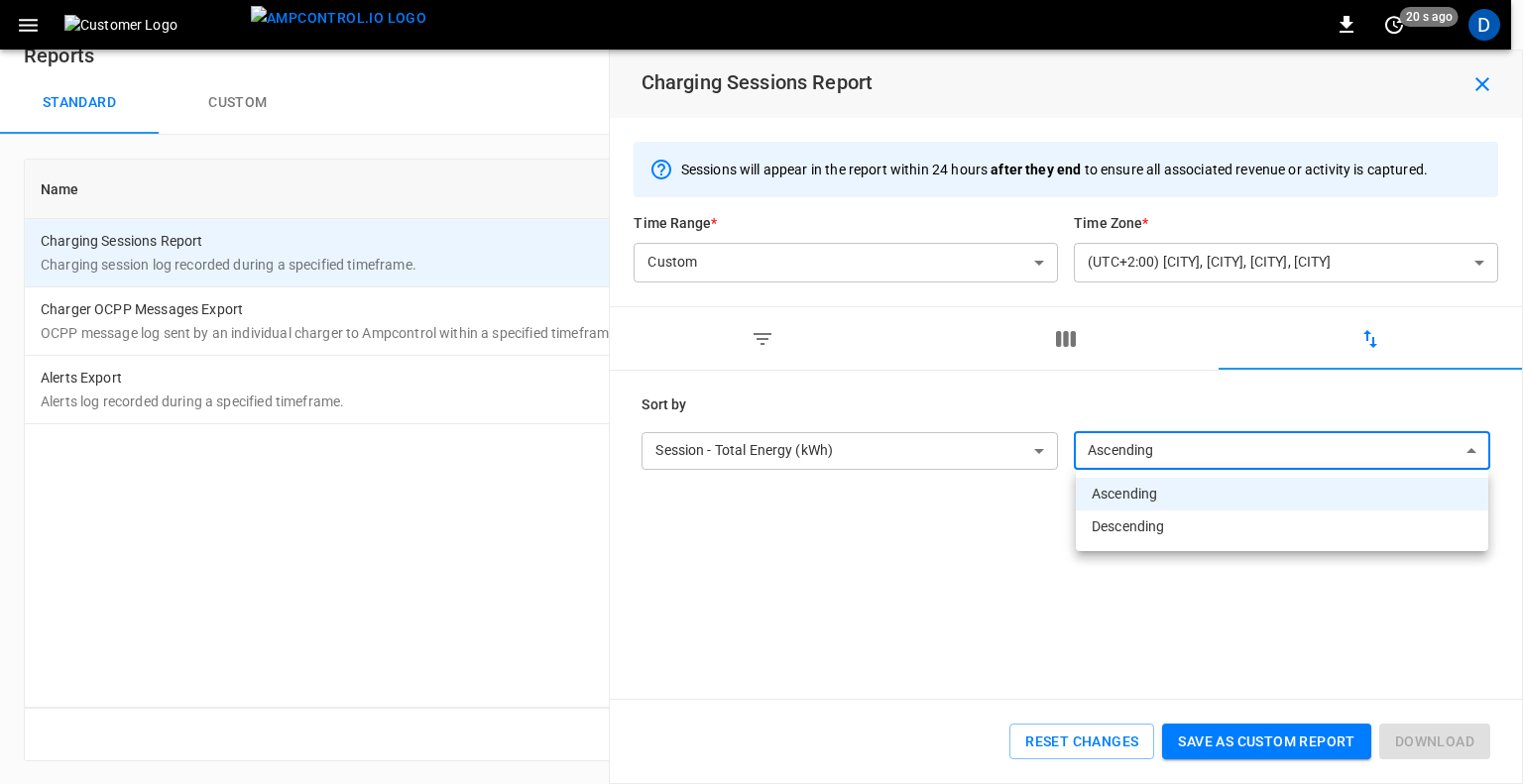 click at bounding box center [762, 392] 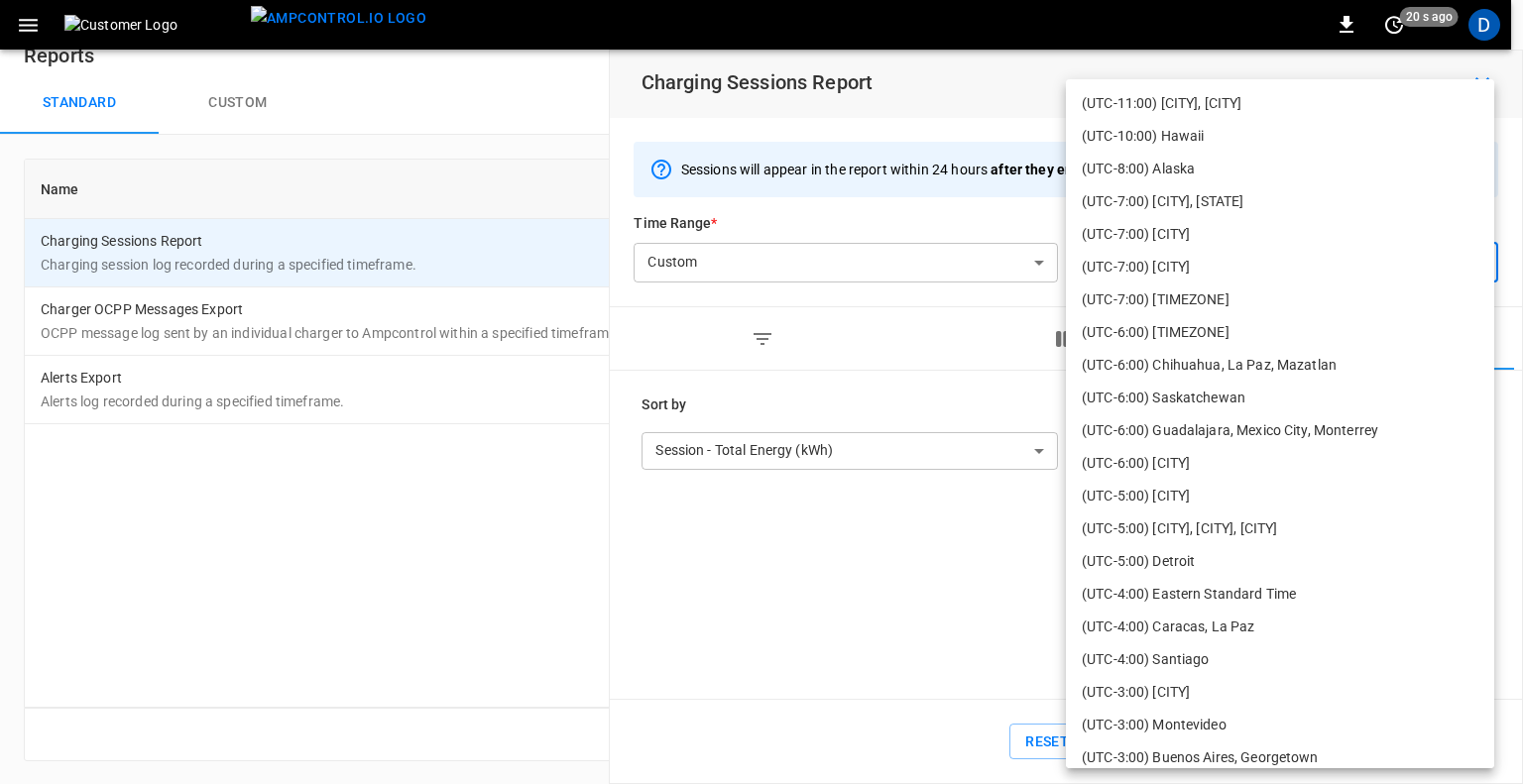 click on "**********" at bounding box center [762, 376] 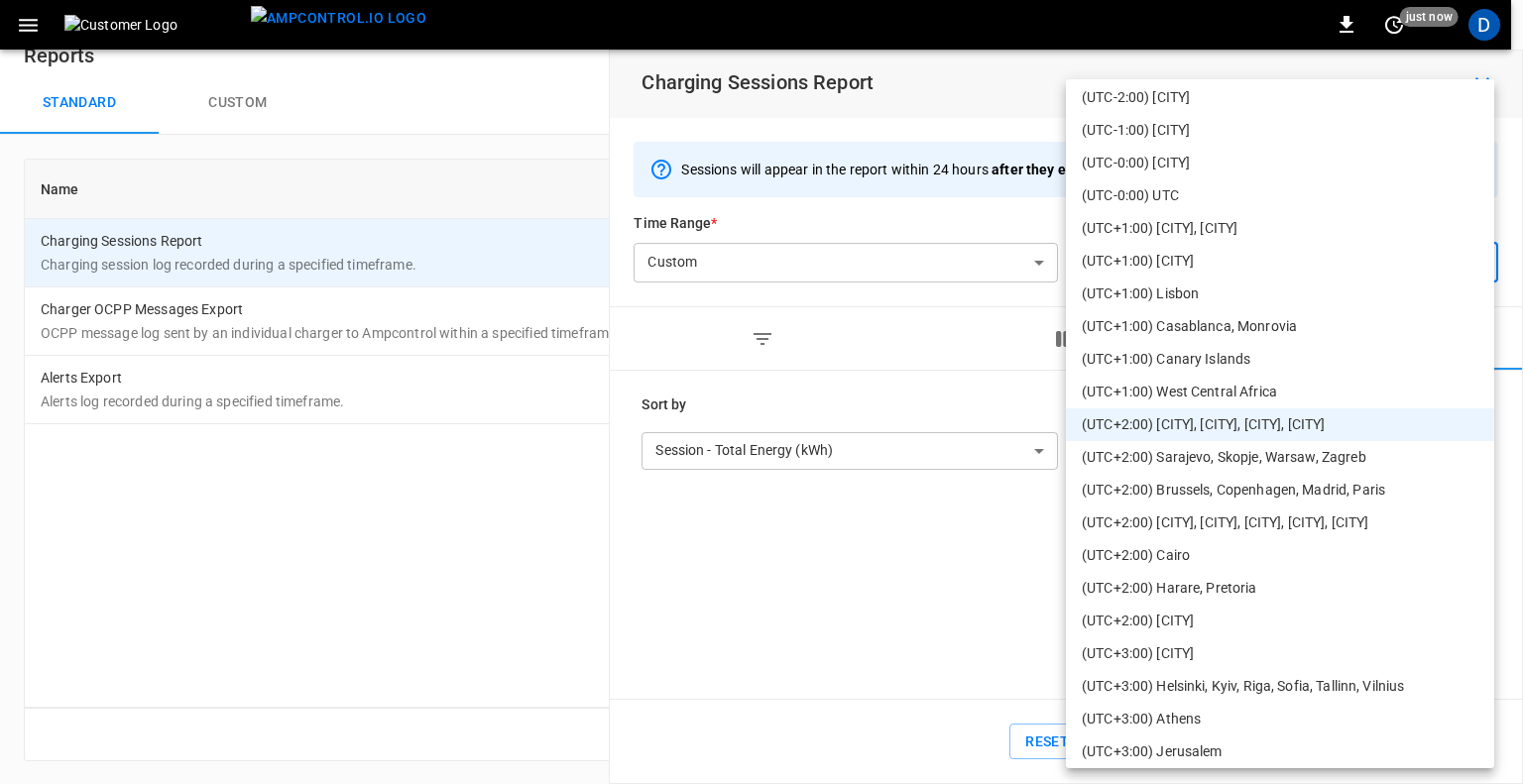 click at bounding box center [762, 392] 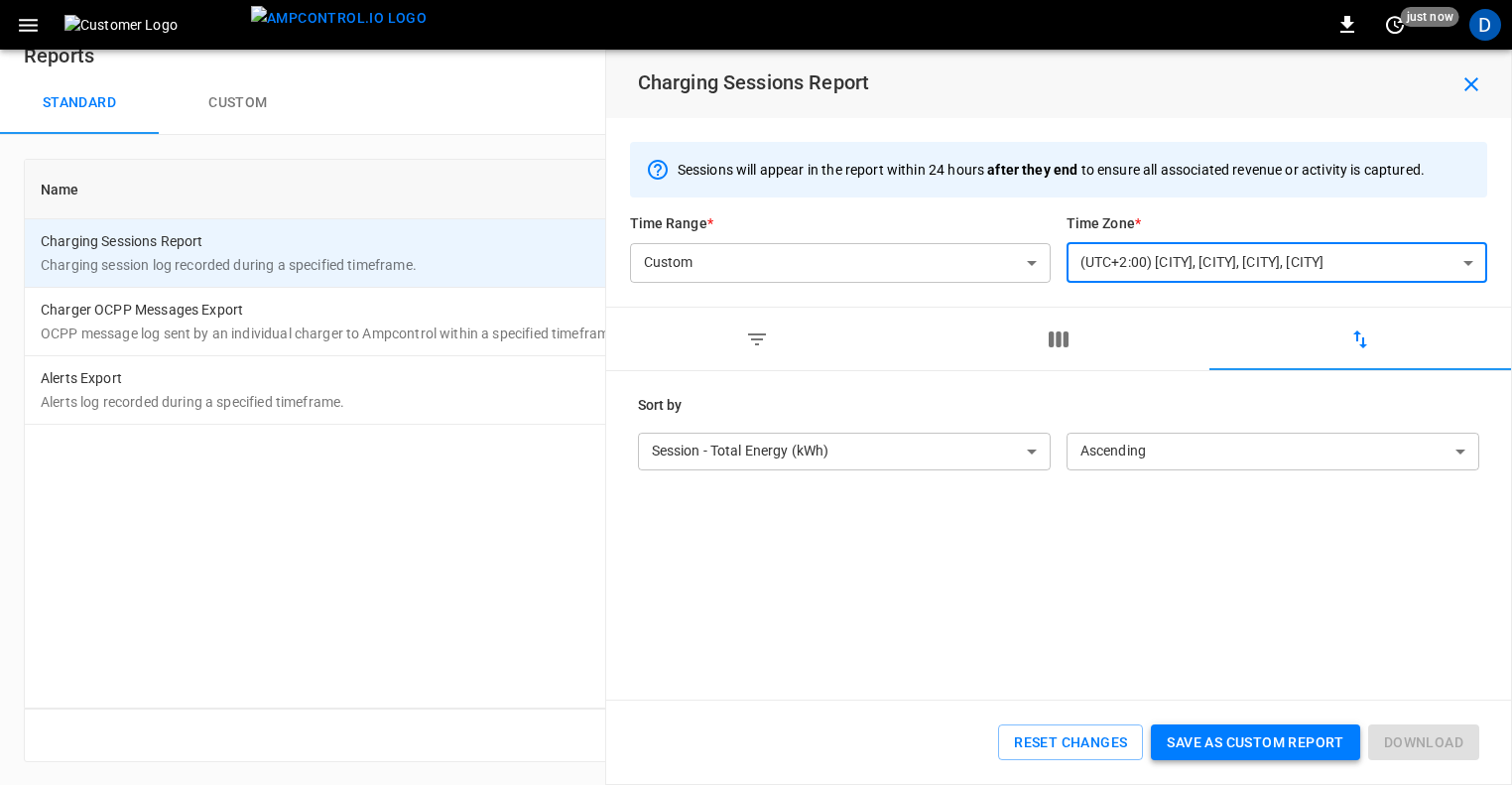 click on "Save as custom report" at bounding box center (1255, 742) 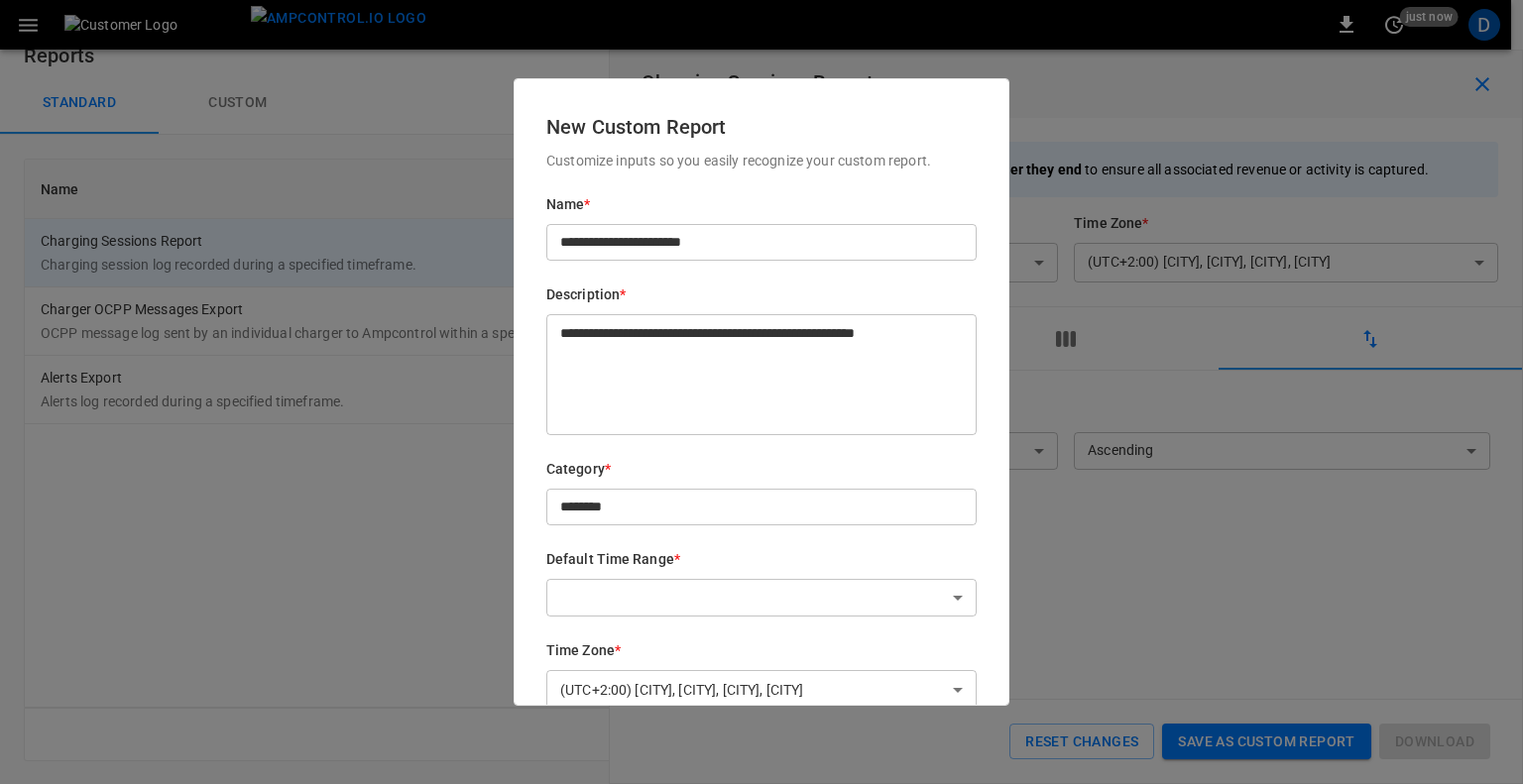 scroll, scrollTop: 108, scrollLeft: 0, axis: vertical 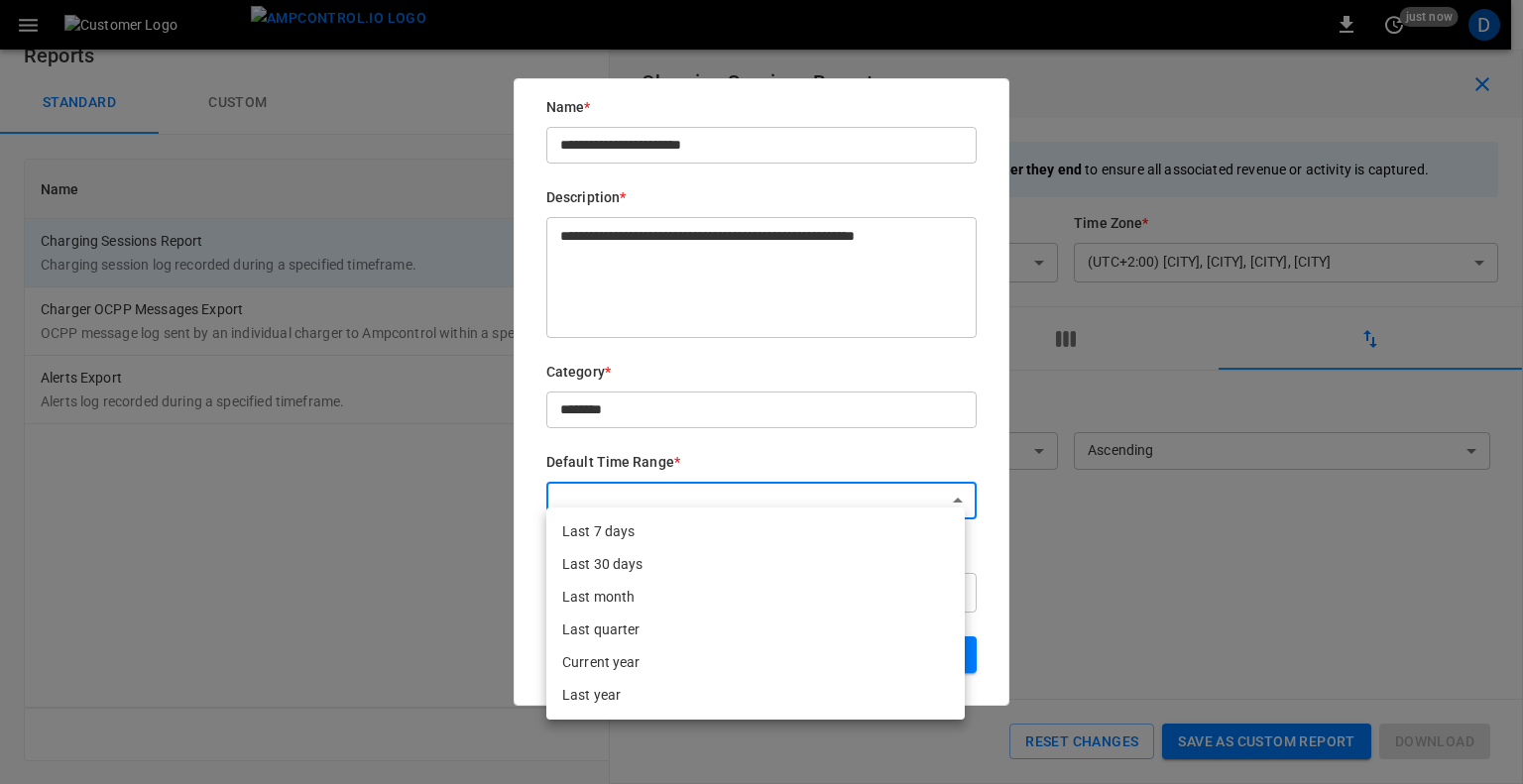 click on "**********" at bounding box center [762, 376] 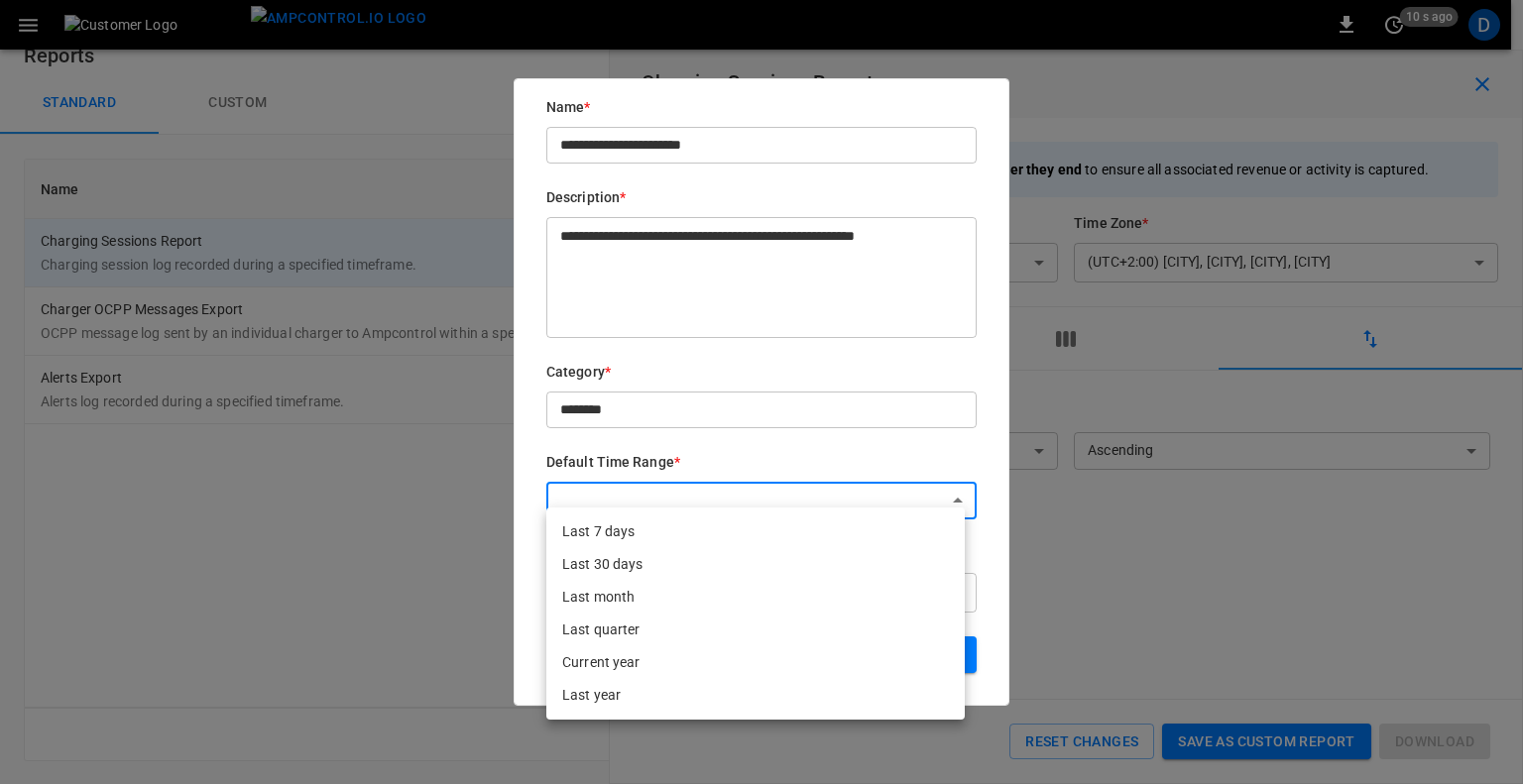 click at bounding box center (762, 392) 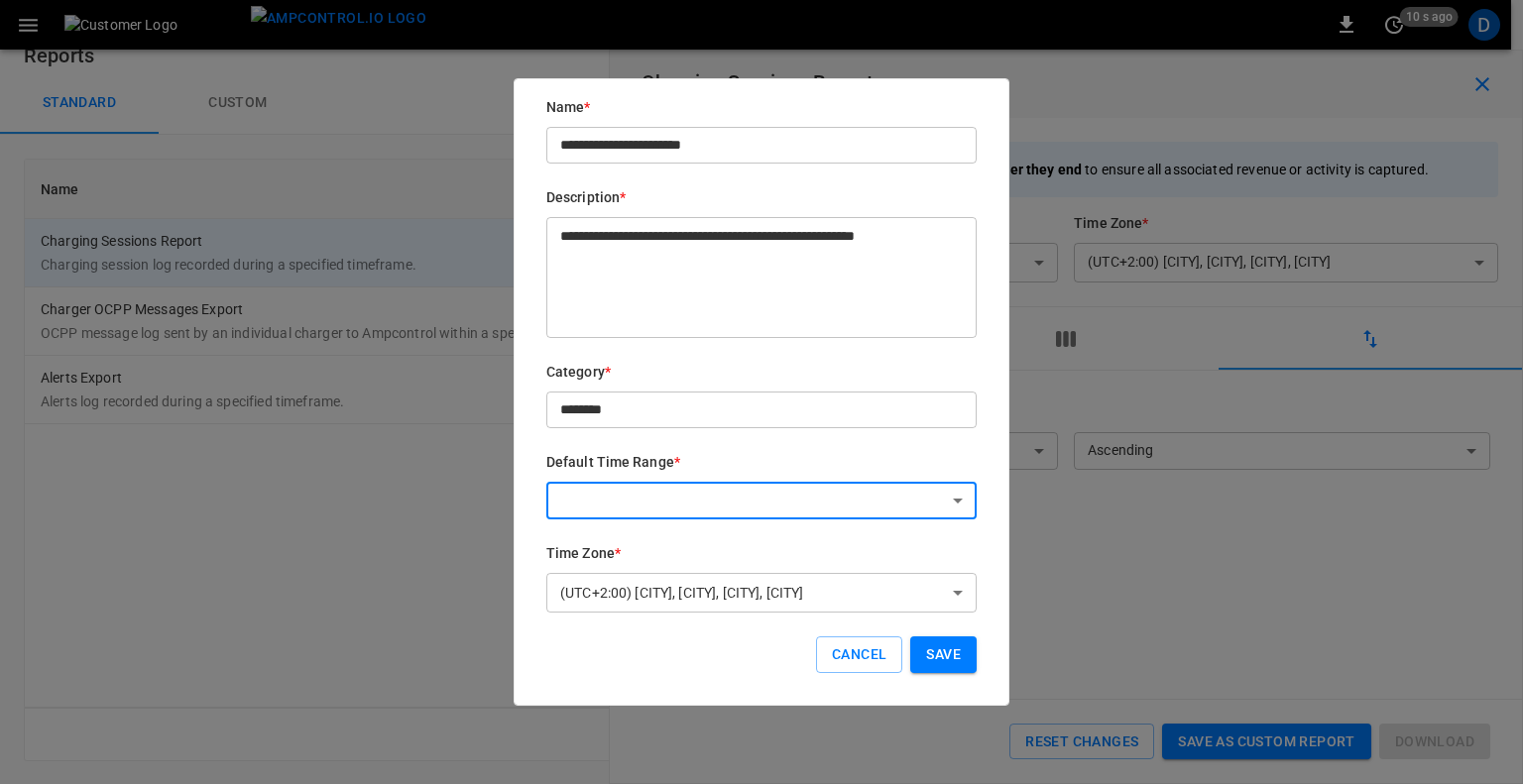 click on "**********" at bounding box center (762, 376) 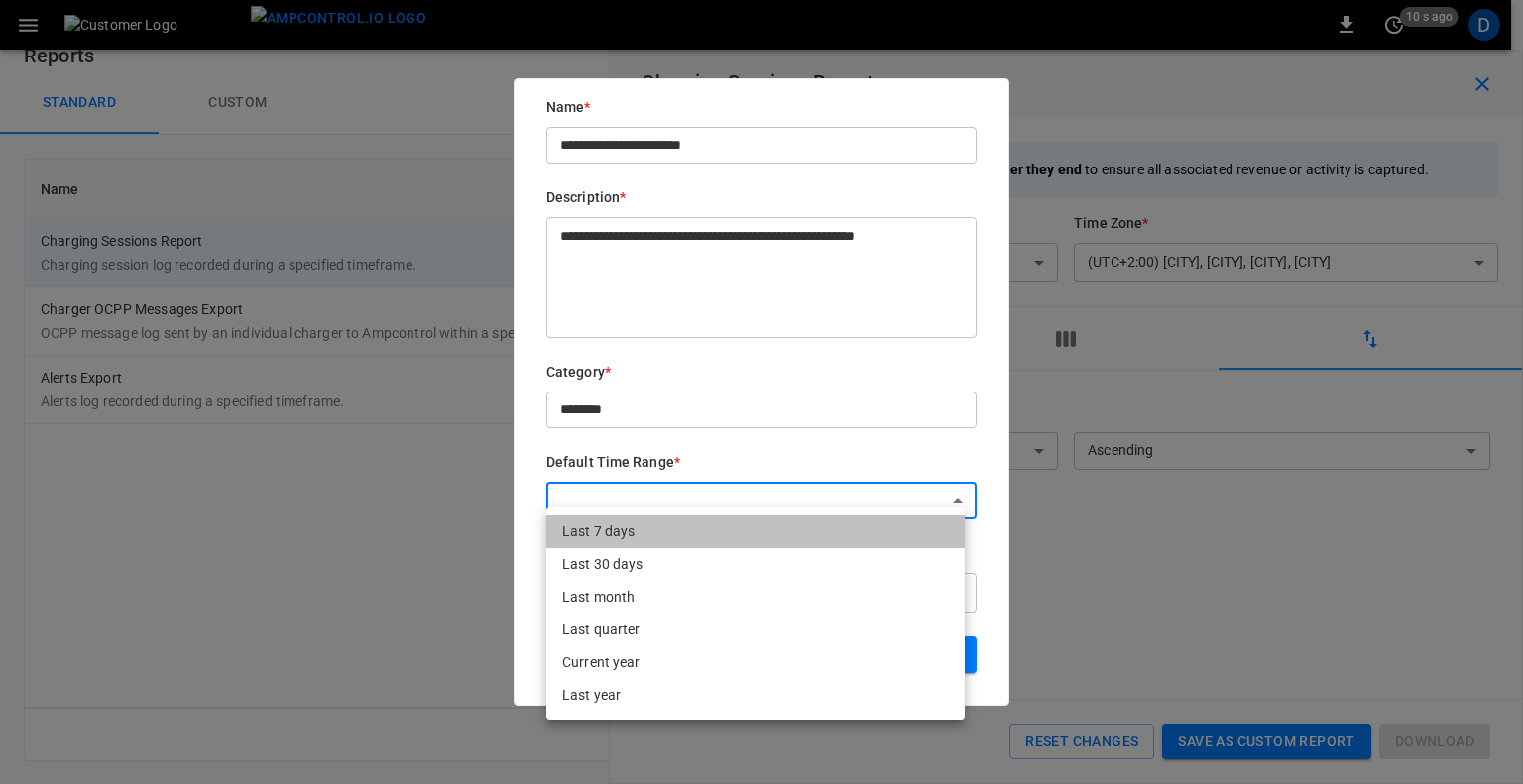 click on "Last 7 days" at bounding box center [756, 531] 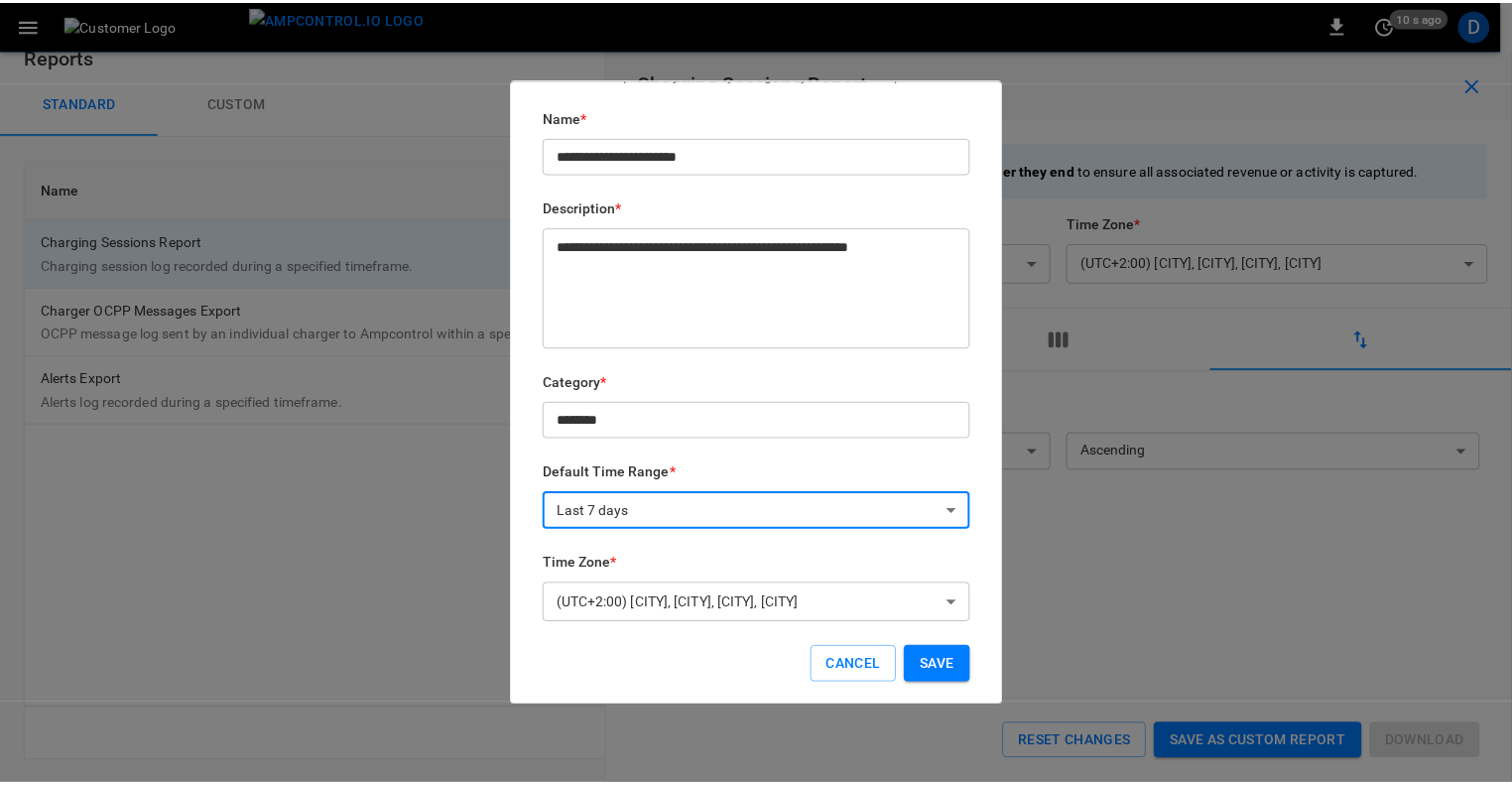 scroll, scrollTop: 108, scrollLeft: 0, axis: vertical 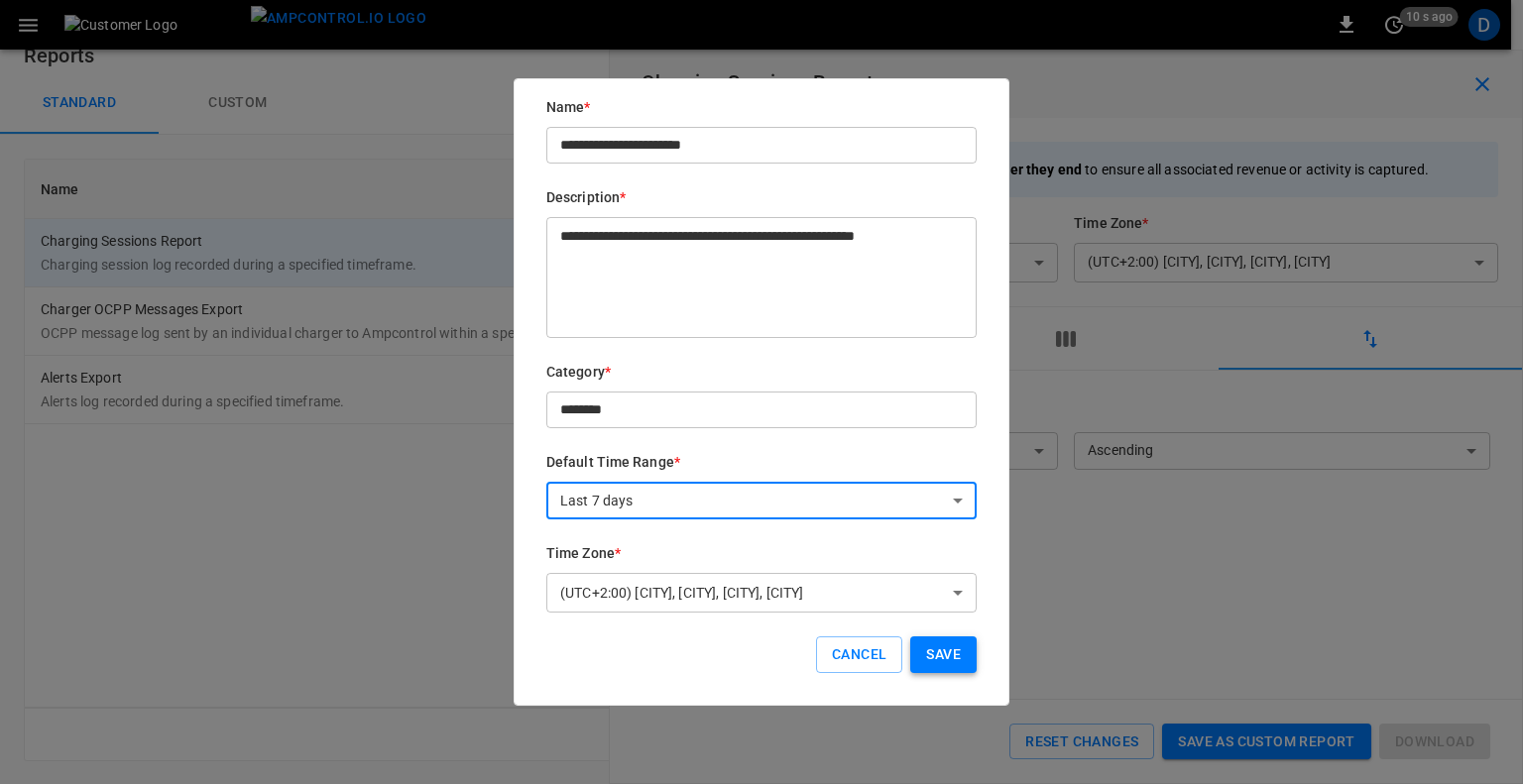click on "Save" at bounding box center (943, 654) 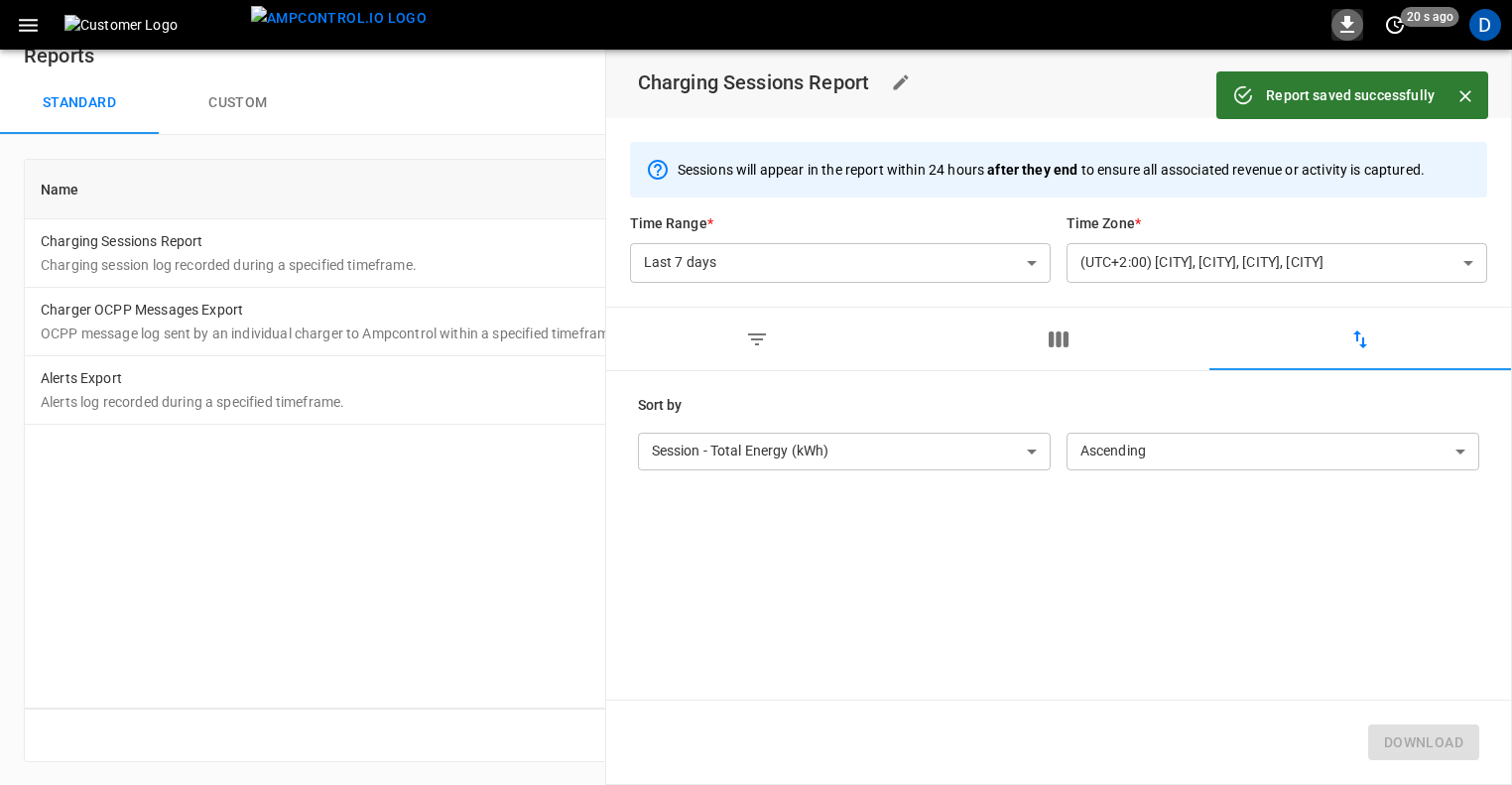 click at bounding box center (1347, 25) 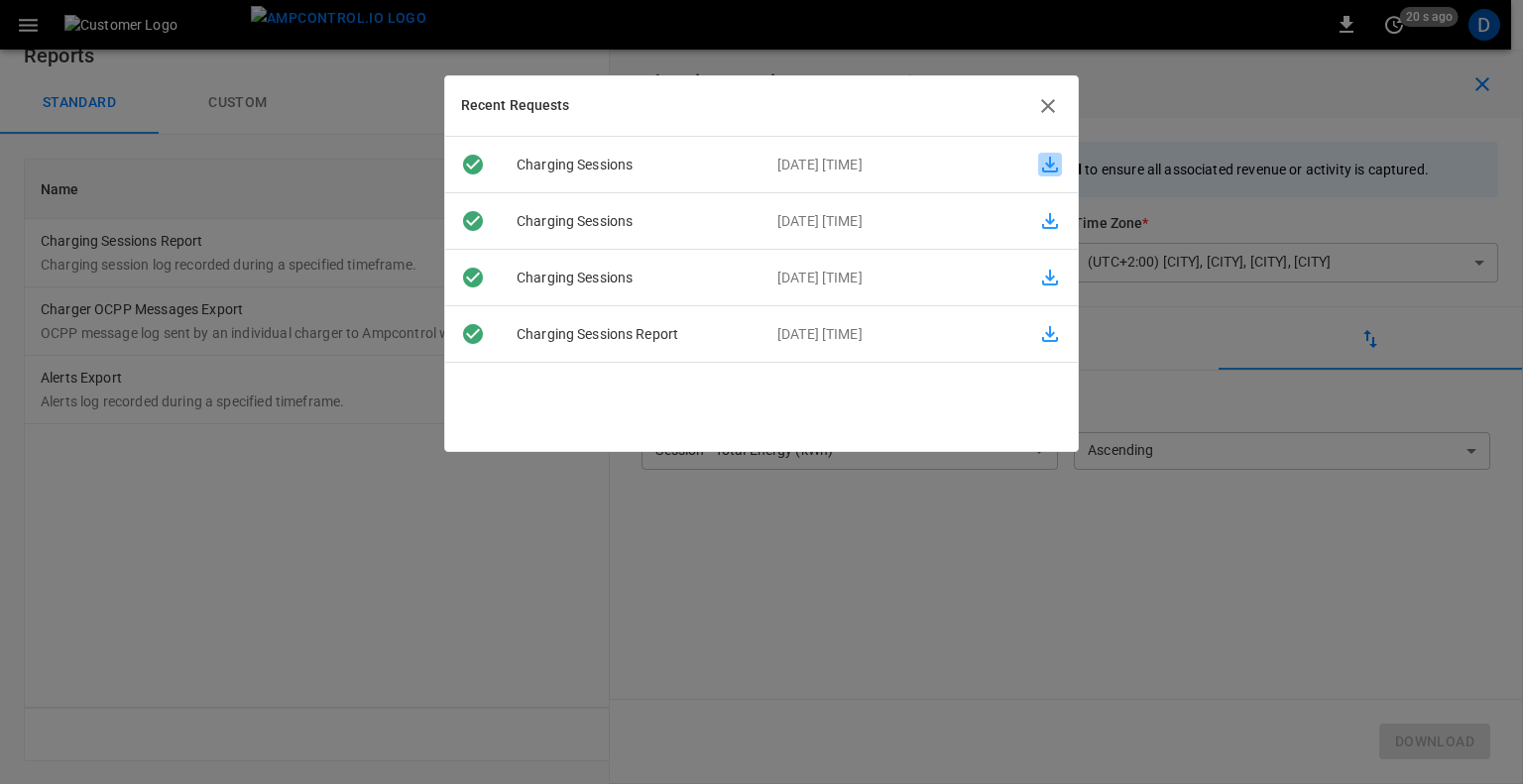 click at bounding box center (1050, 165) 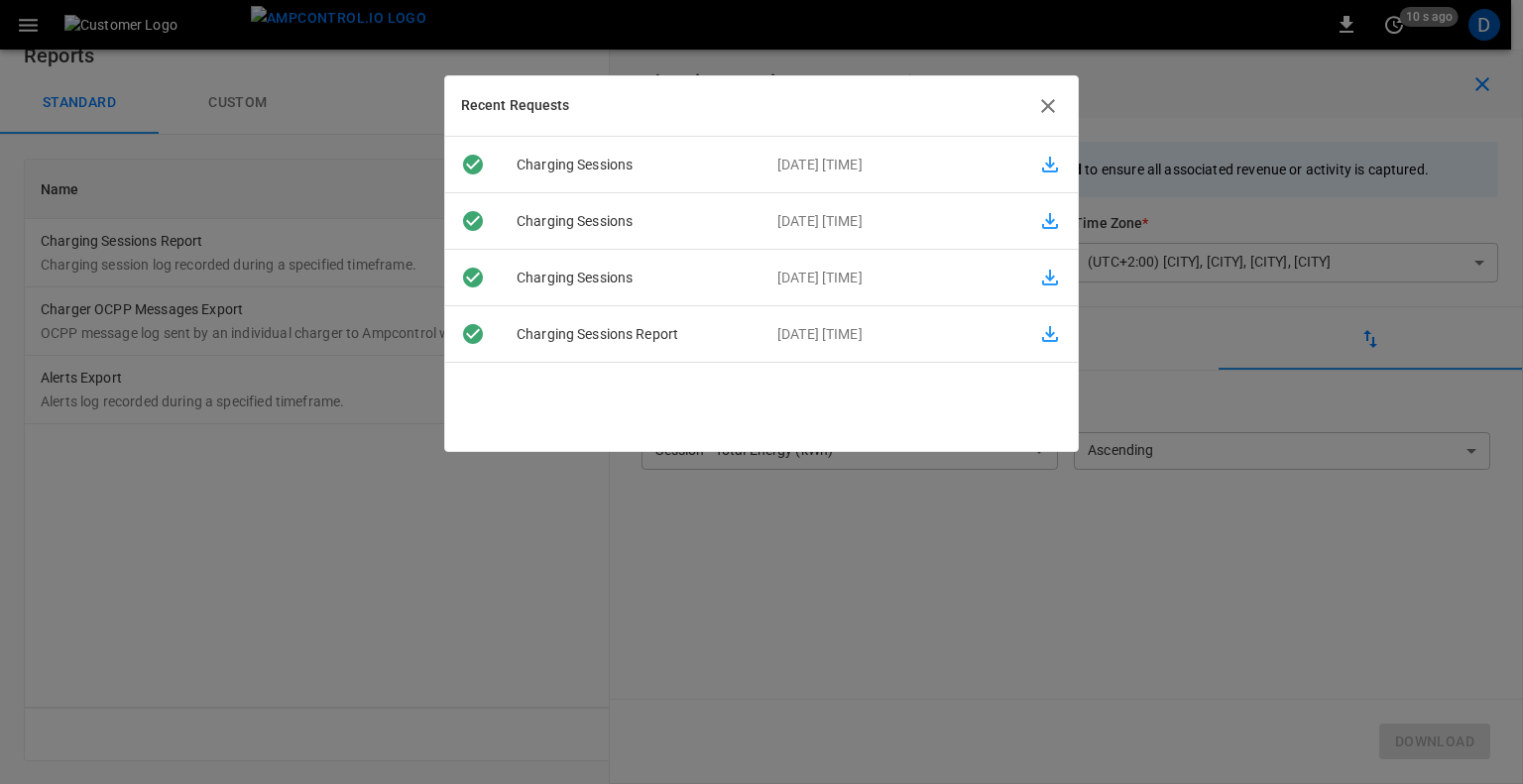 click at bounding box center (1048, 106) 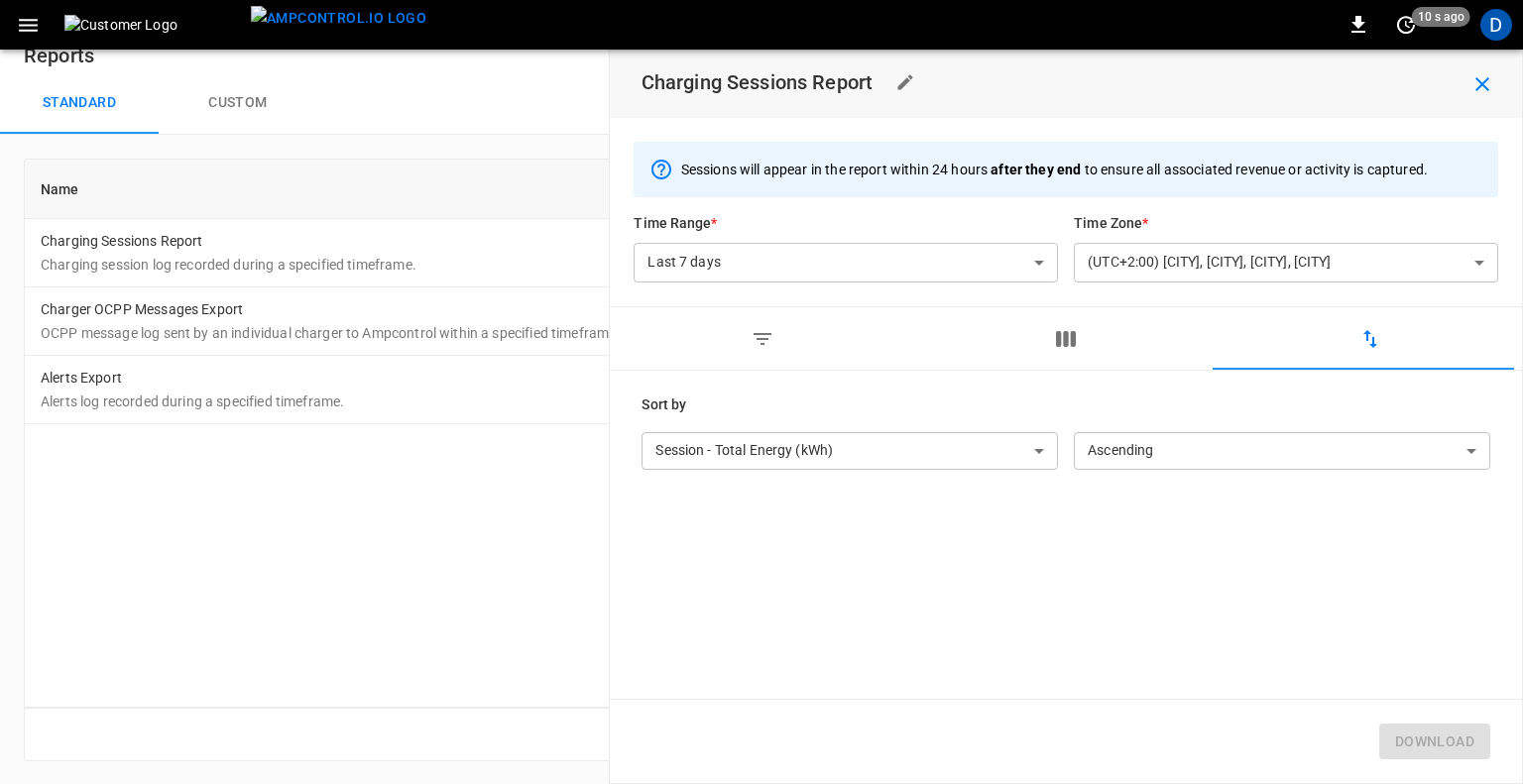 click on "**********" at bounding box center [762, 376] 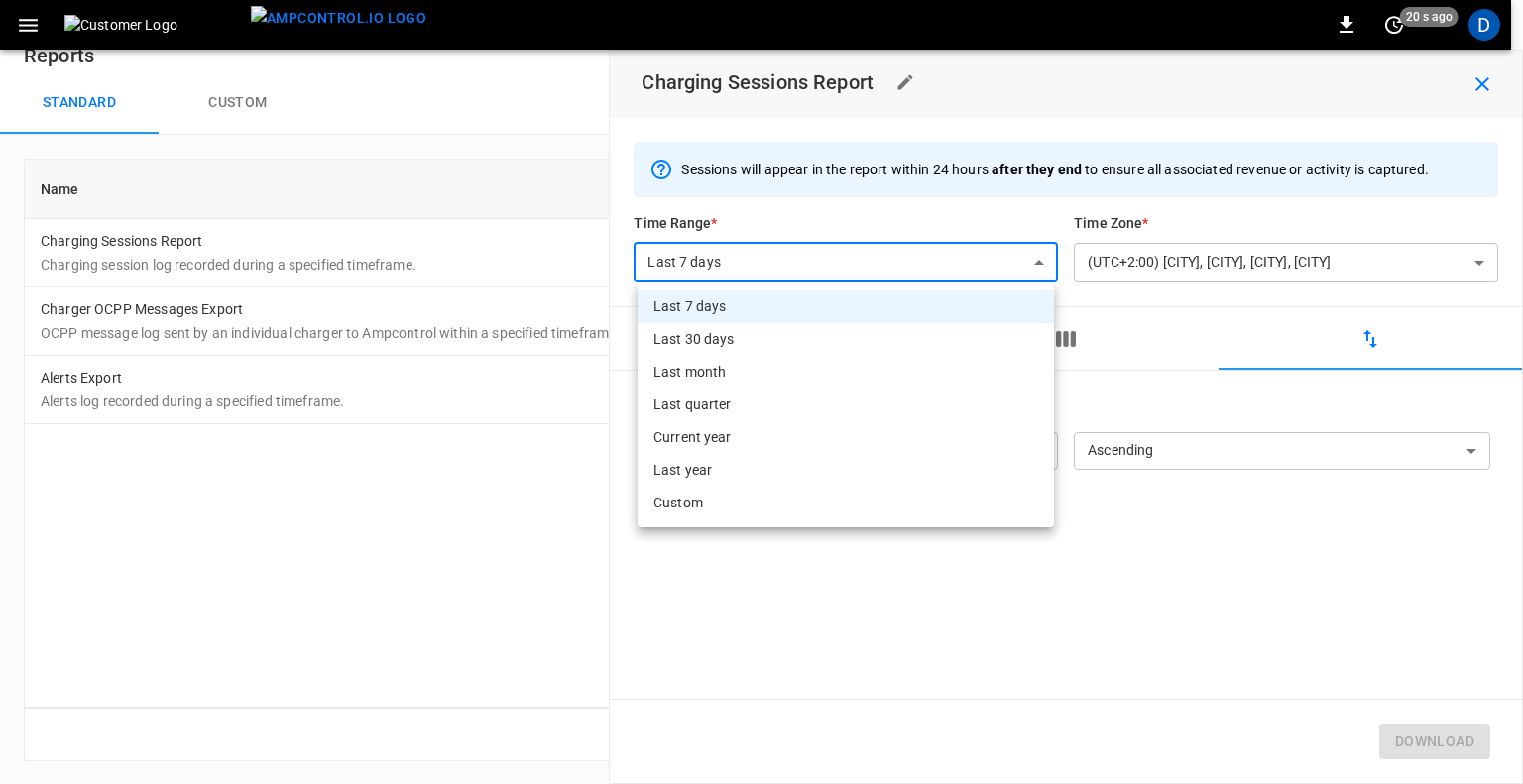click on "Custom" at bounding box center (846, 503) 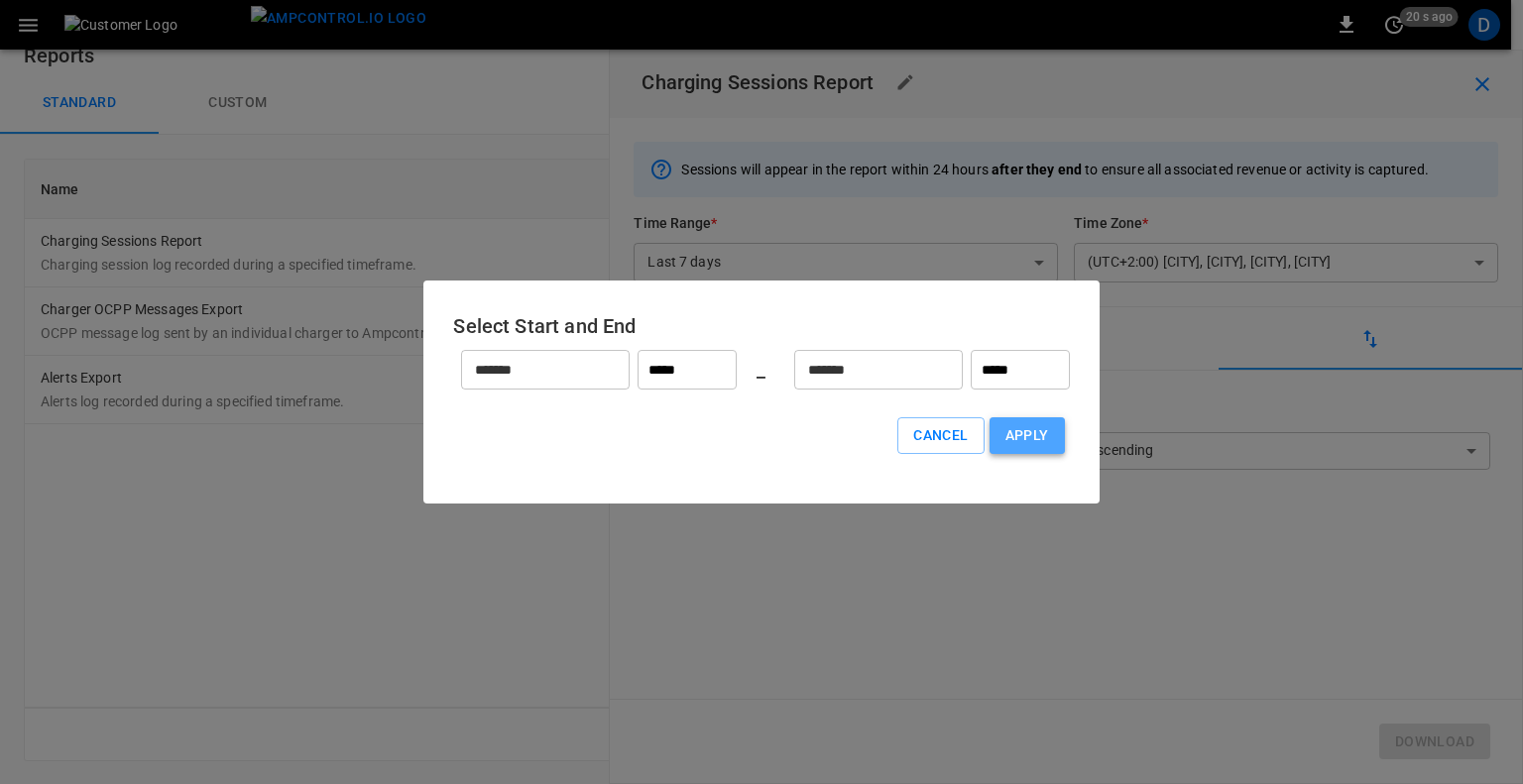 click on "Apply" at bounding box center (1027, 435) 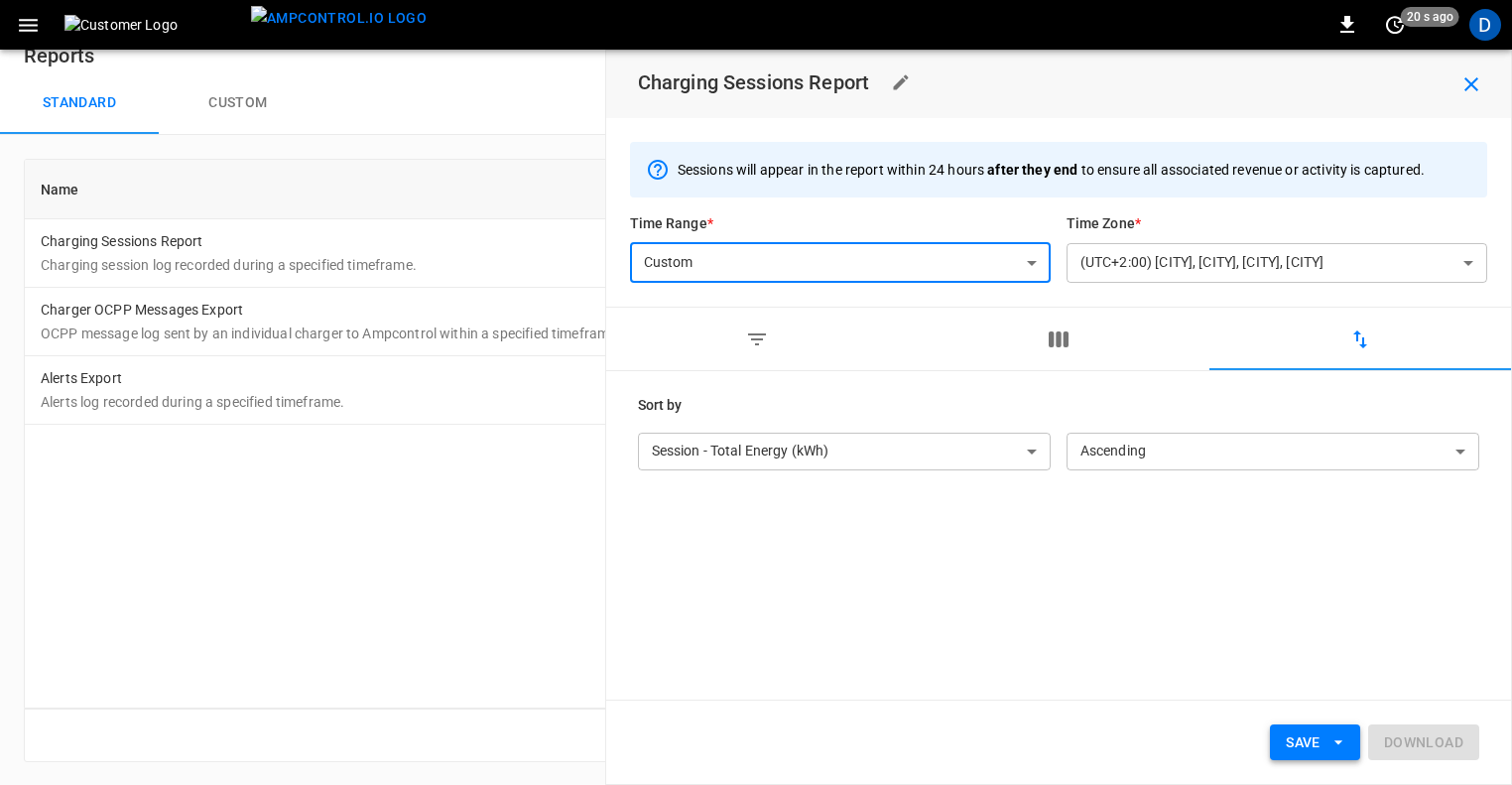 click at bounding box center [1338, 742] 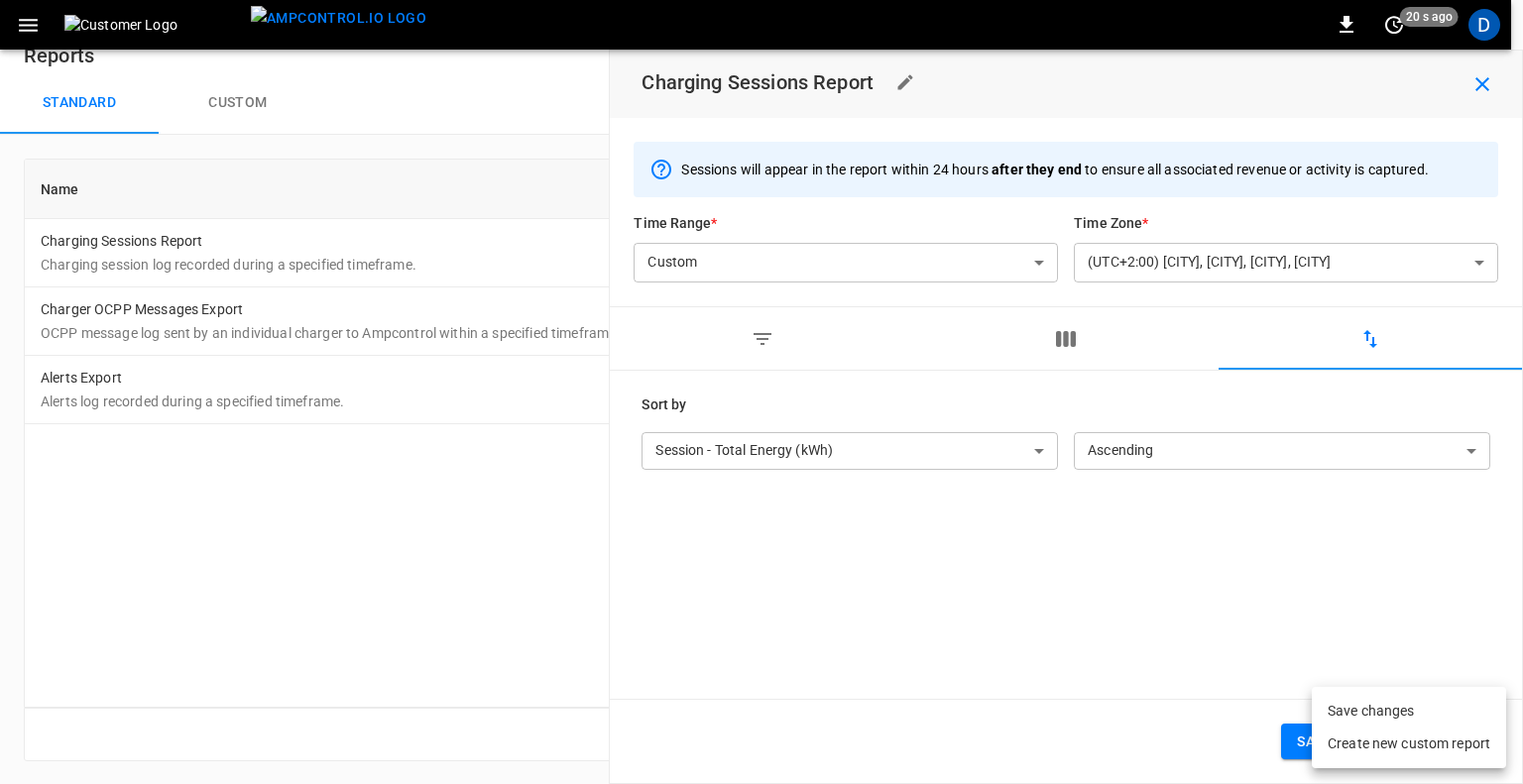 click at bounding box center (762, 392) 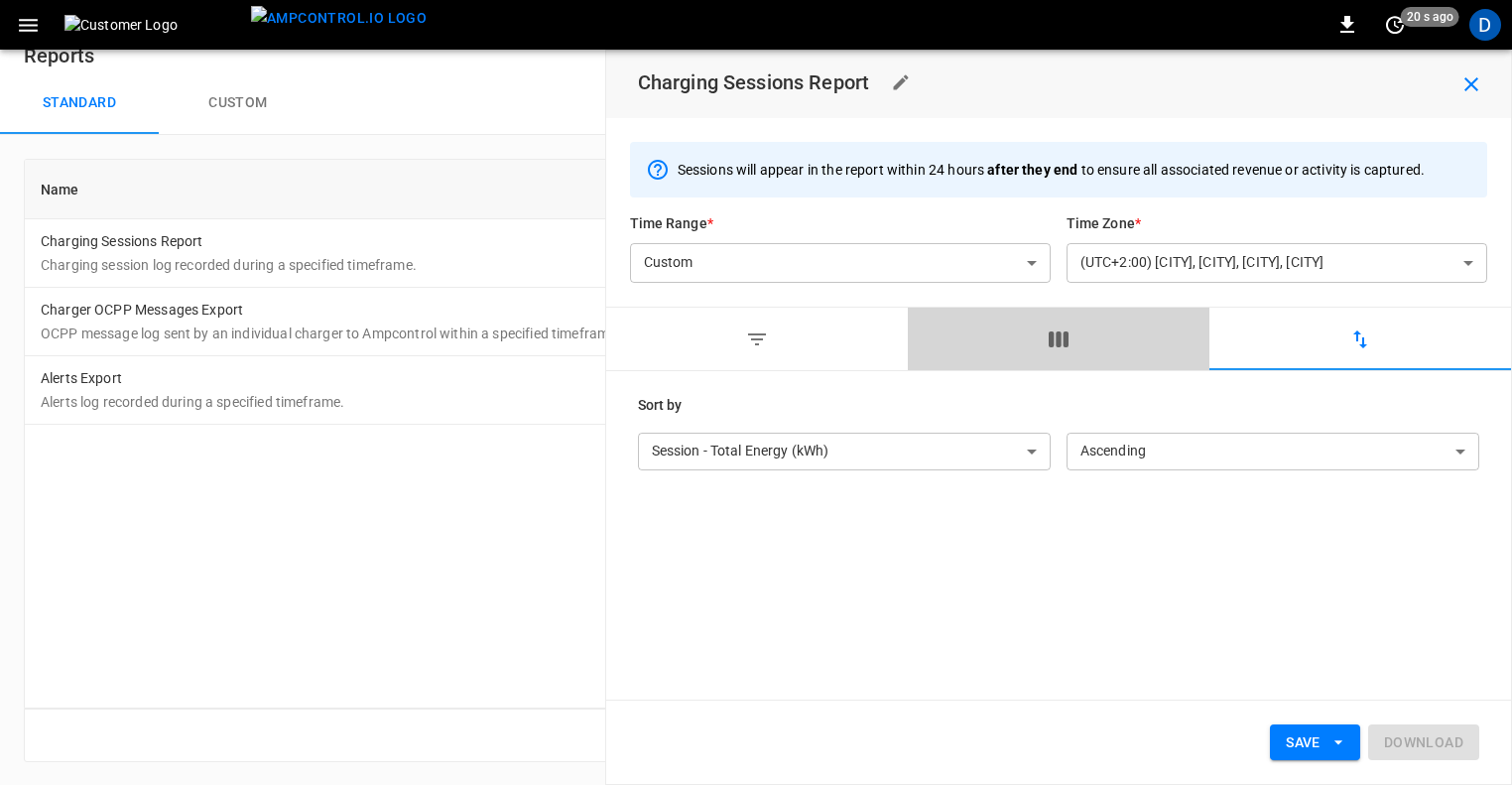 click at bounding box center [1059, 339] 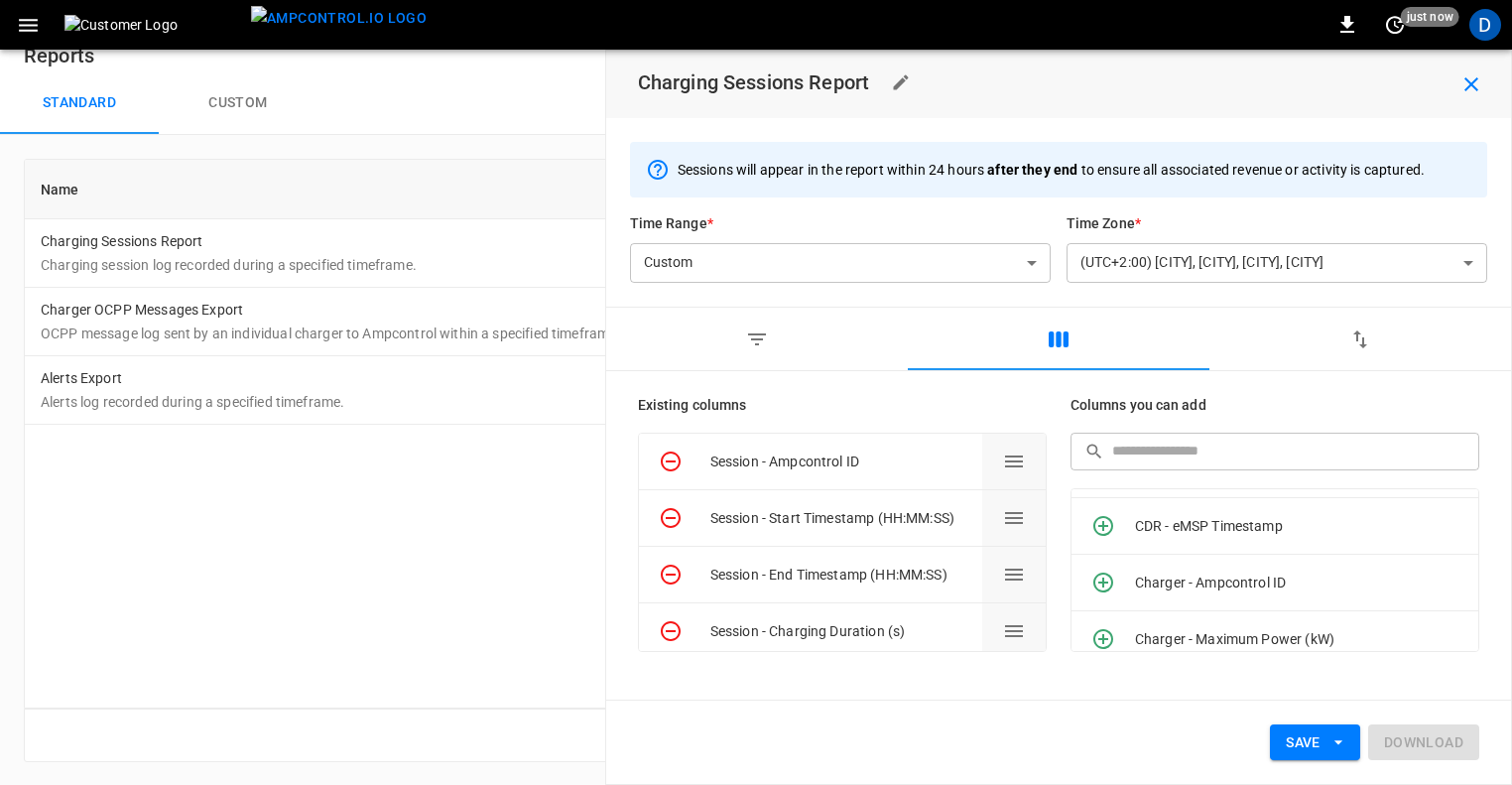 scroll, scrollTop: 0, scrollLeft: 0, axis: both 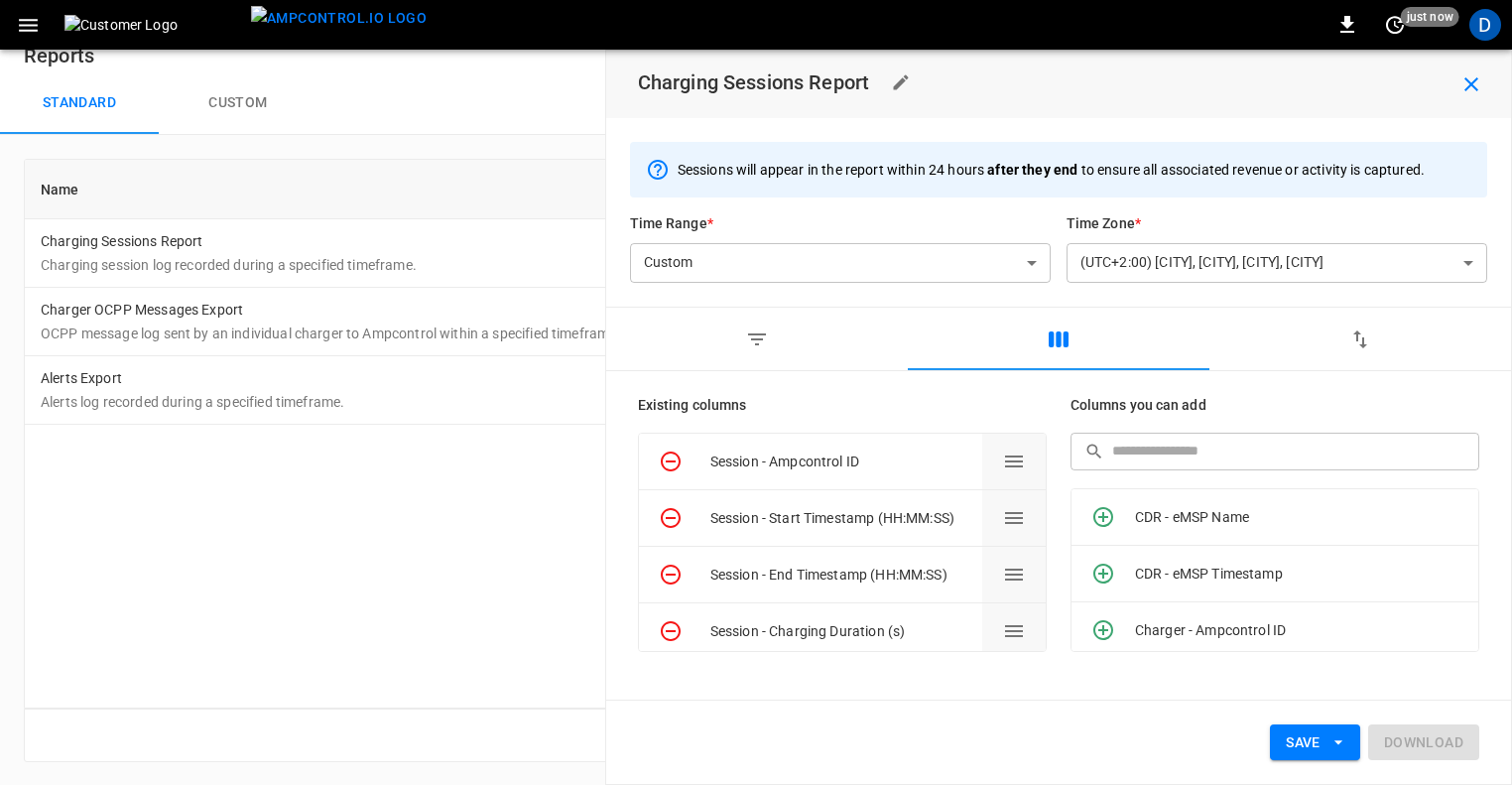 click at bounding box center (757, 339) 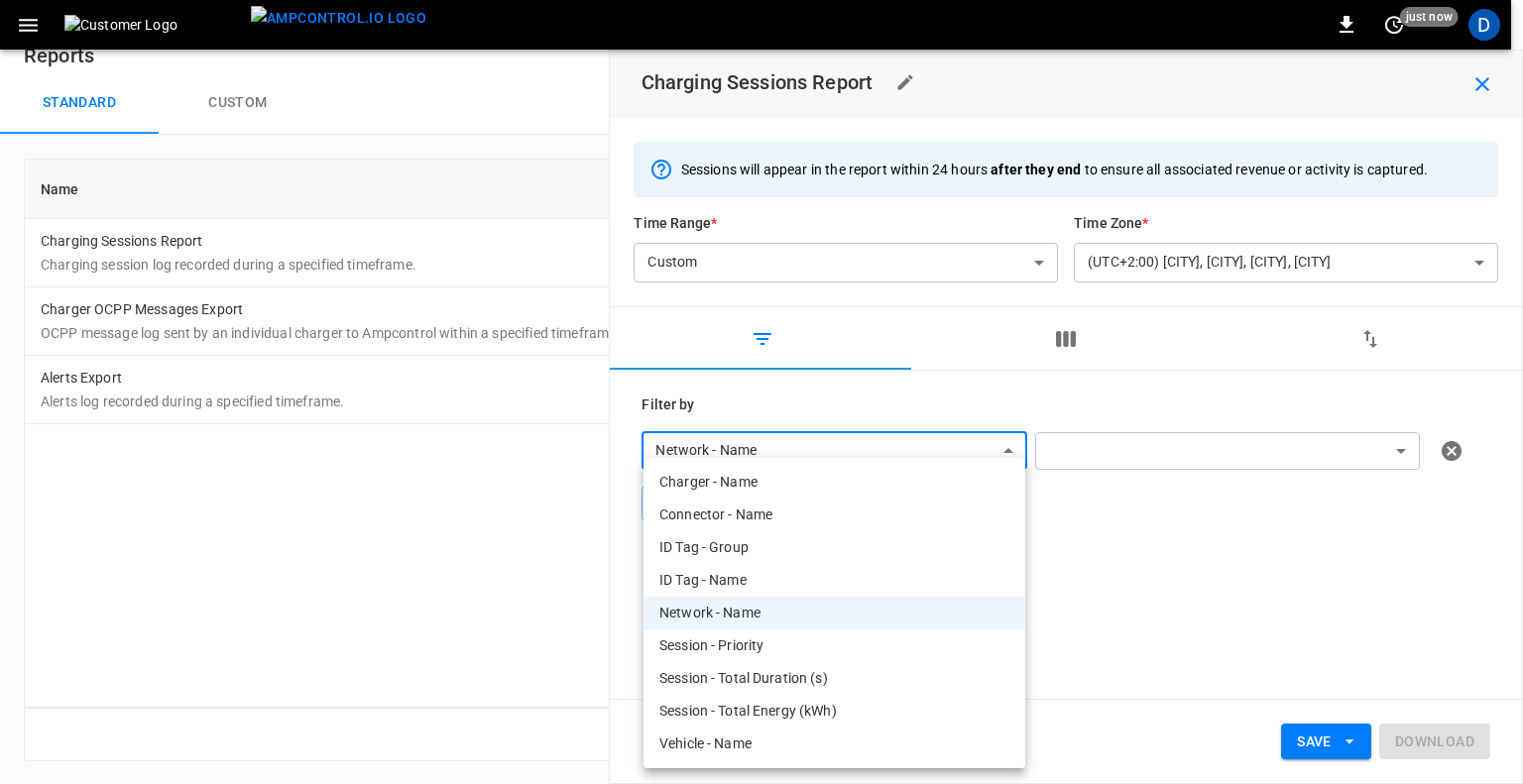 click on "**********" at bounding box center [762, 376] 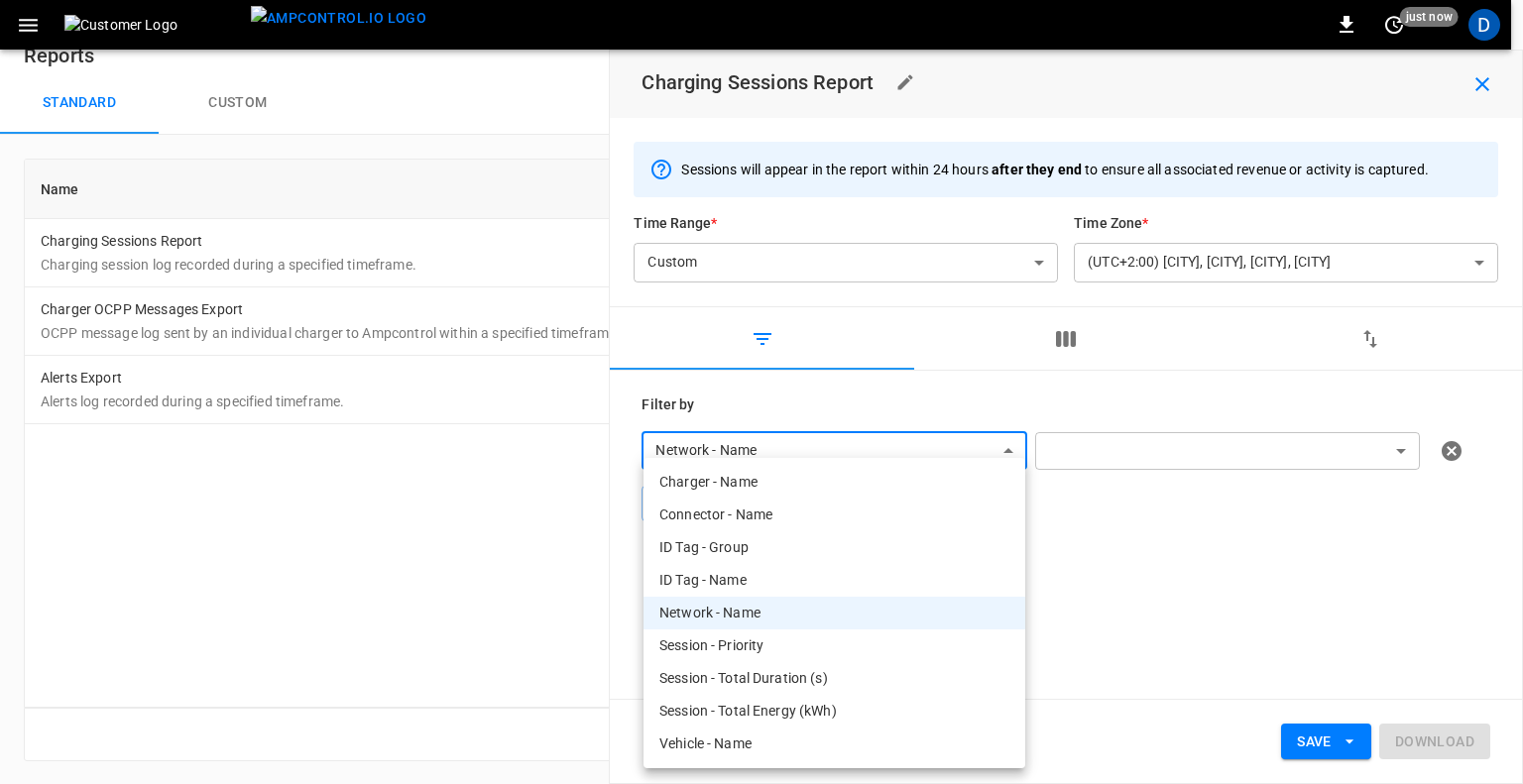 click at bounding box center [762, 392] 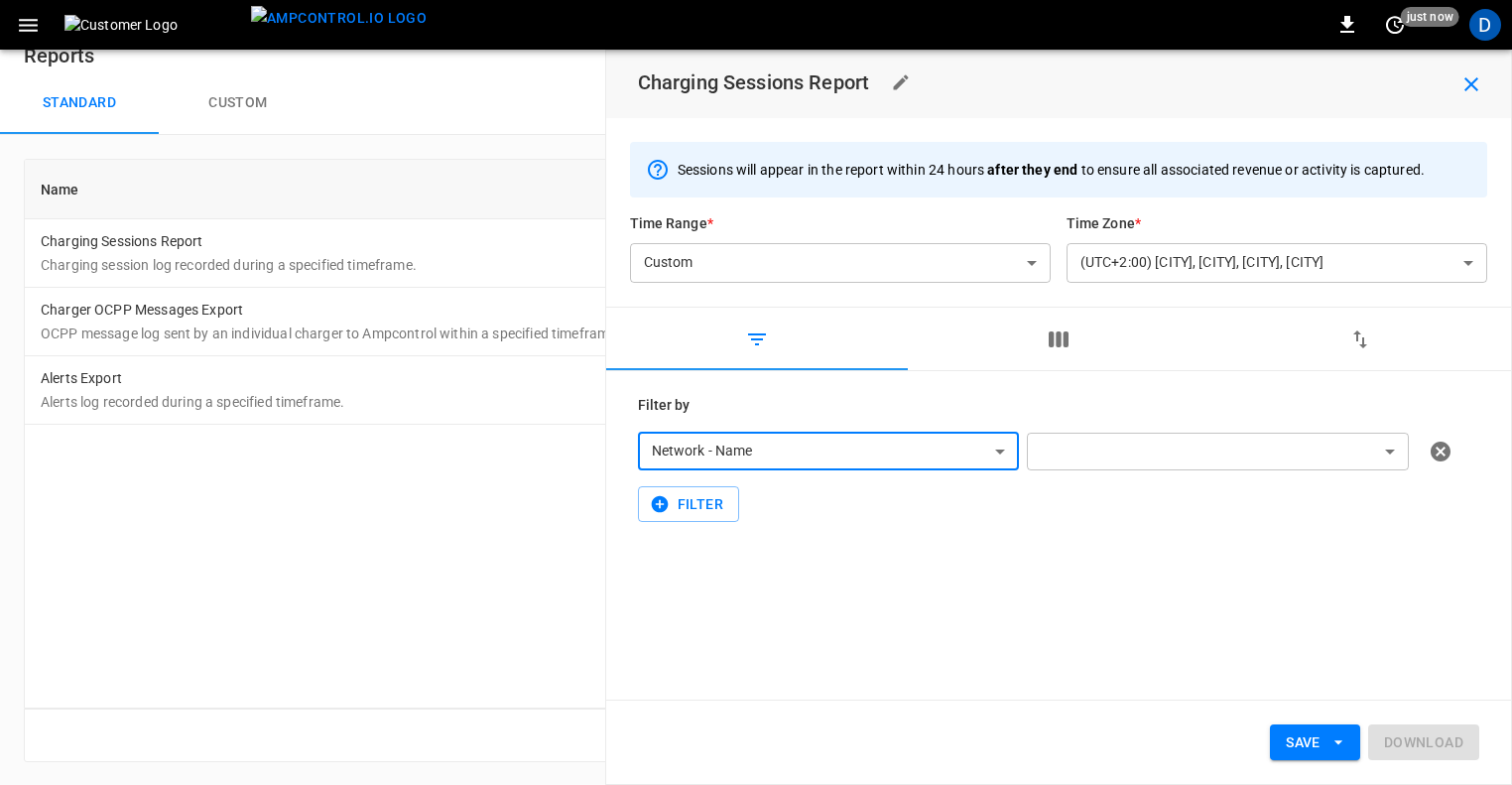 click on "**********" at bounding box center (756, 376) 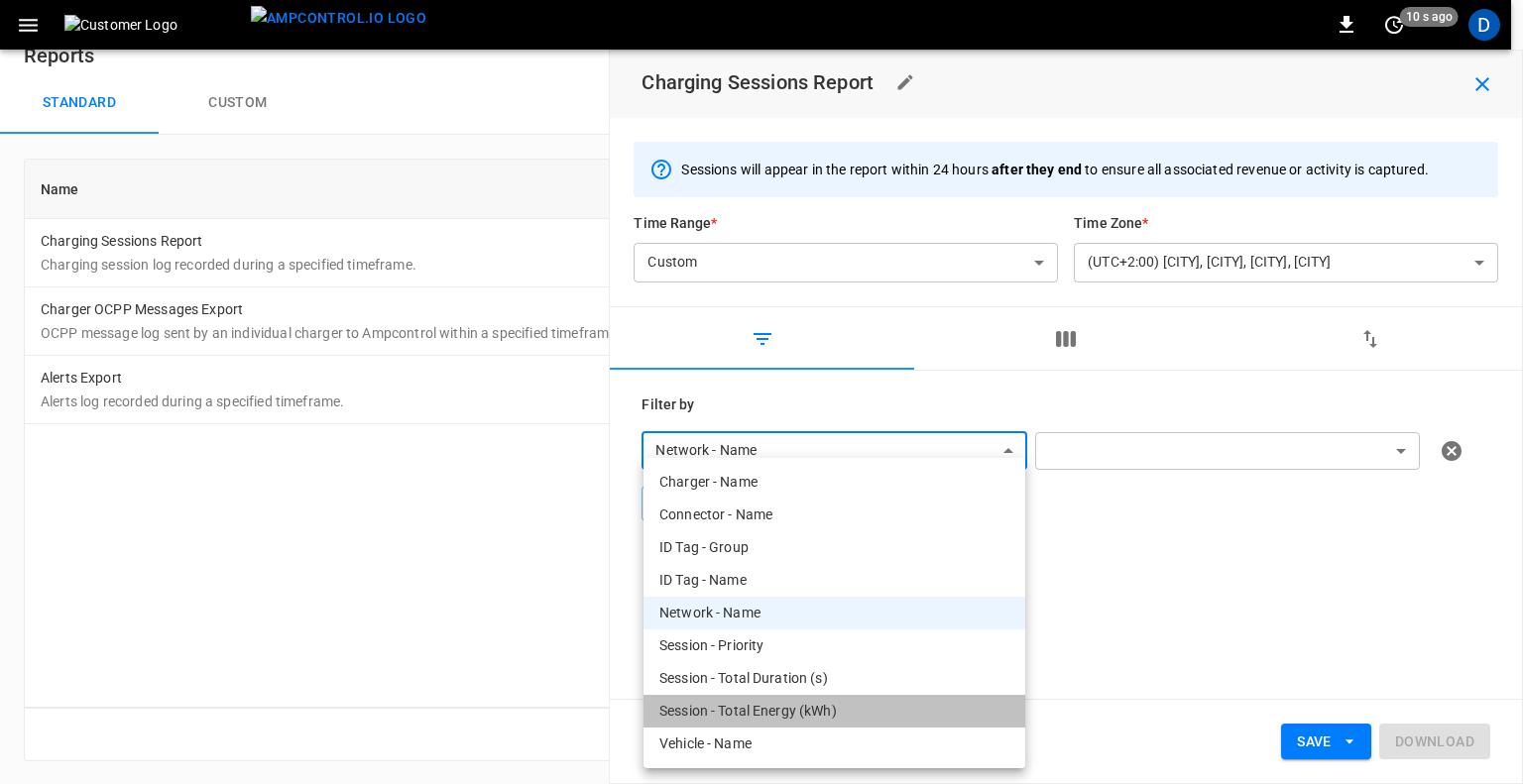 click on "Session - Total Energy (kWh)" at bounding box center [834, 711] 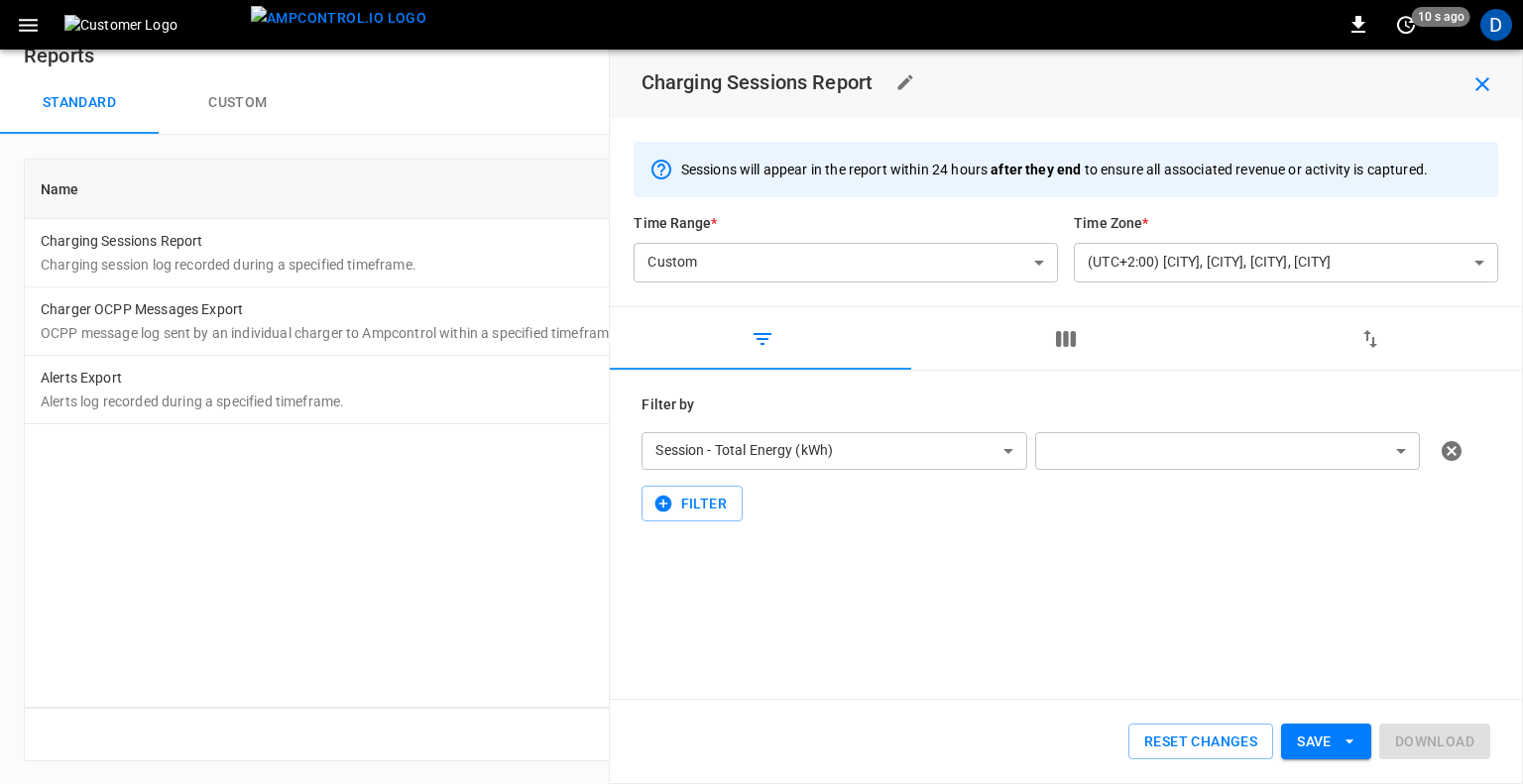 click on "**********" at bounding box center [762, 376] 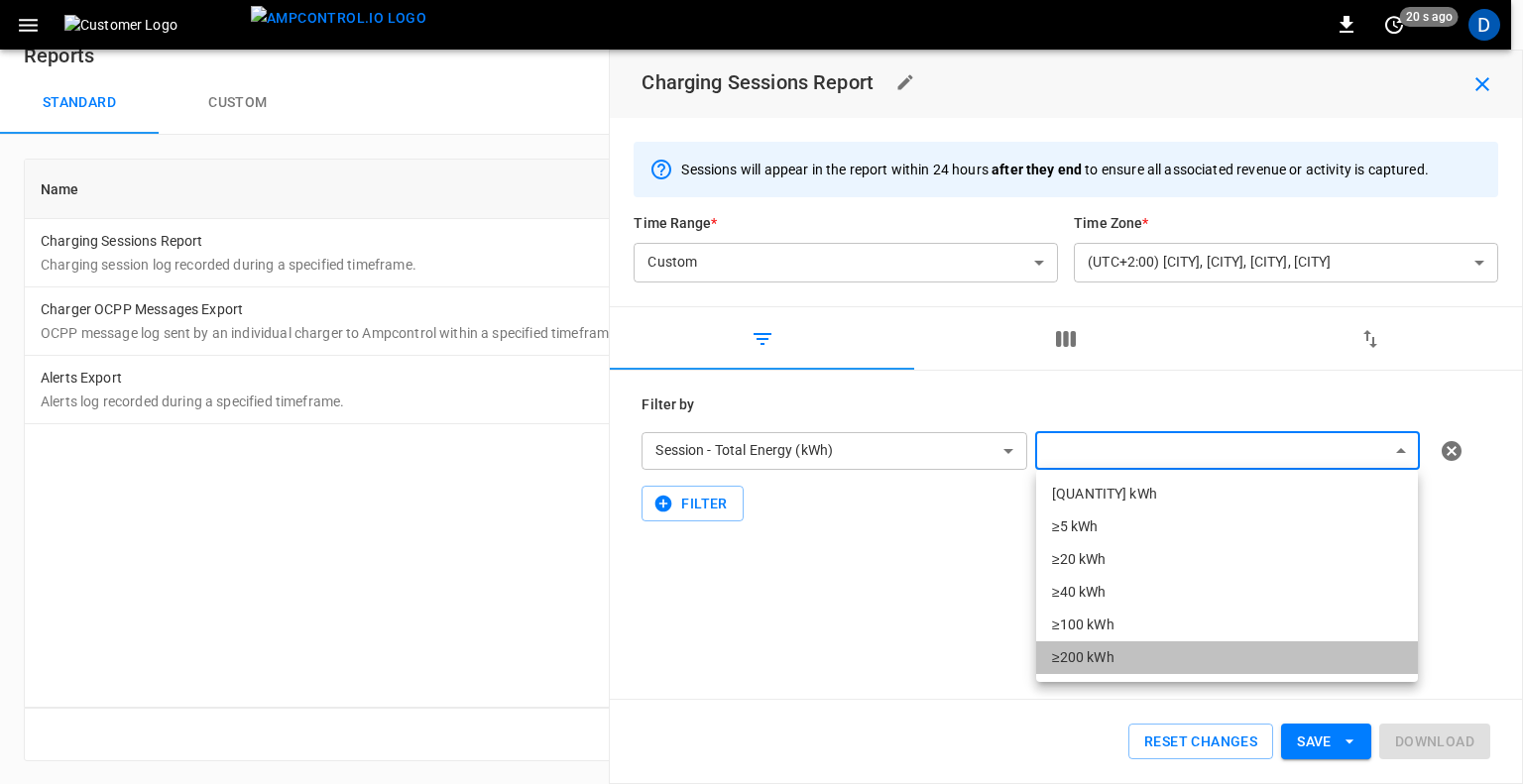 click on "≥200 kWh" at bounding box center (1227, 657) 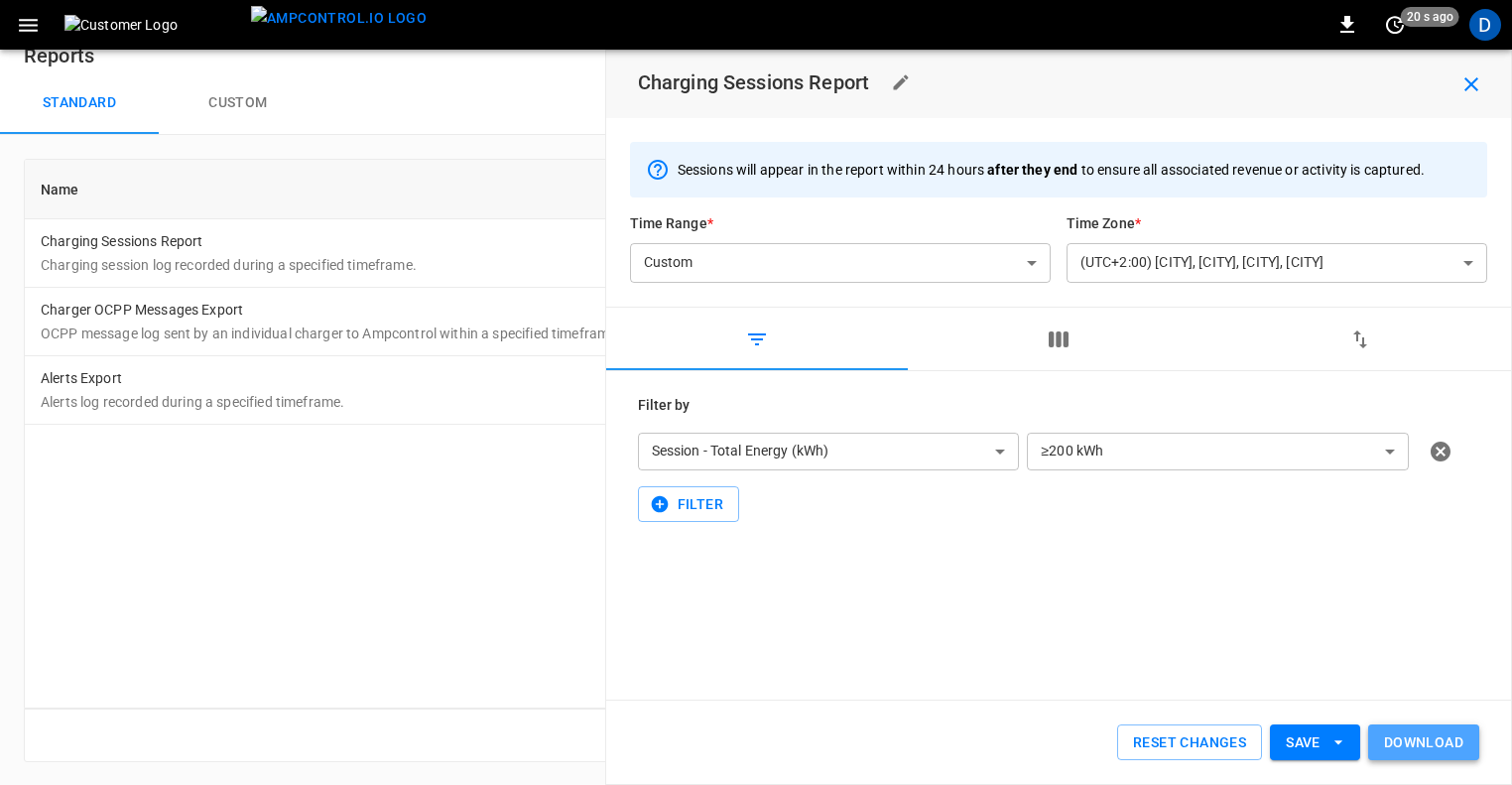click on "Download" at bounding box center (1424, 742) 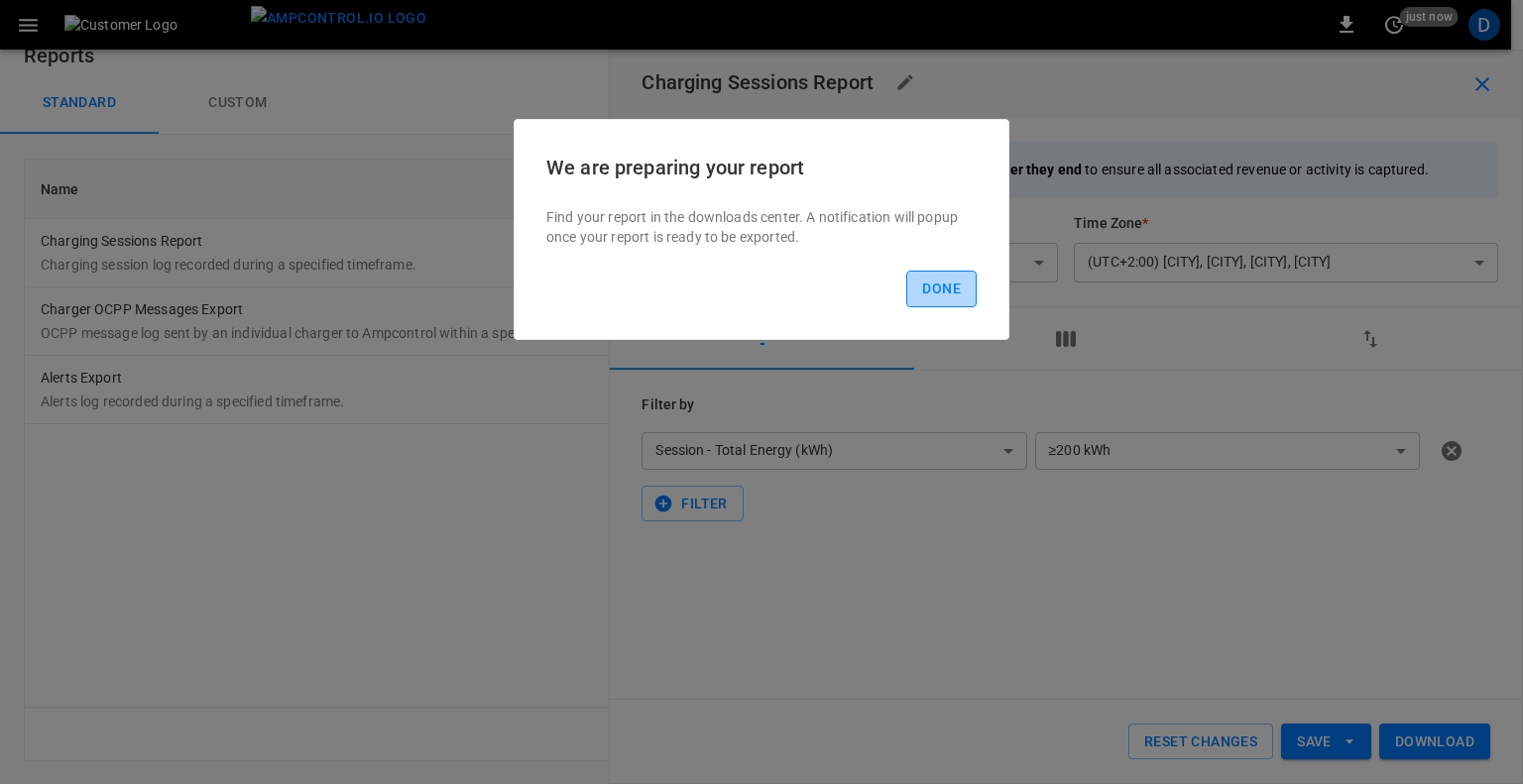 click on "Done" at bounding box center [941, 288] 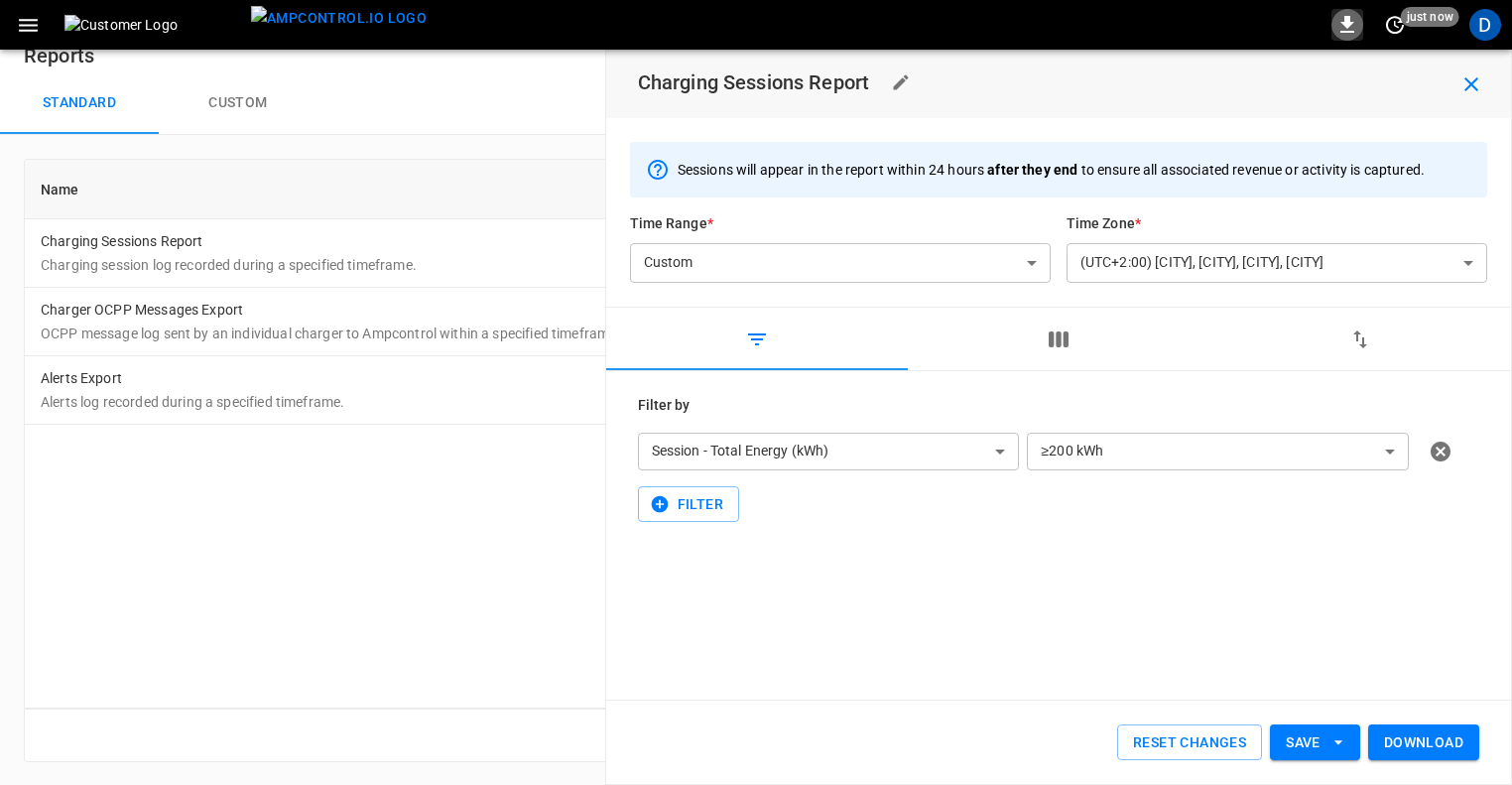 click at bounding box center (1347, 25) 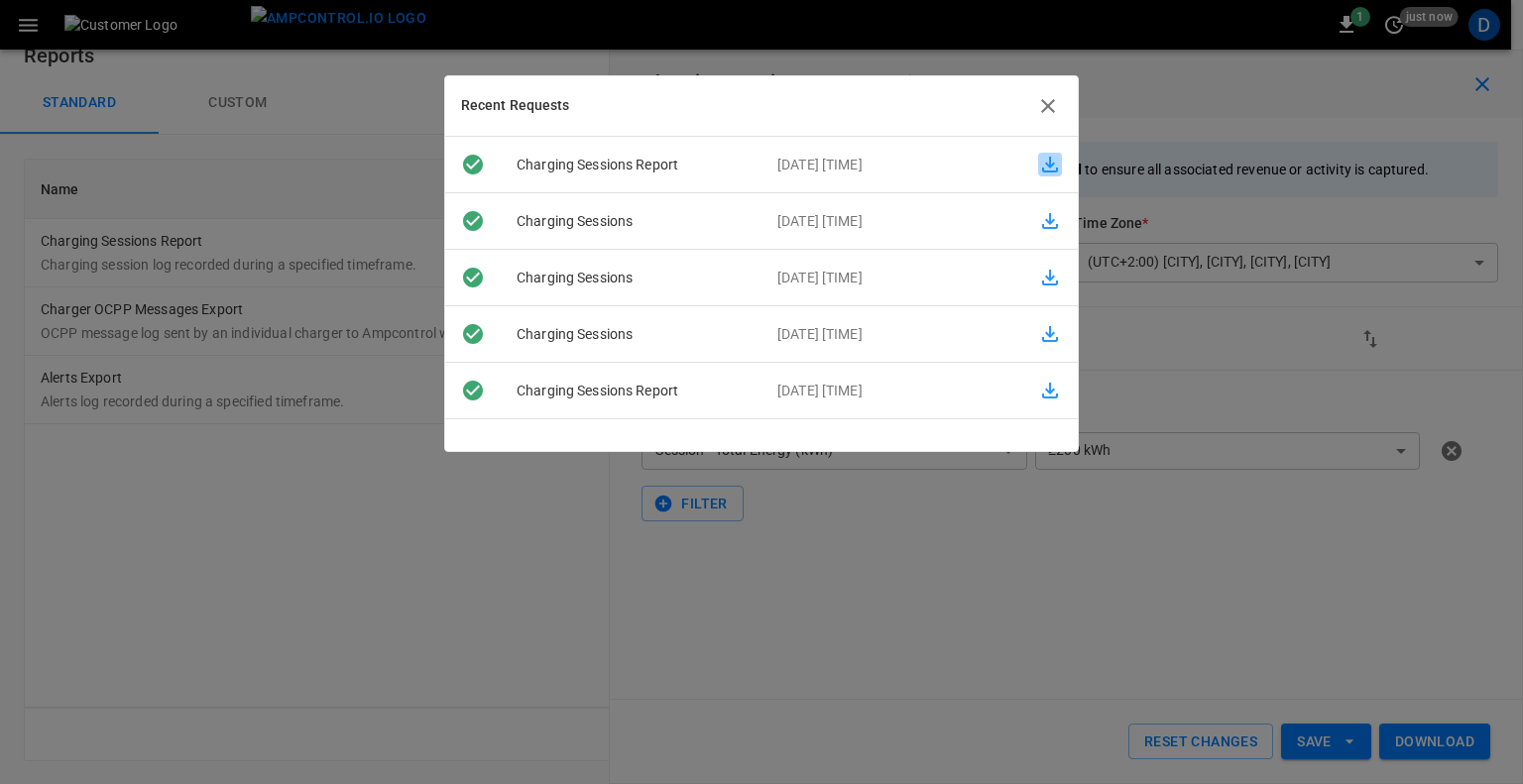 drag, startPoint x: 1041, startPoint y: 163, endPoint x: 1023, endPoint y: 161, distance: 18.11077 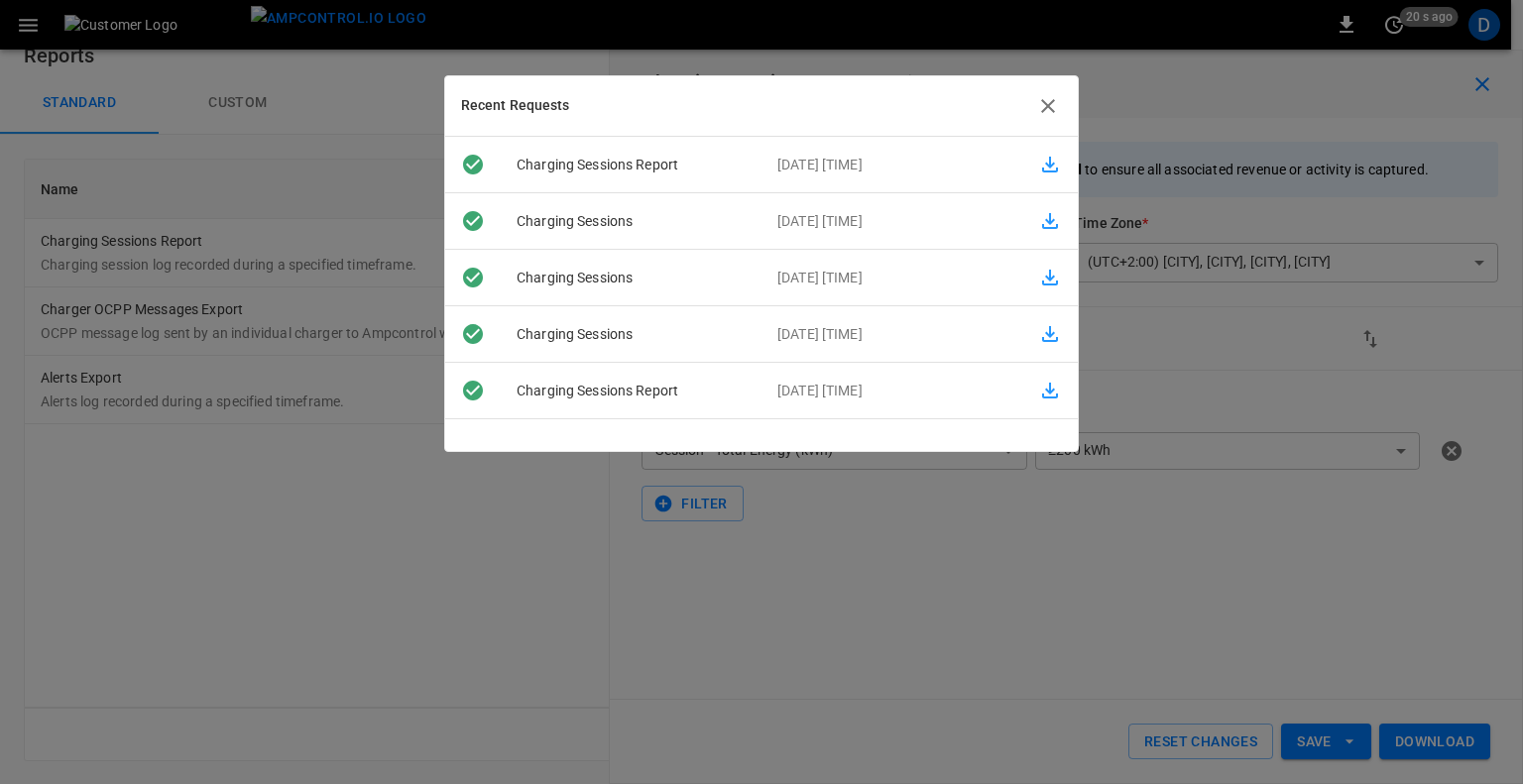 click at bounding box center (1048, 106) 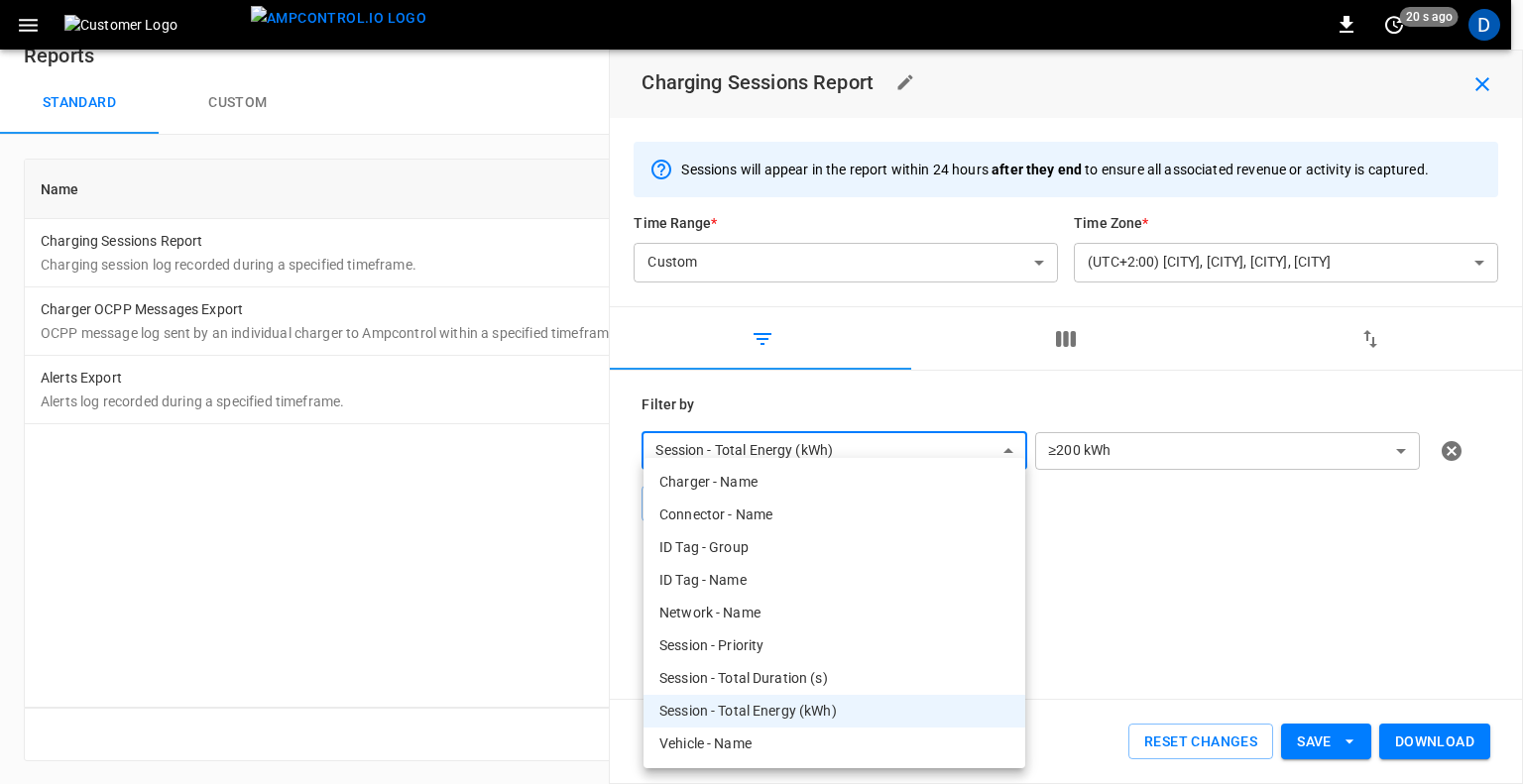 click on "**********" at bounding box center (762, 376) 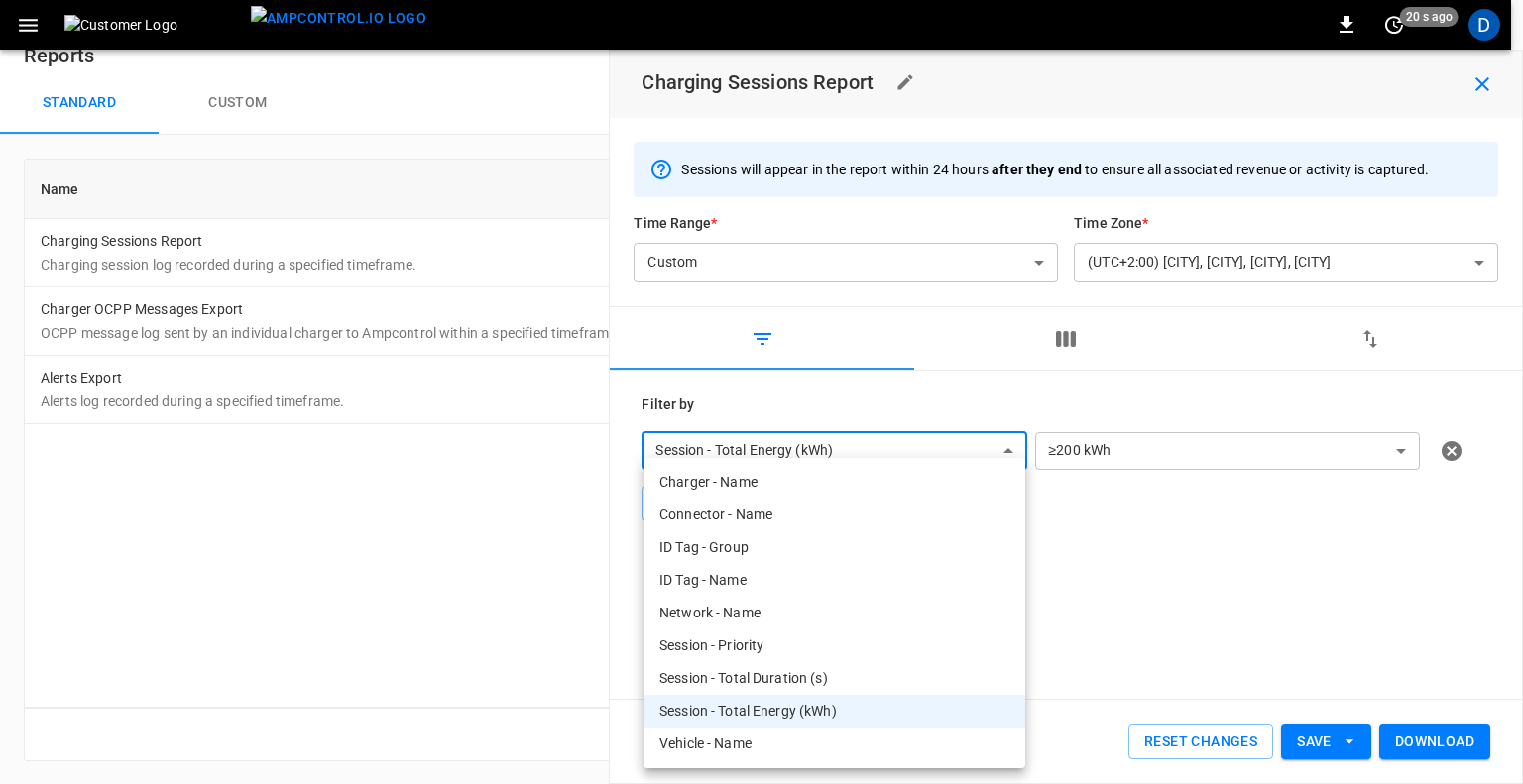 click at bounding box center [762, 392] 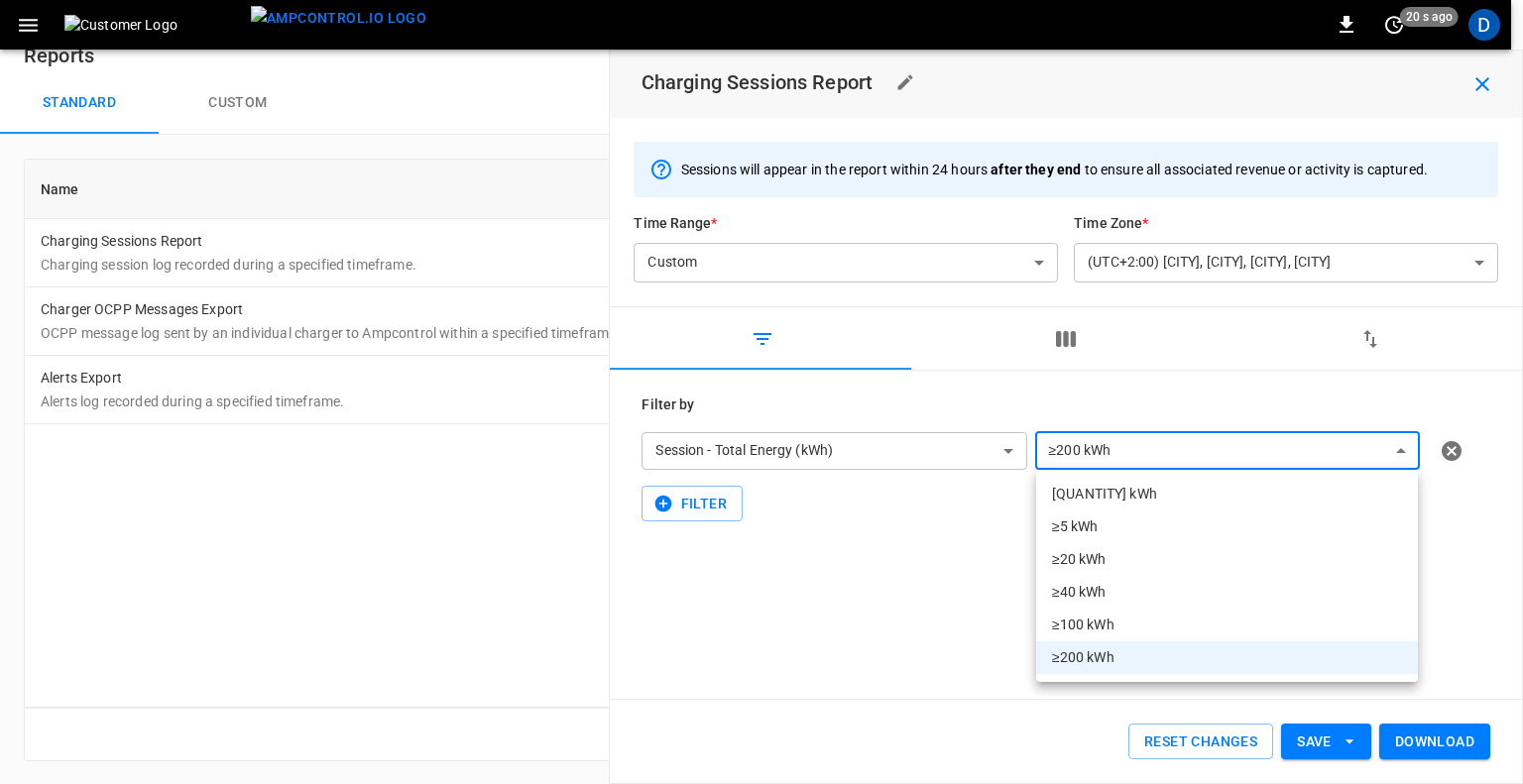 click on "**********" at bounding box center (762, 376) 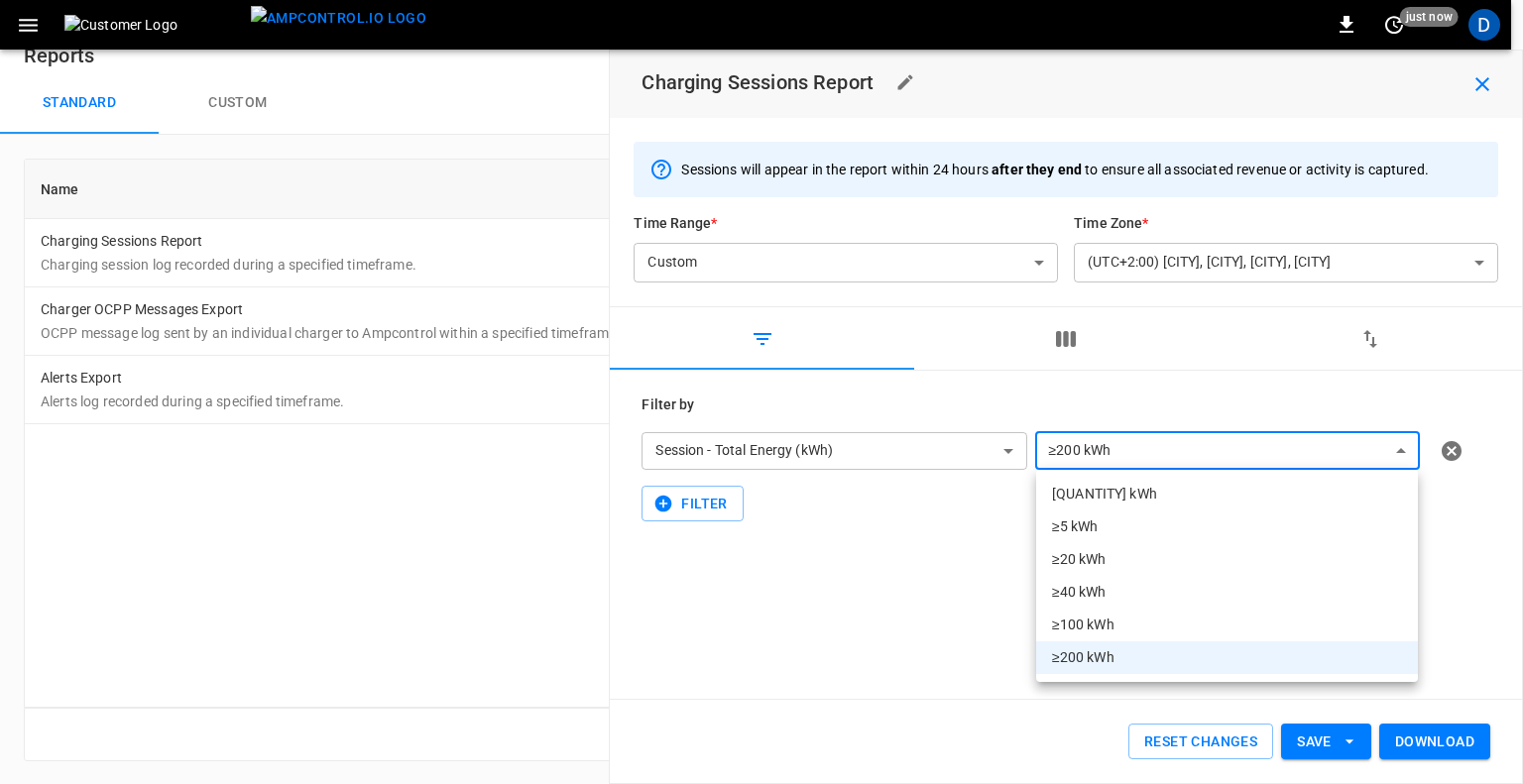 click at bounding box center [762, 392] 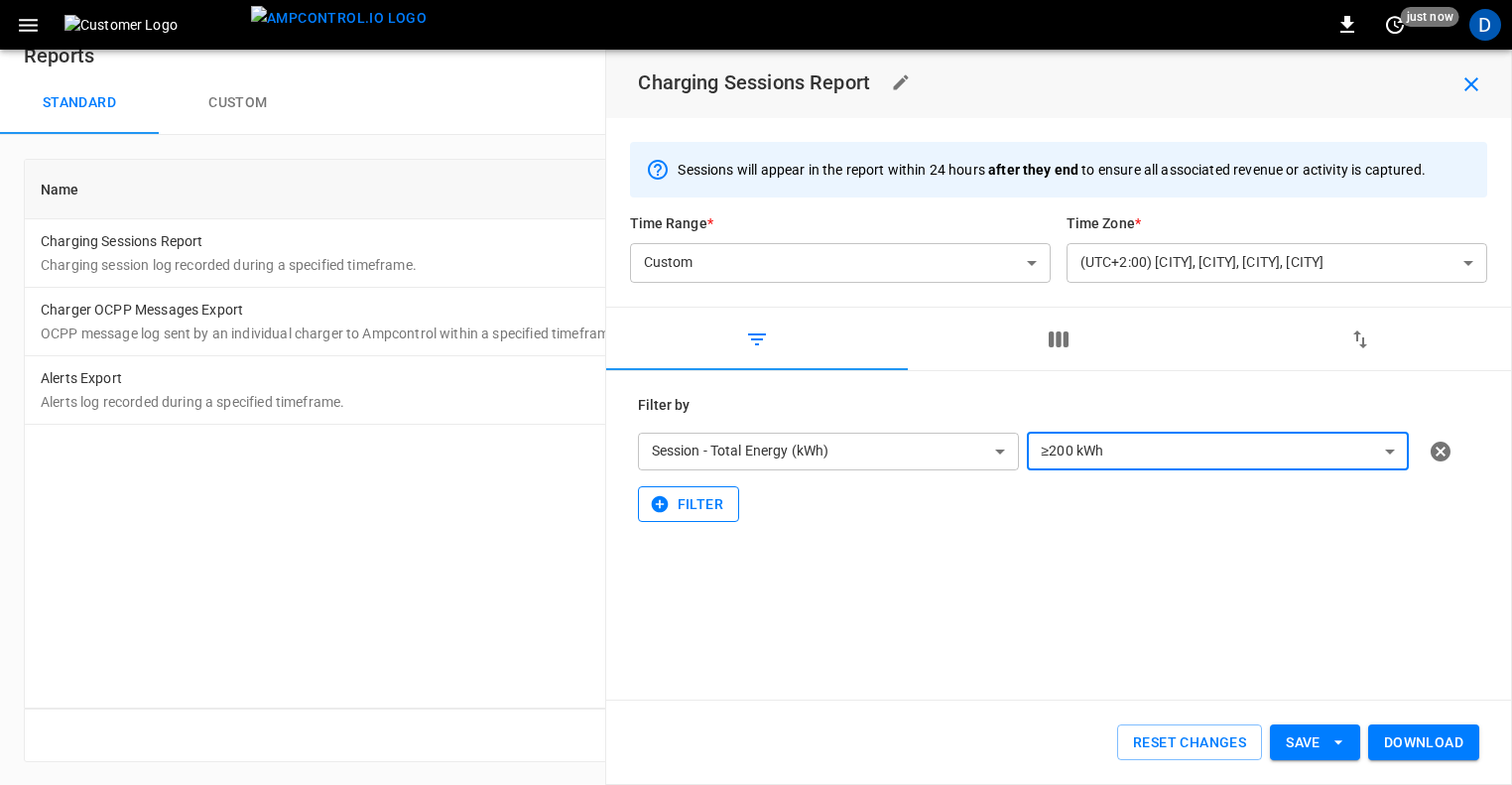 click on "Filter" at bounding box center [689, 504] 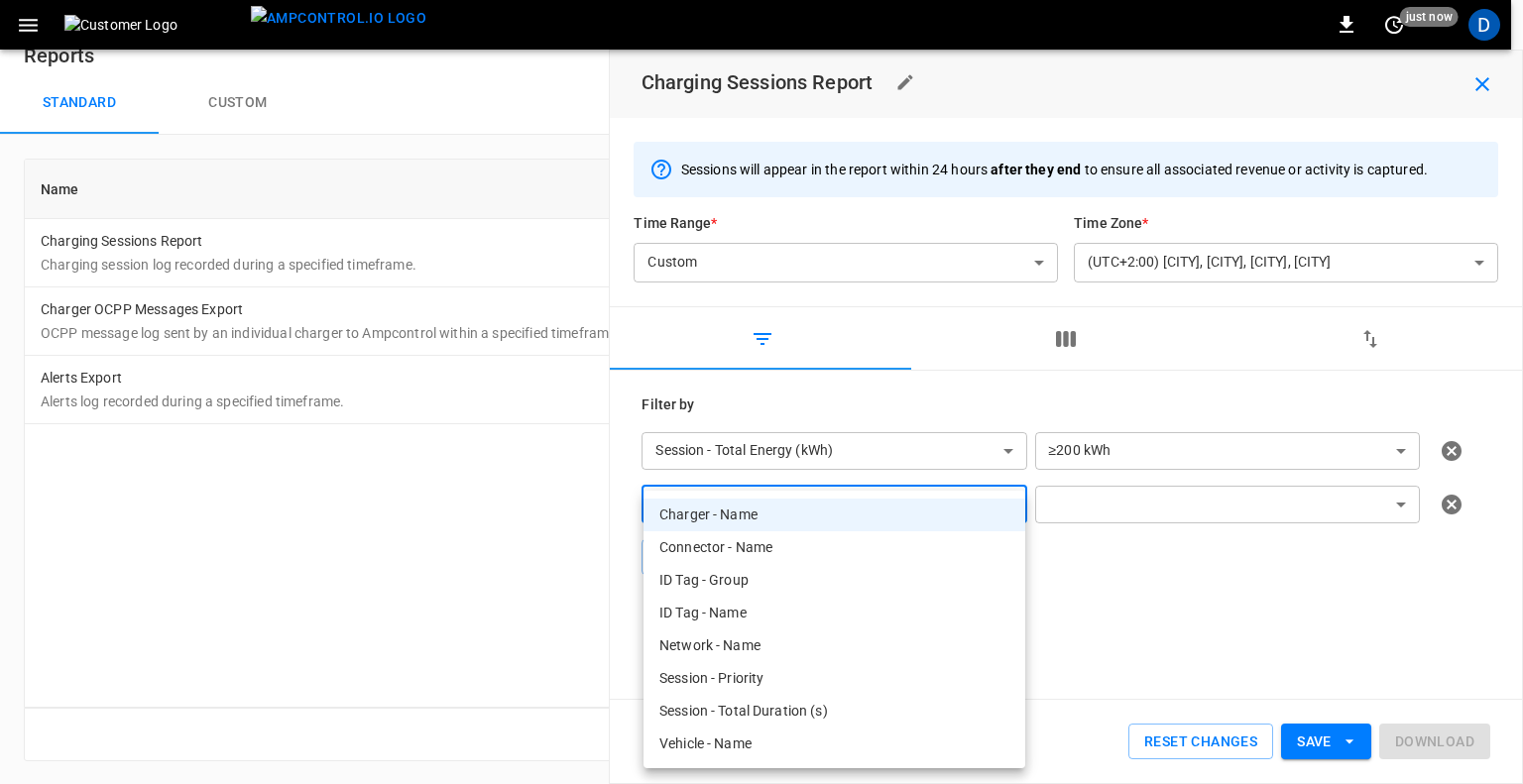 click on "**********" at bounding box center [762, 376] 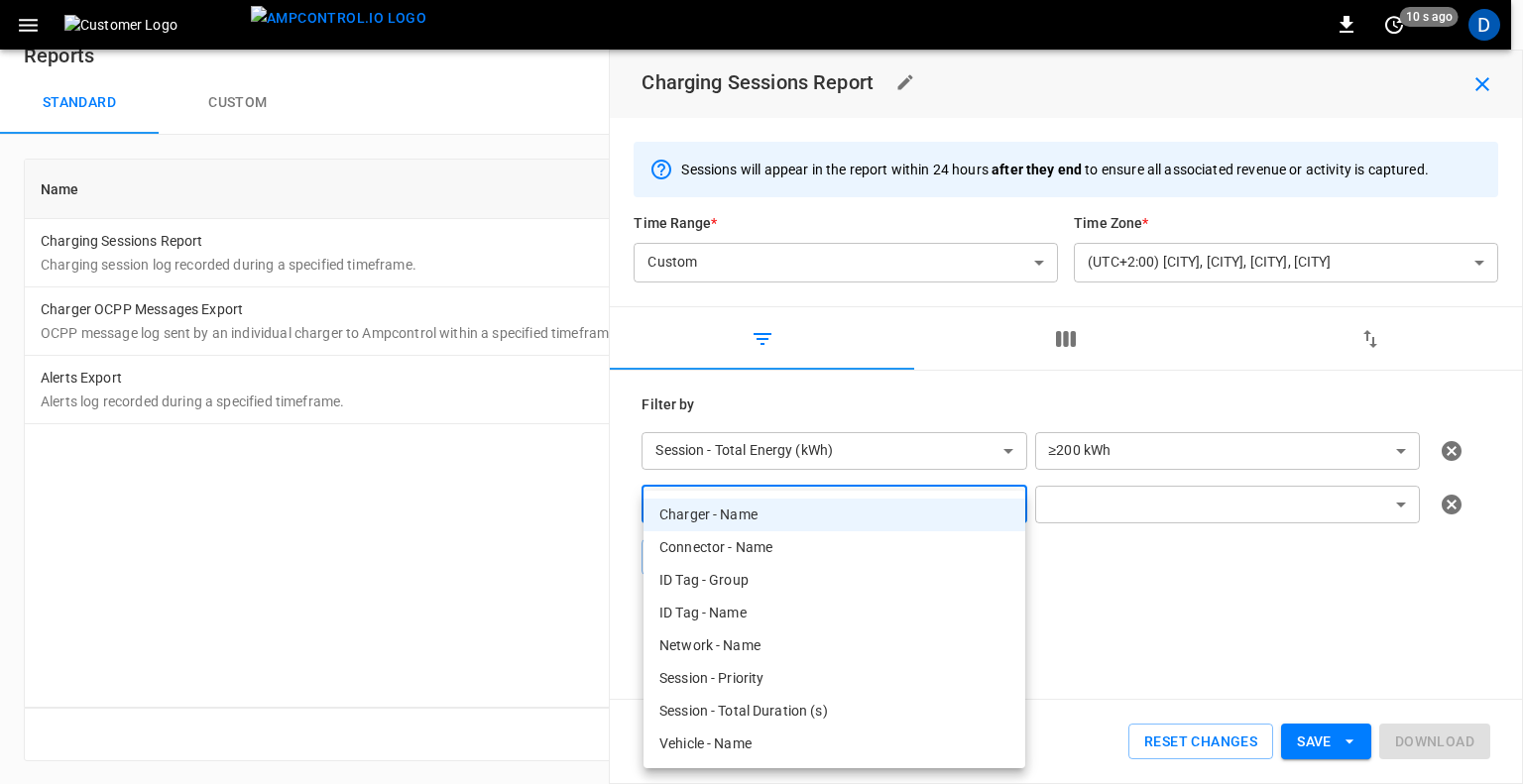 click at bounding box center (762, 392) 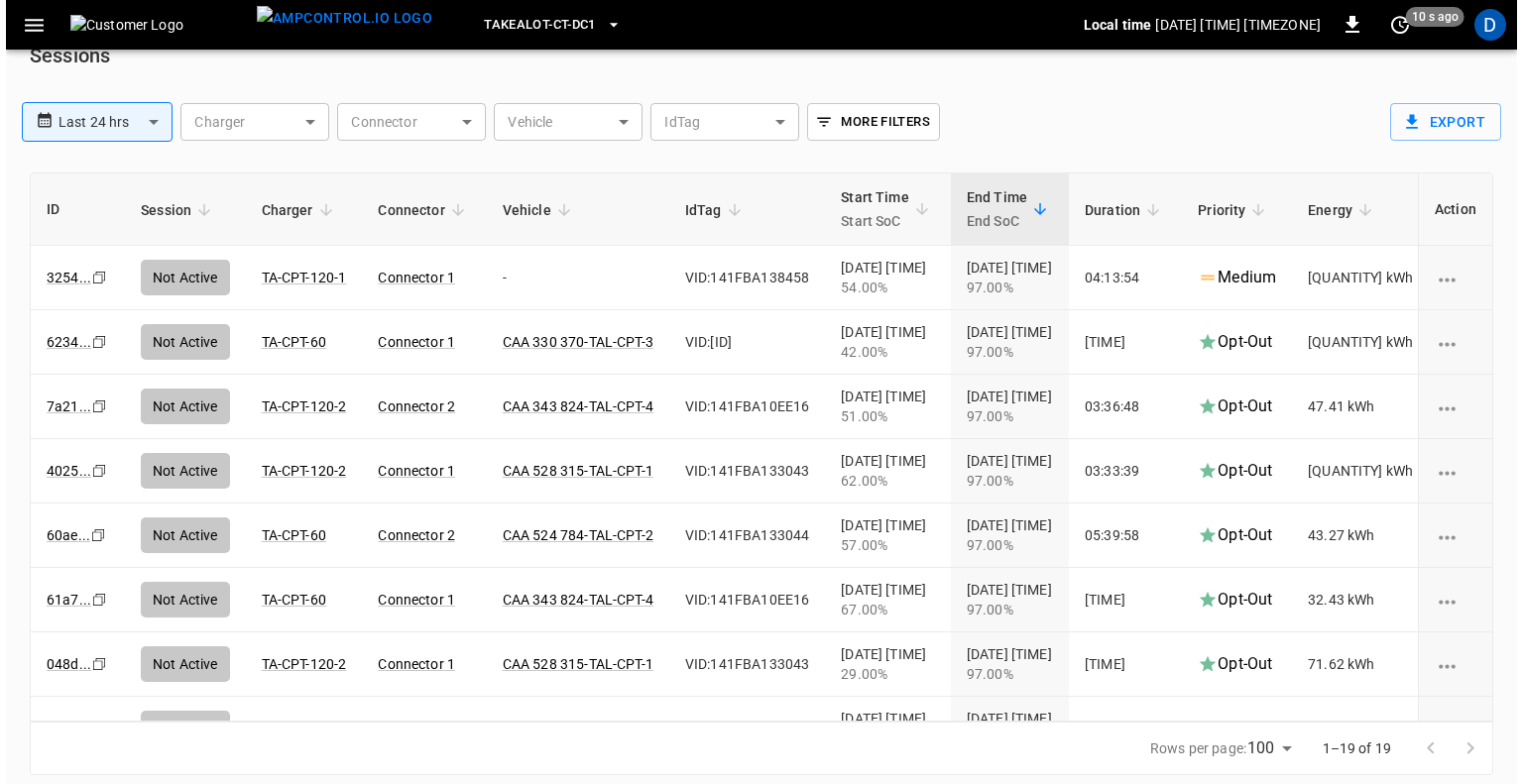 scroll, scrollTop: 48, scrollLeft: 0, axis: vertical 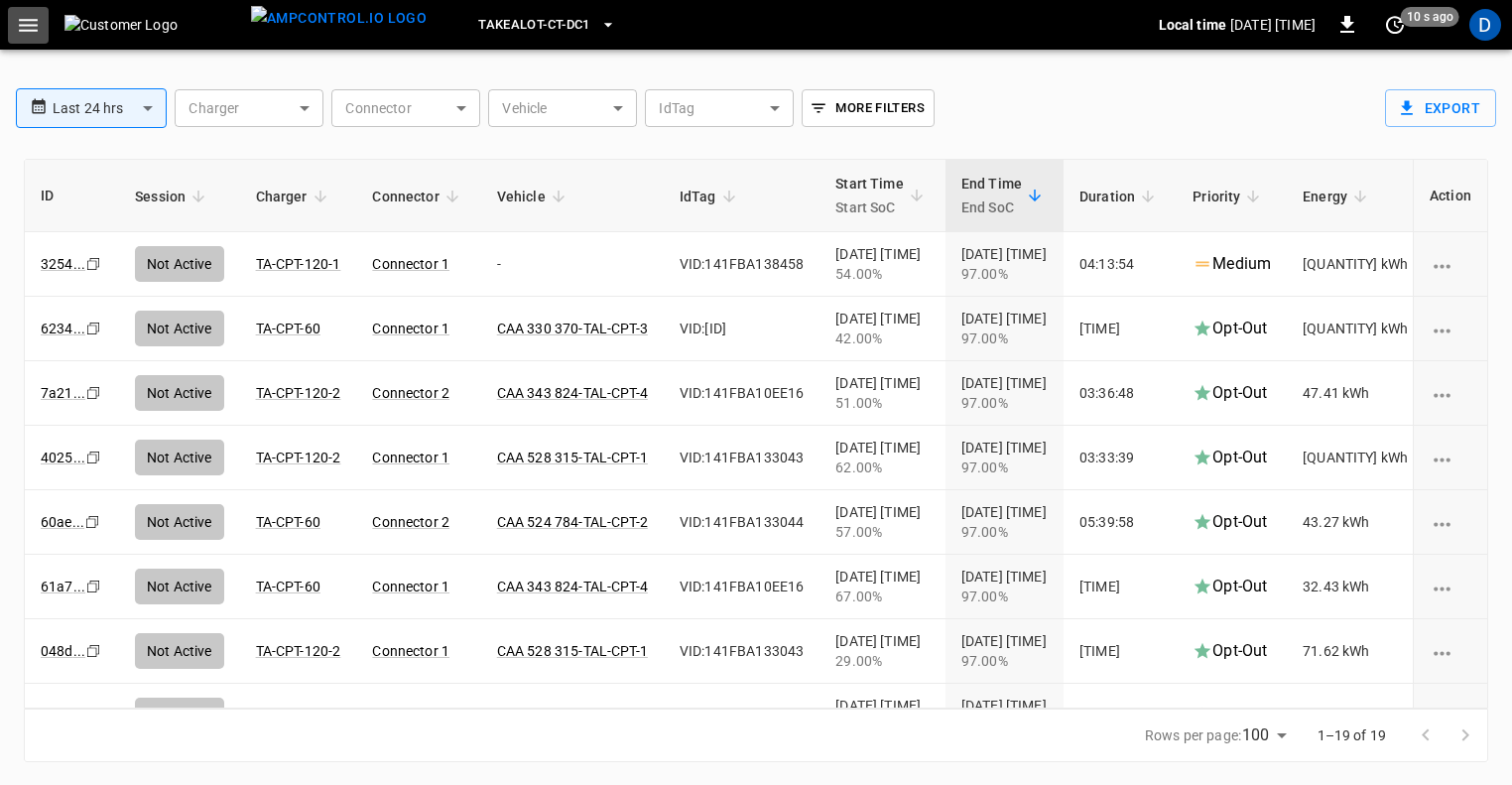click at bounding box center [28, 25] 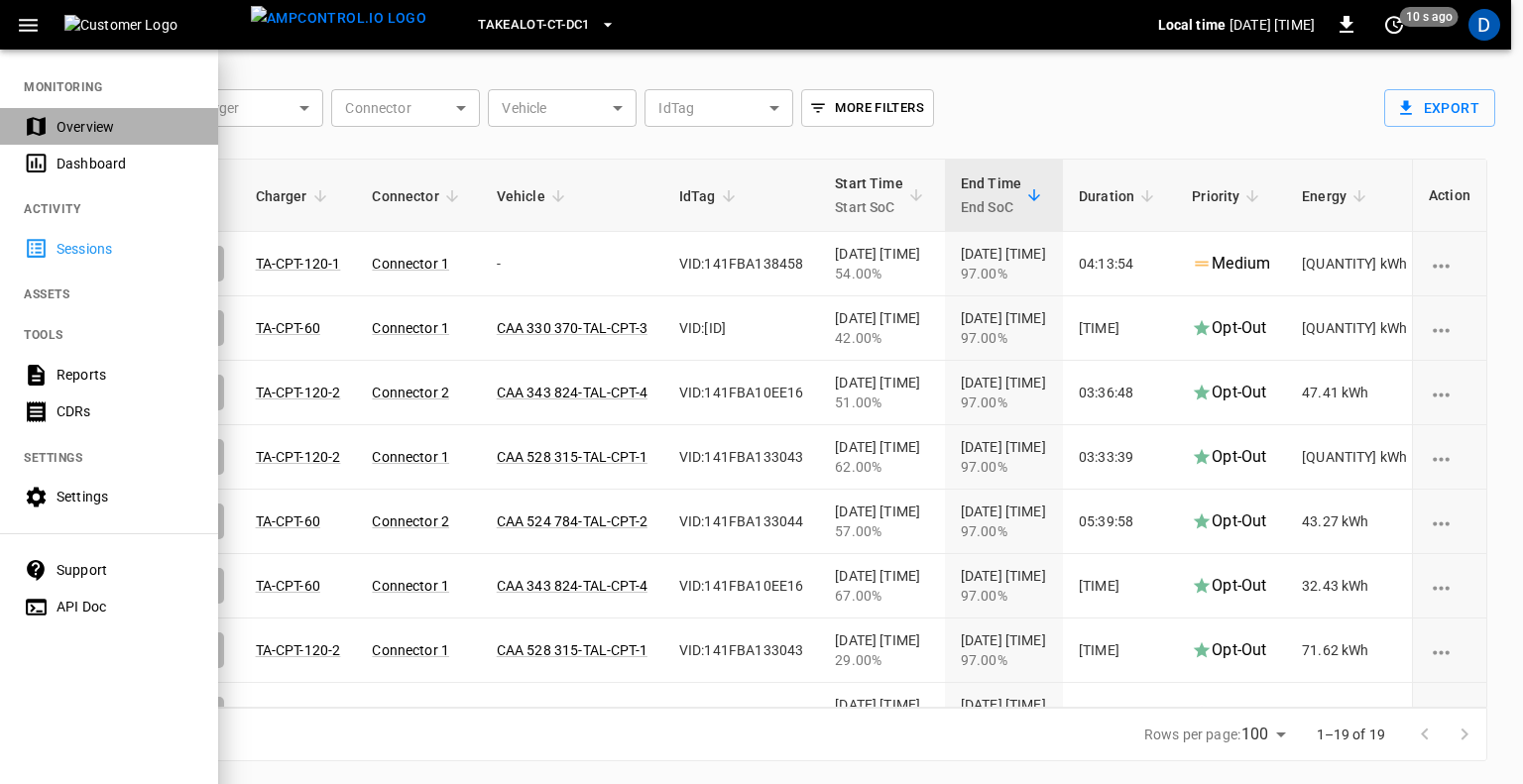click on "Overview" at bounding box center (125, 127) 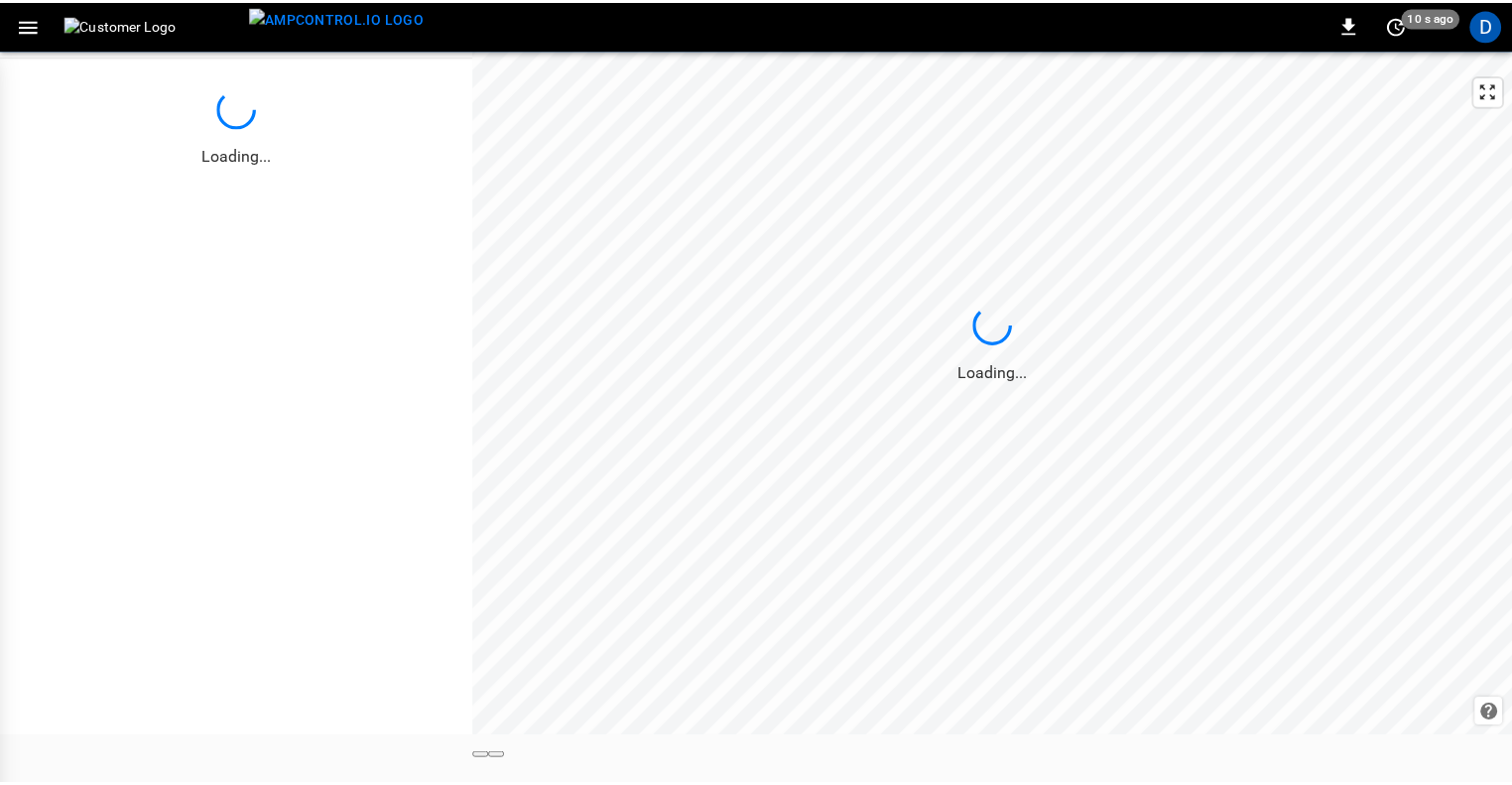 scroll, scrollTop: 0, scrollLeft: 0, axis: both 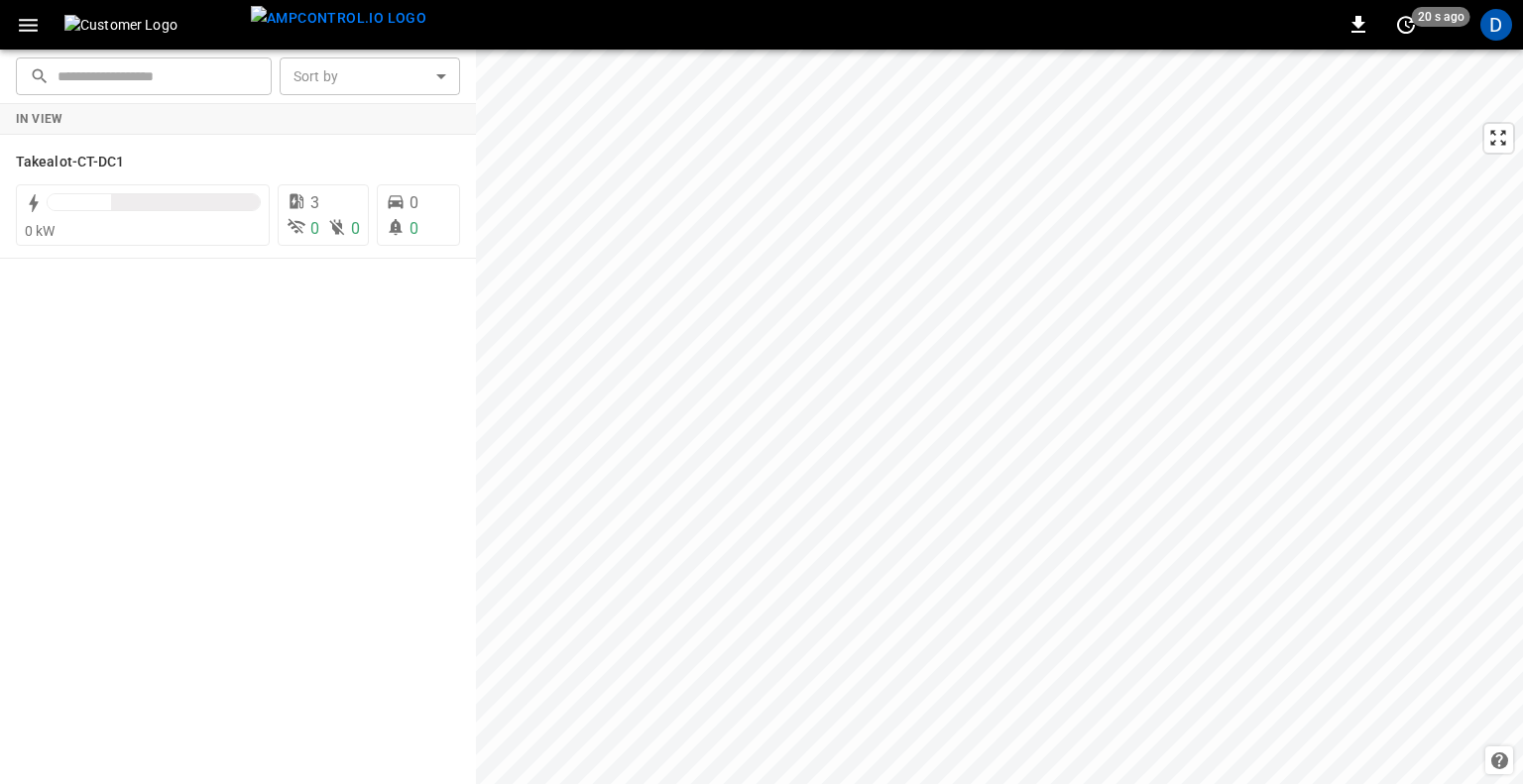 click at bounding box center [28, 25] 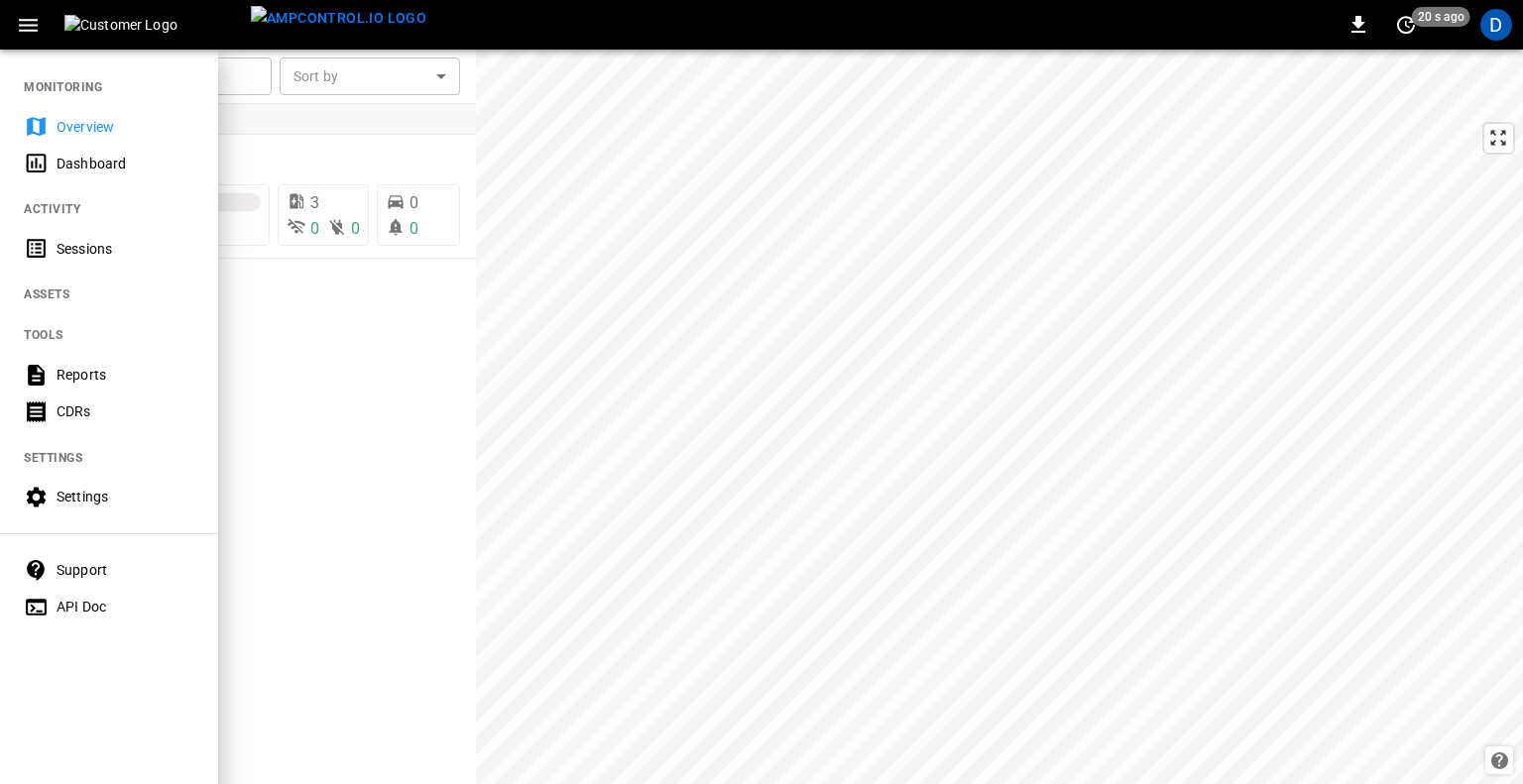 click on "Dashboard" at bounding box center [125, 164] 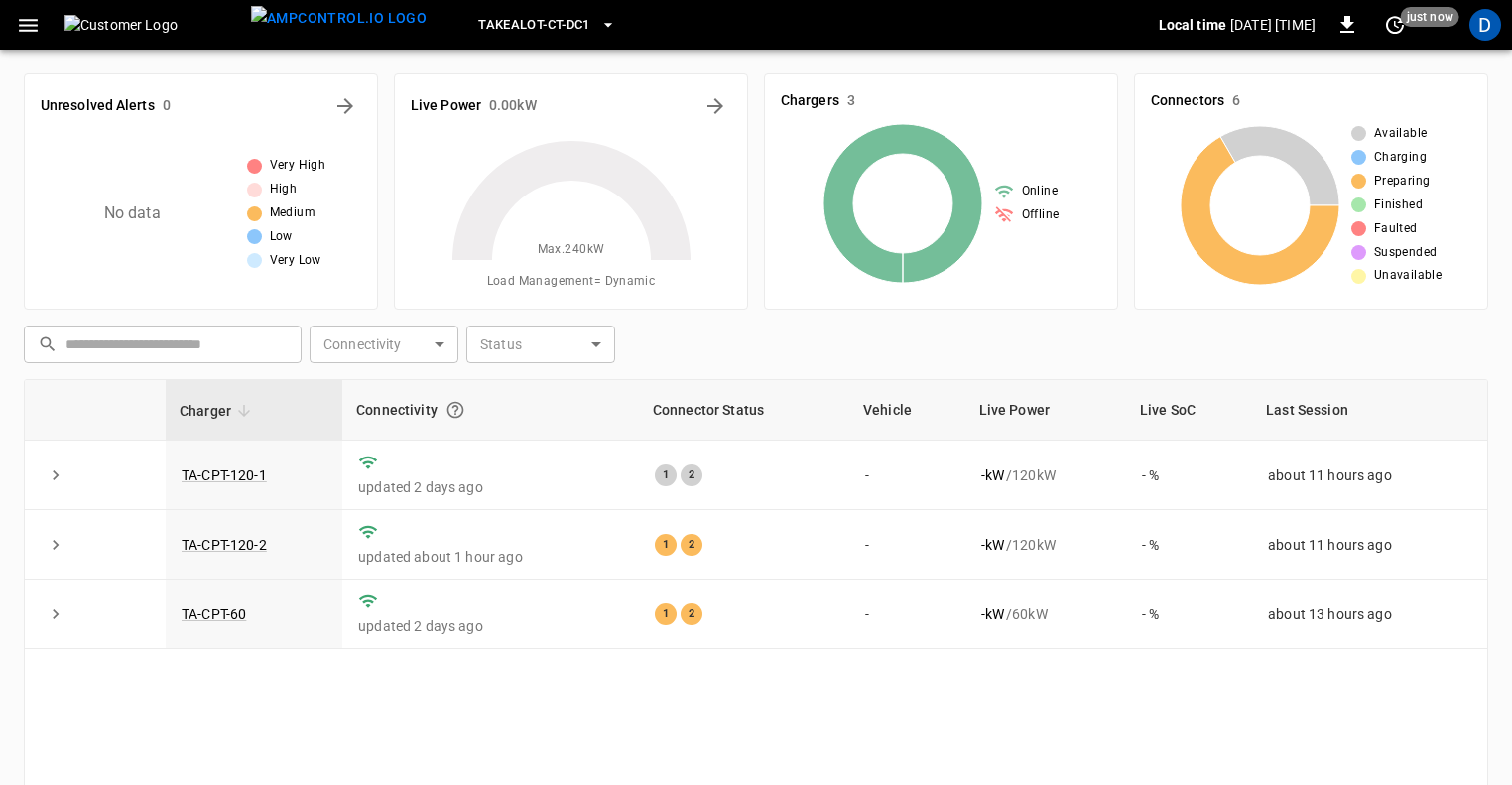 click at bounding box center [571, 260] 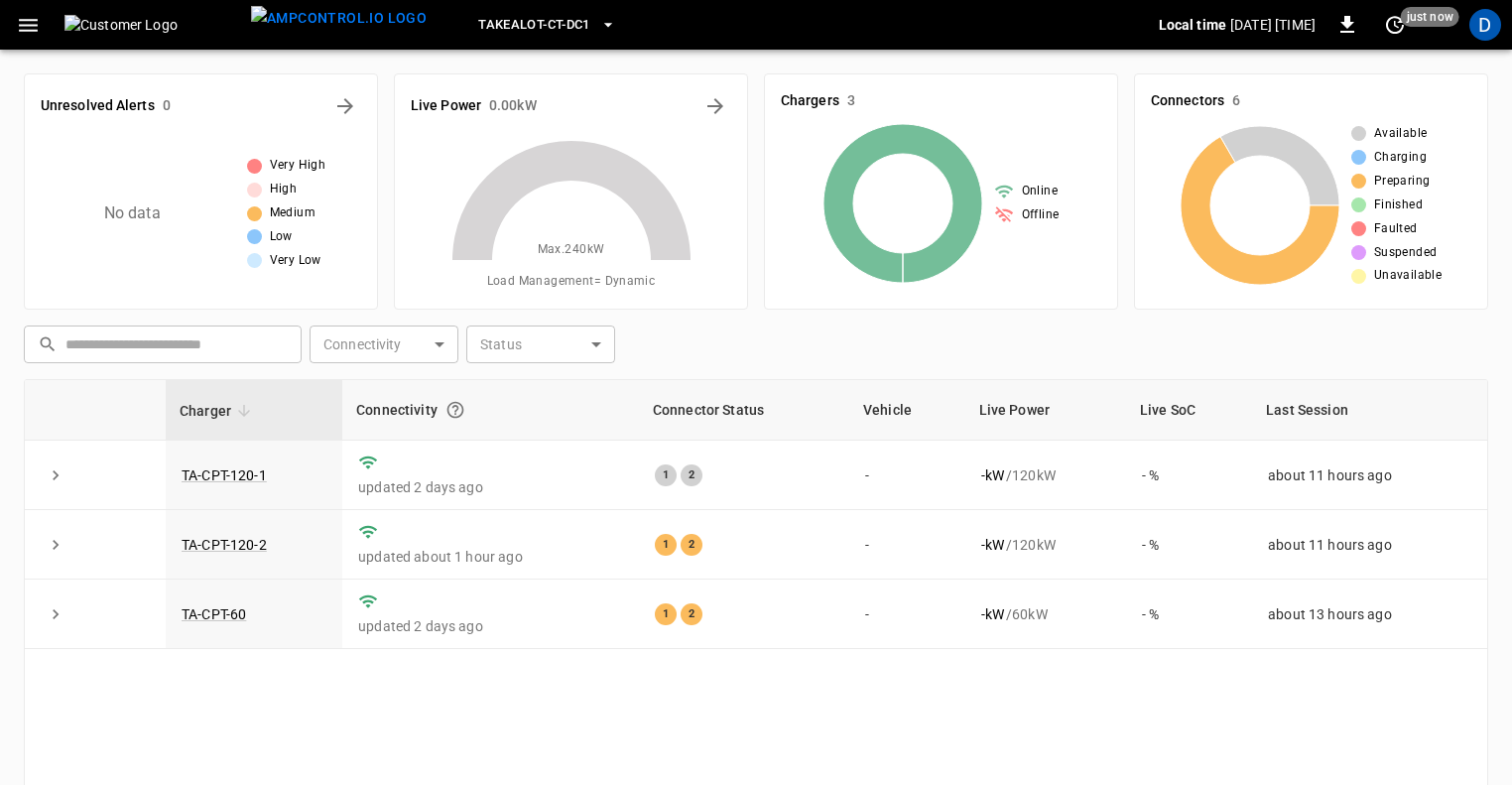 click at bounding box center [571, 200] 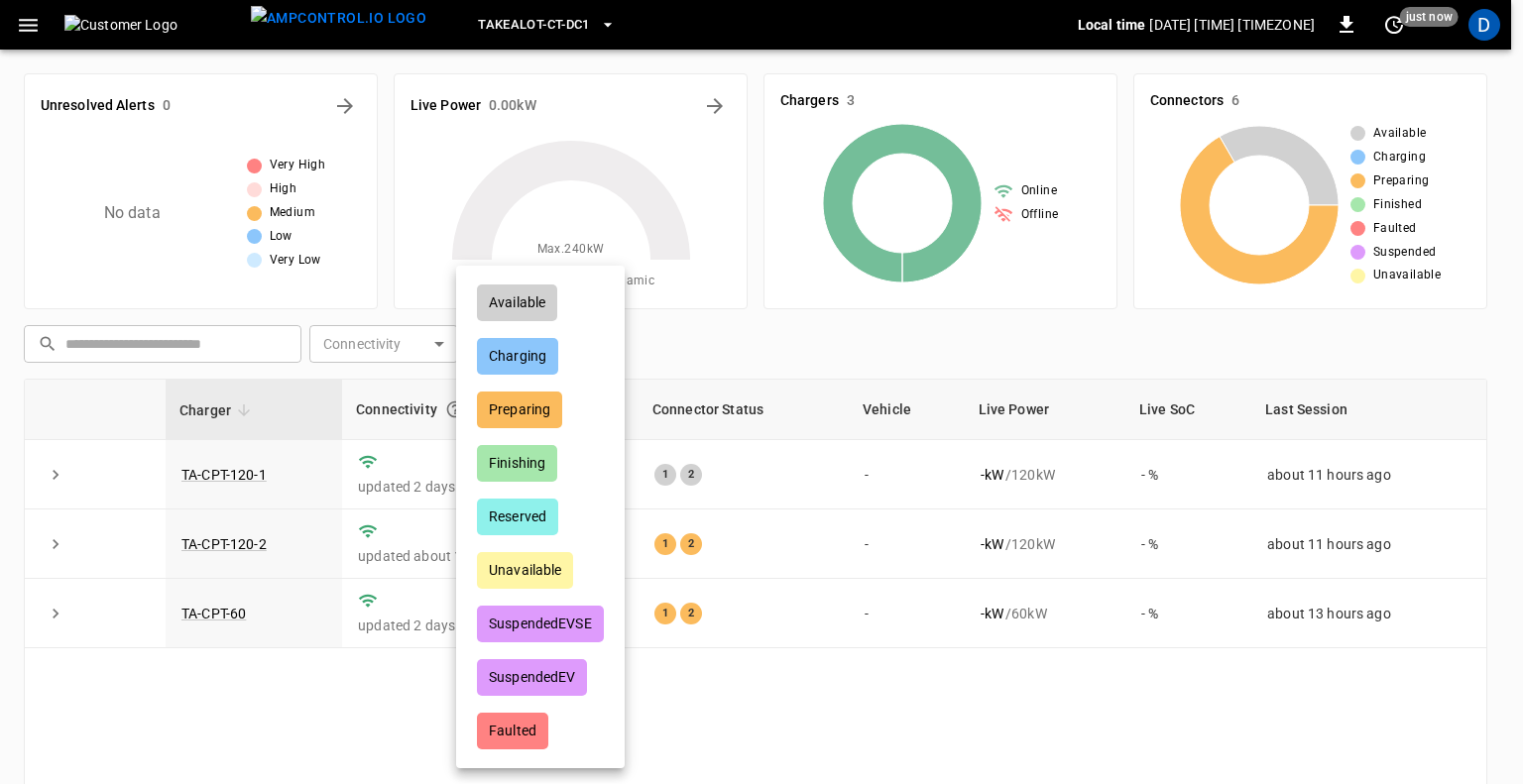 click on "Takealot-CT-DC1 Local time [DATE] [TIME] 0 just now D Unresolved Alerts 0 No data Very High High Medium Low Very Low Live Power 0.00  kW Max.  240  kW Load Management  =   Dynamic Chargers 3 Online Offline Connectors 6 Available Charging Preparing Finished Faulted Suspended Unavailable ​ ​ Connectivity ​ Connectivity Status ​ Status   Charger Connectivity Connector Status Vehicle Live Power Live SoC Last Session TA-CPT-120-1 updated 2 days ago 1 2 - -  kW /  120  kW - % about 11 hours ago TA-CPT-120-2 updated about 1 hour ago 1 2 - -  kW /  120  kW - % about 11 hours ago TA-CPT-60 updated 2 days ago 1 2 - -  kW /  60  kW - % about 13 hours ago 1–3 of 3 Refresh now Update every 5 sec Update every 30 sec Off Takealot Aeversa  [FIRST] [LAST] [EMAIL] user Profile Settings Notifications Settings Logout Available Charging Preparing Finishing Reserved Unavailable SuspendedEVSE SuspendedEV Faulted" at bounding box center (762, 502) 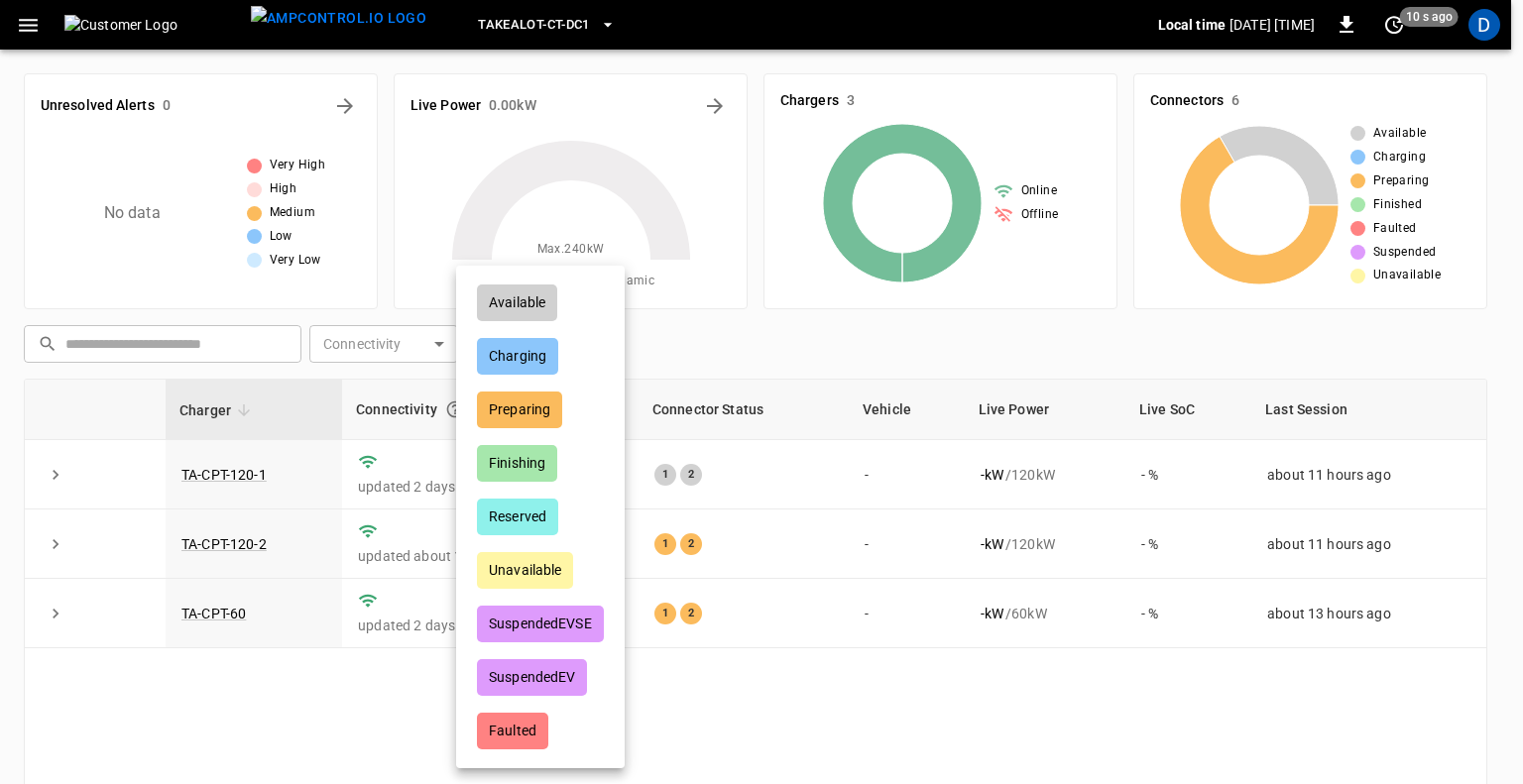click on "Charging" at bounding box center (540, 356) 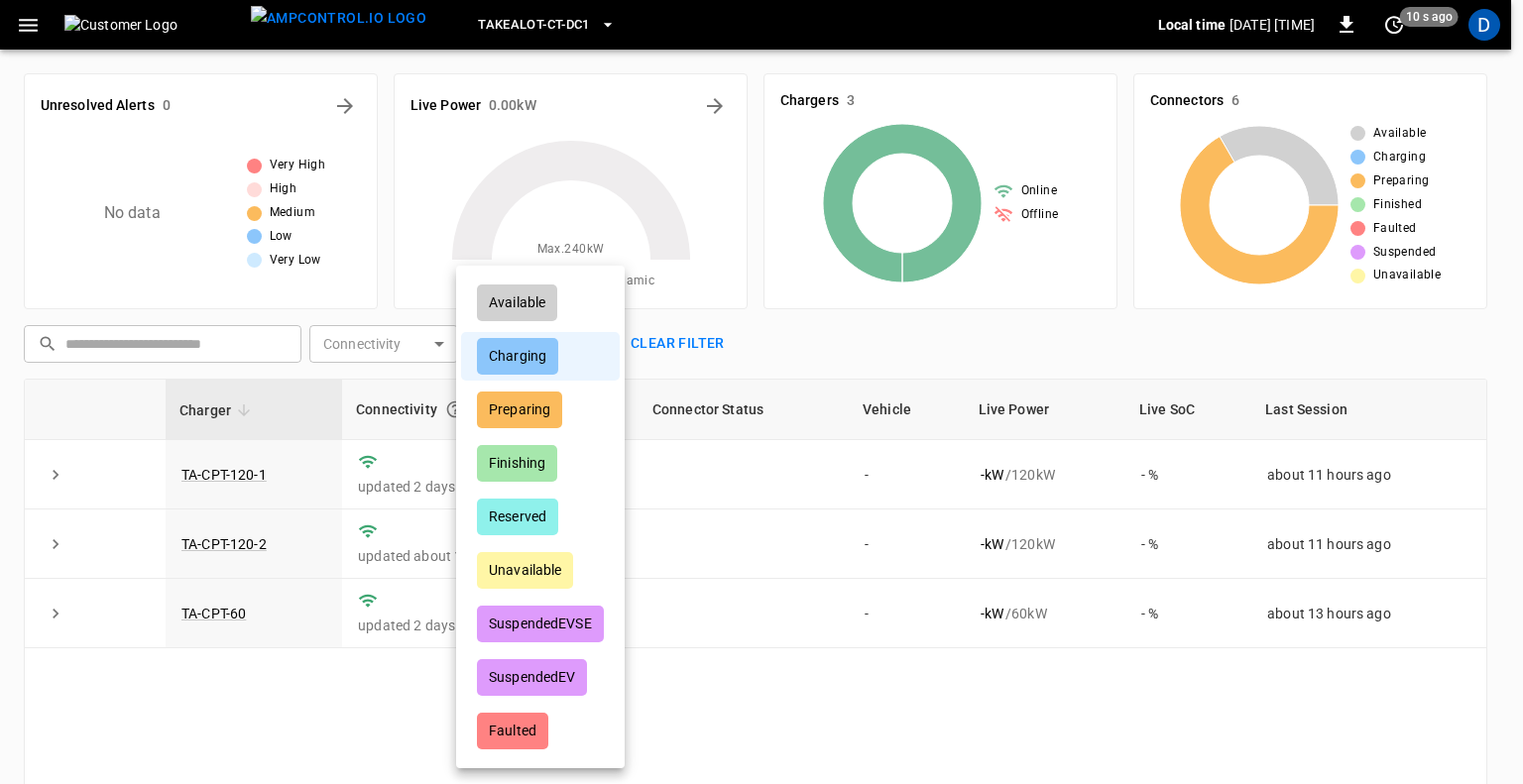 click at bounding box center [762, 392] 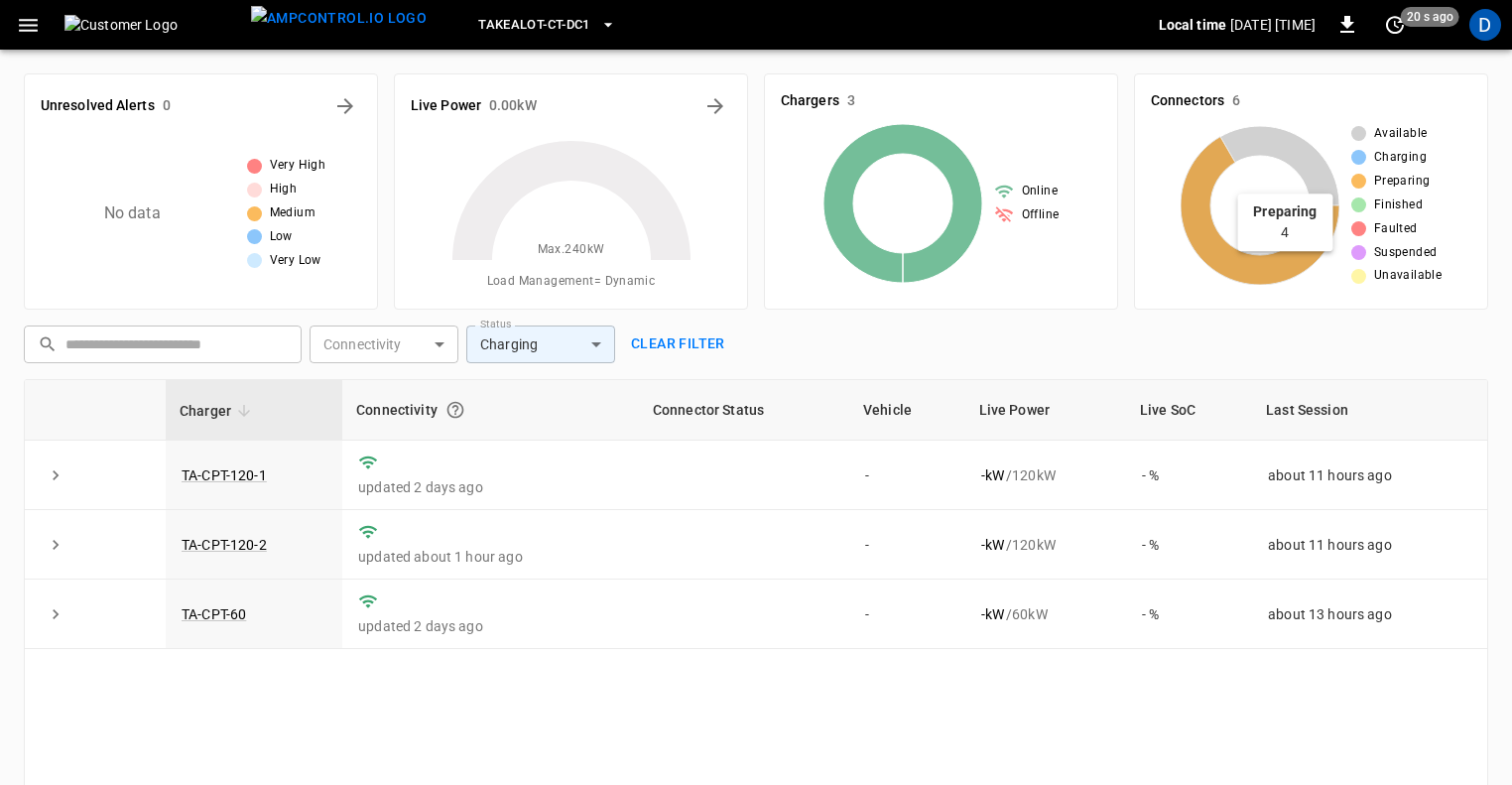 click at bounding box center (903, 203) 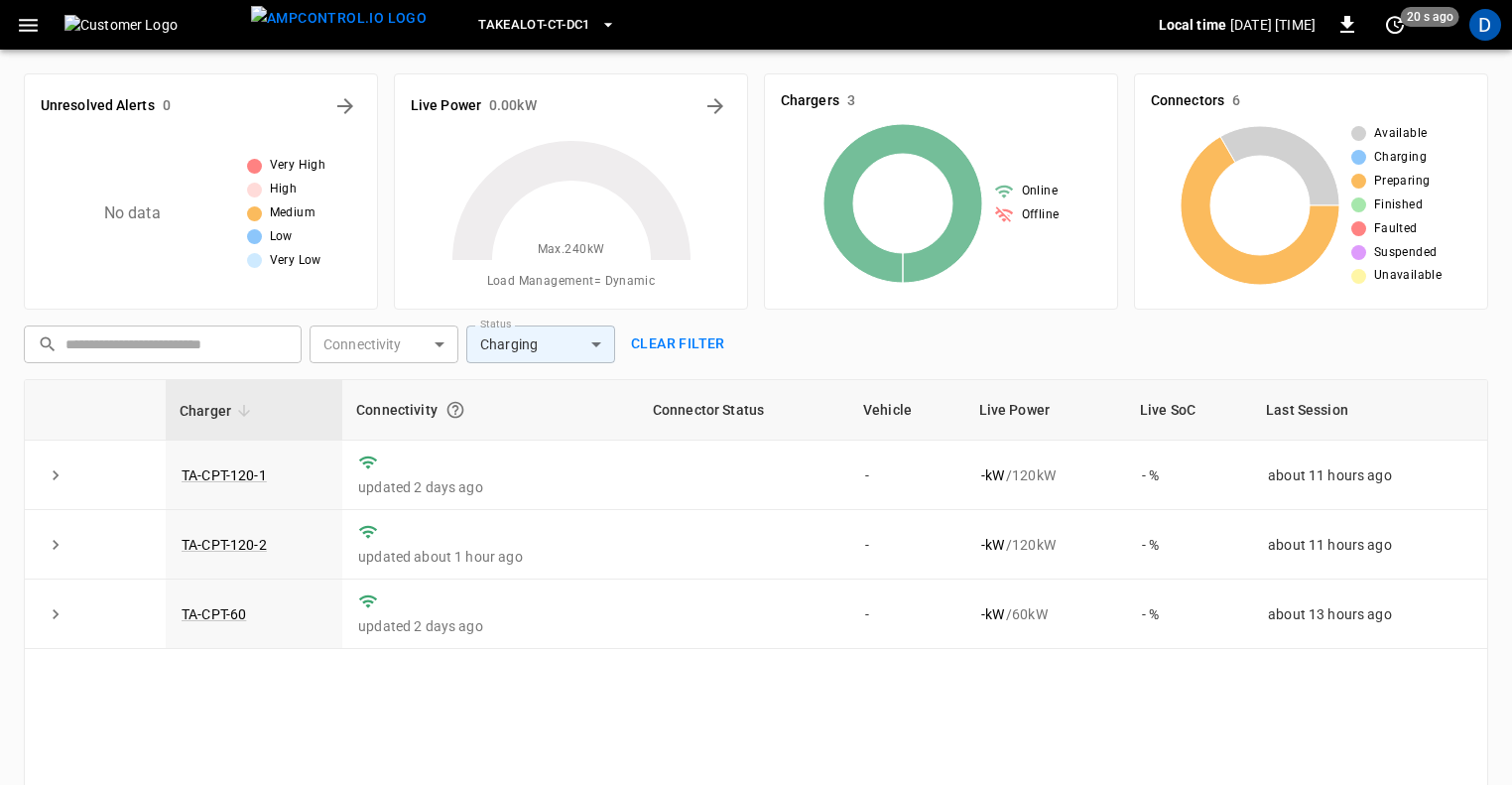 click at bounding box center [903, 203] 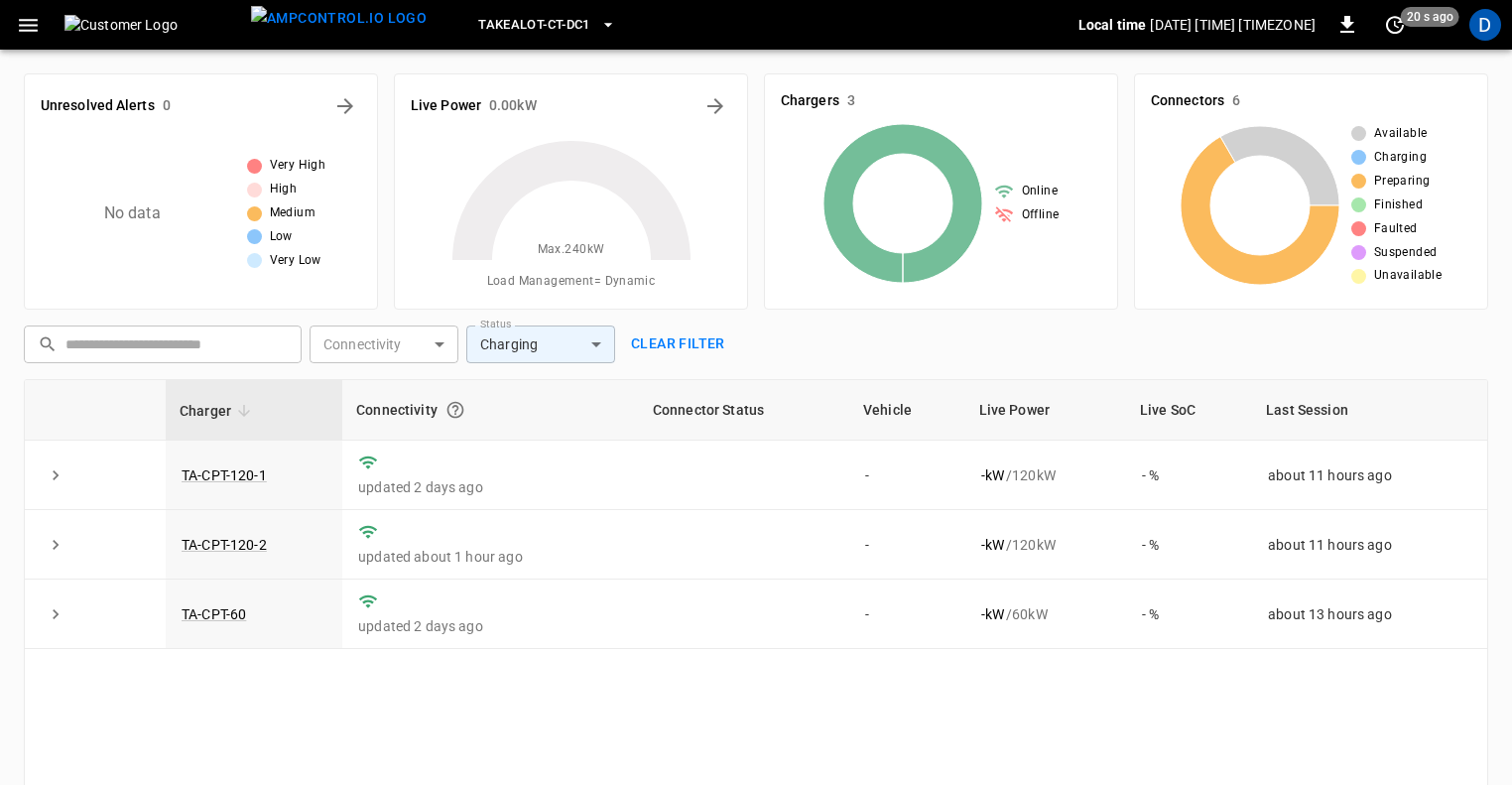 drag, startPoint x: 1225, startPoint y: 196, endPoint x: 1258, endPoint y: 205, distance: 34.20526 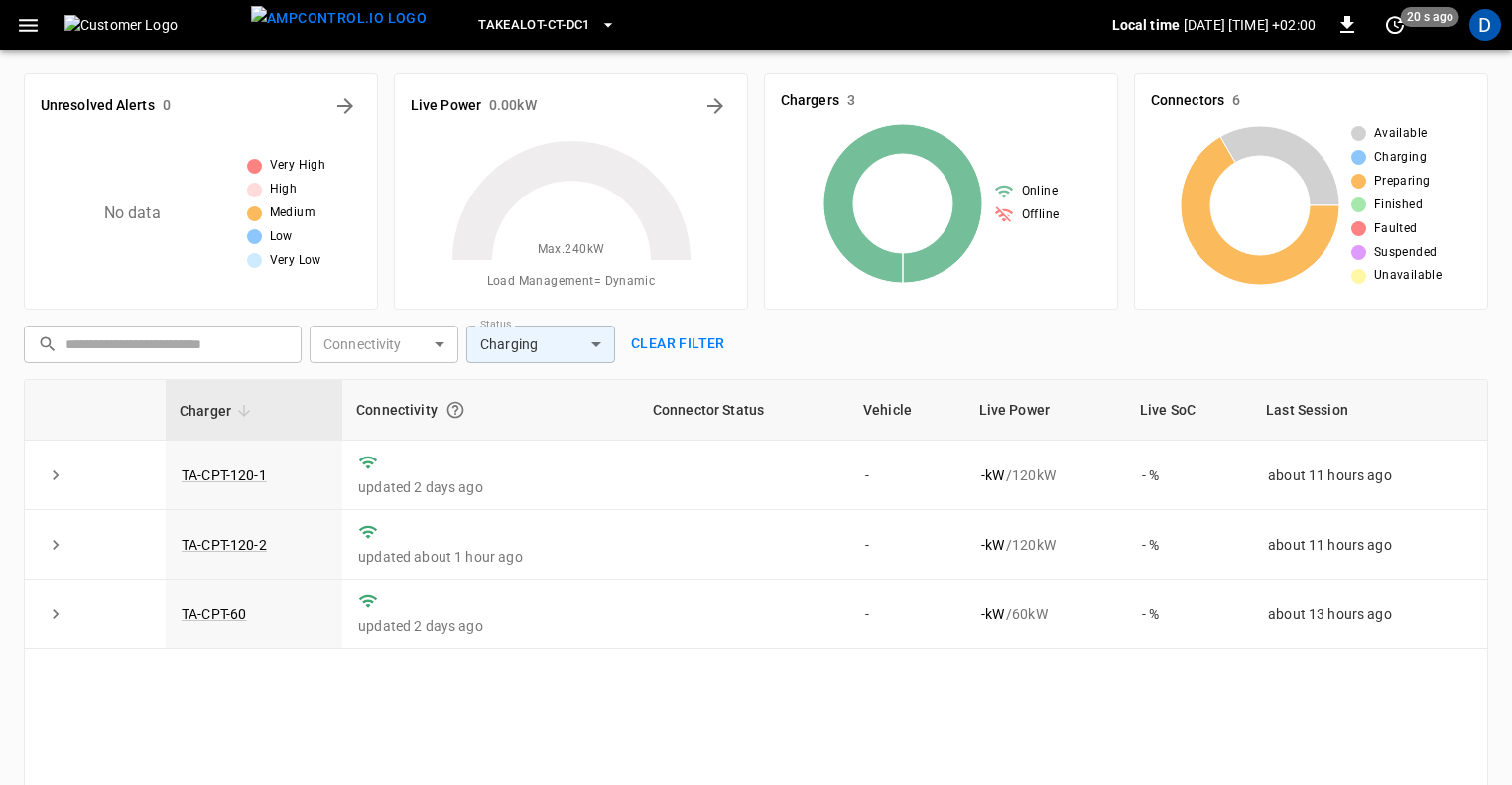 click on "Preparing" at bounding box center [1401, 134] 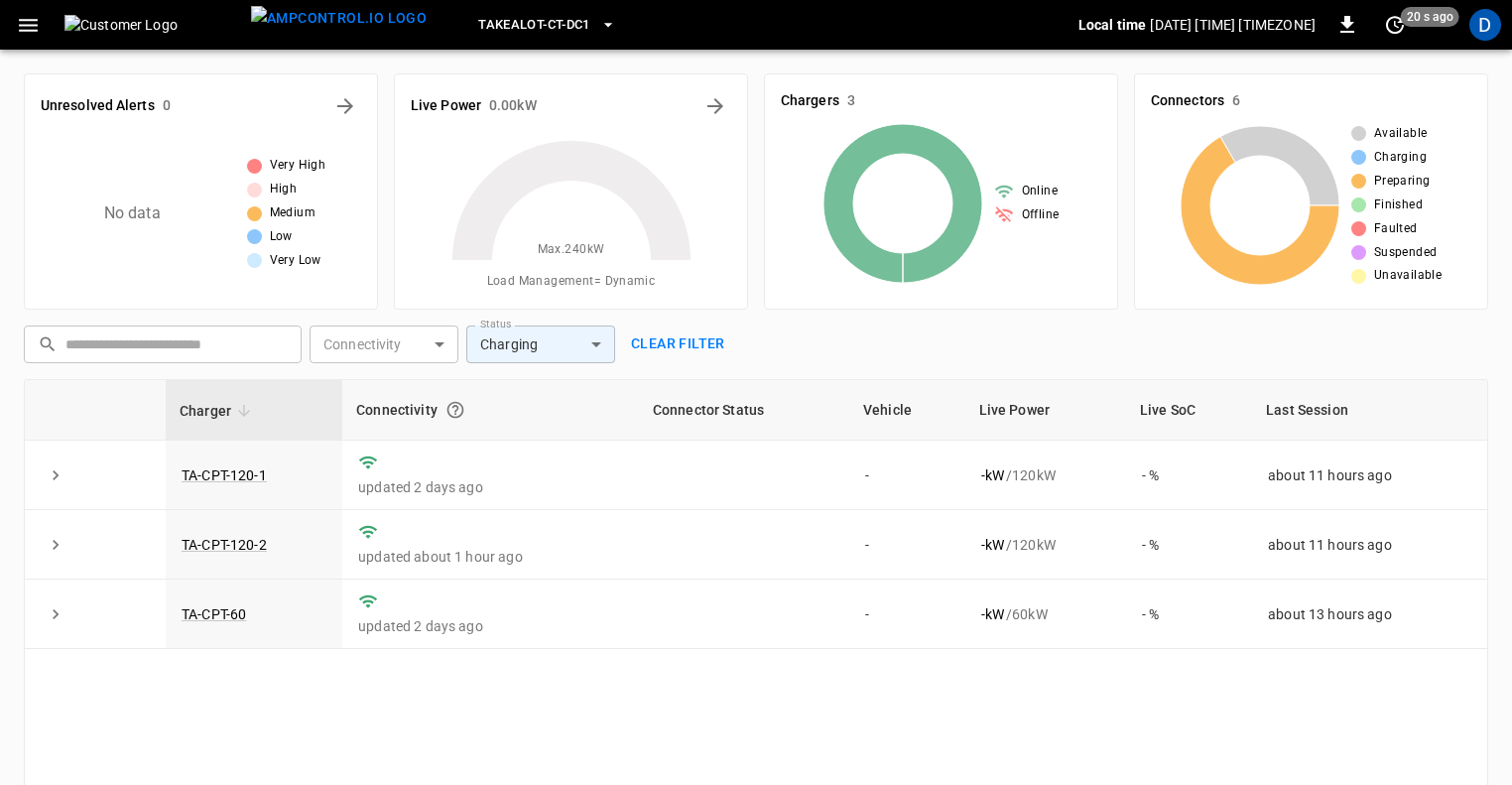 click at bounding box center [903, 203] 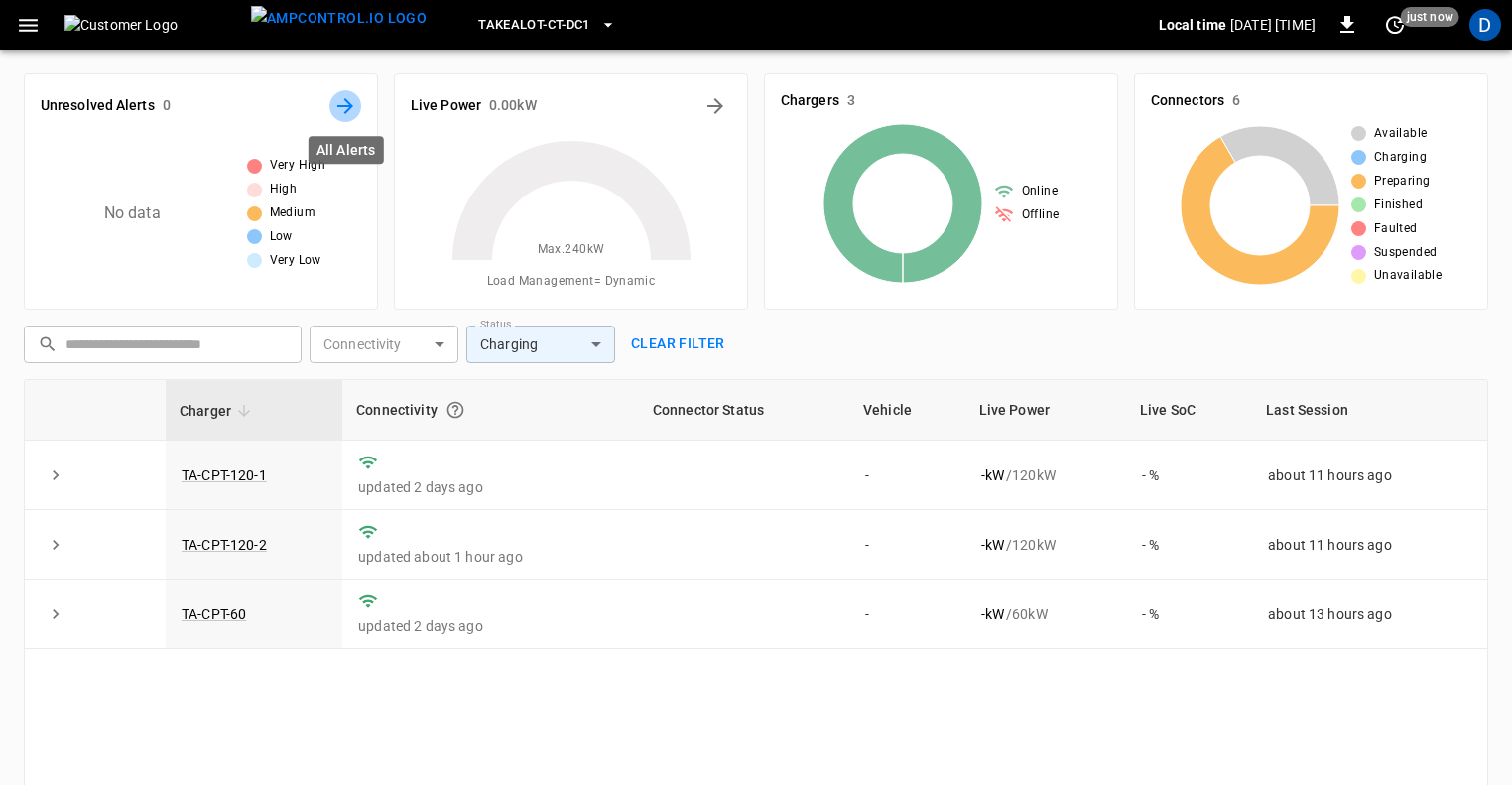 click at bounding box center [345, 106] 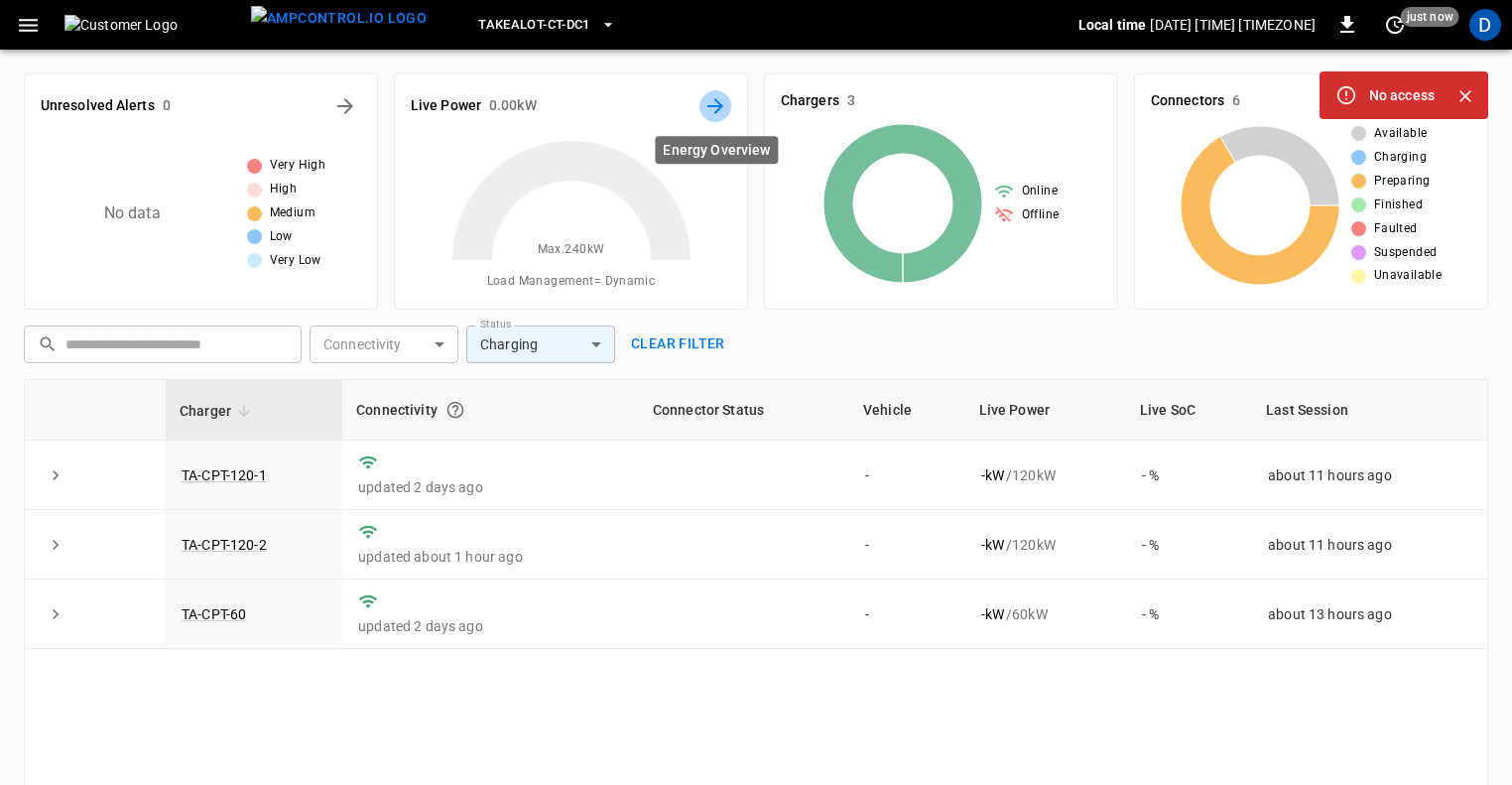 click at bounding box center (715, 106) 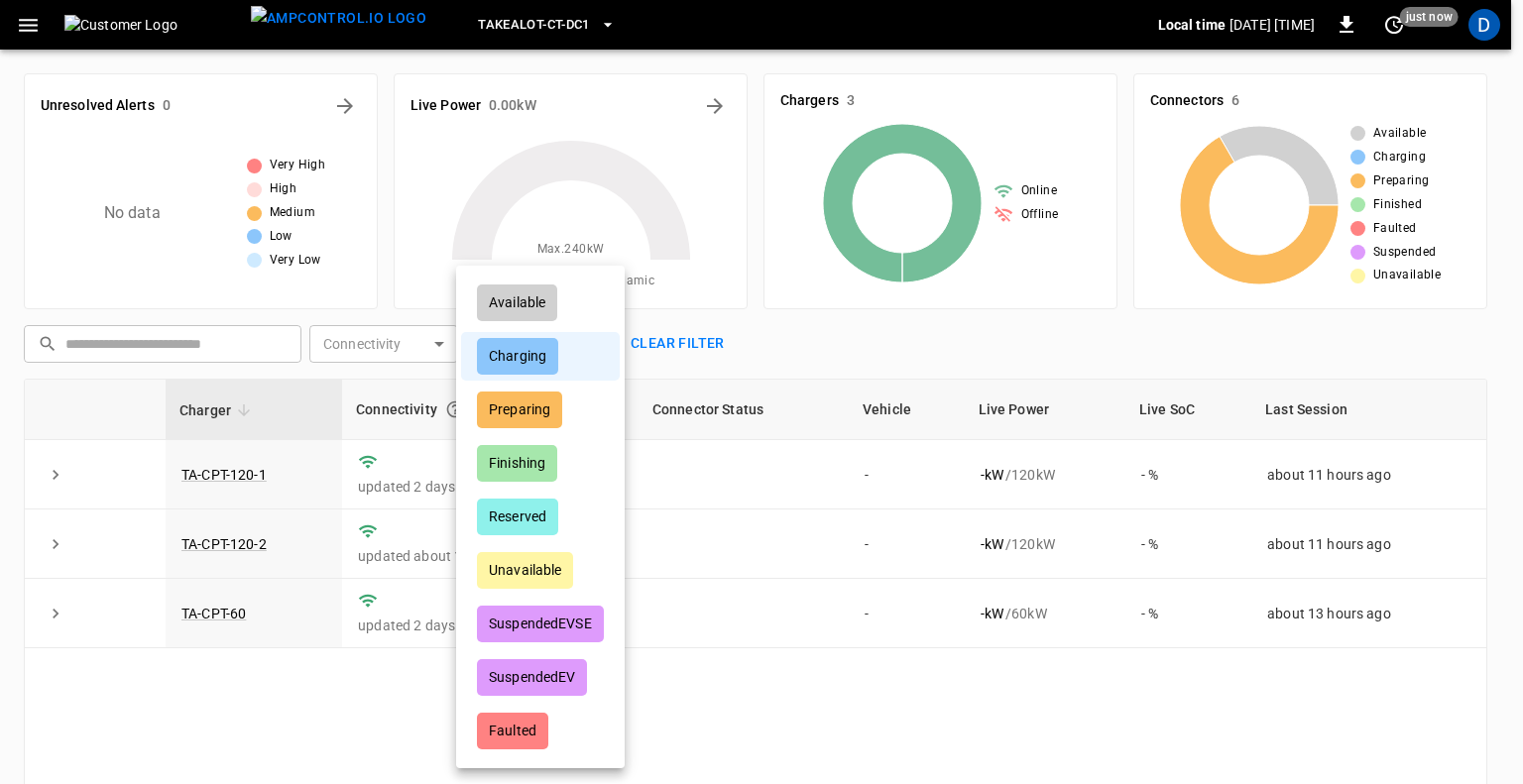 click on "52.37 kWh Takealot-CT-DC1 Local time [DATE] [TIME] 0 just now D Unresolved Alerts 0 No data Very High High Medium Low Very Low Live Power 0.00  kW Max.  240  kW Load Management  =   Dynamic Chargers 3 Online Offline Connectors 6 Available Charging Preparing Finished Faulted Suspended Unavailable ​ ​ Connectivity ​ Connectivity Status Charging ******** Status Clear filter   Charger Connectivity Connector Status Vehicle Live Power Live SoC Last Session TA-CPT-120-1 updated 2 days ago - -  kW /  120  kW - % about 11 hours ago TA-CPT-120-2 updated about 1 hour ago - -  kW /  120  kW - % about 11 hours ago TA-CPT-60 updated 2 days ago - -  kW /  60  kW - % about 13 hours ago 1–3 of 3 Refresh now Update every 5 sec Update every 30 sec Off Takealot Aeversa  [FIRST] [LAST] [EMAIL] user Profile Settings Notifications Settings Logout Available Charging Preparing Finishing Reserved Unavailable SuspendedEVSE SuspendedEV Faulted" at bounding box center (762, 502) 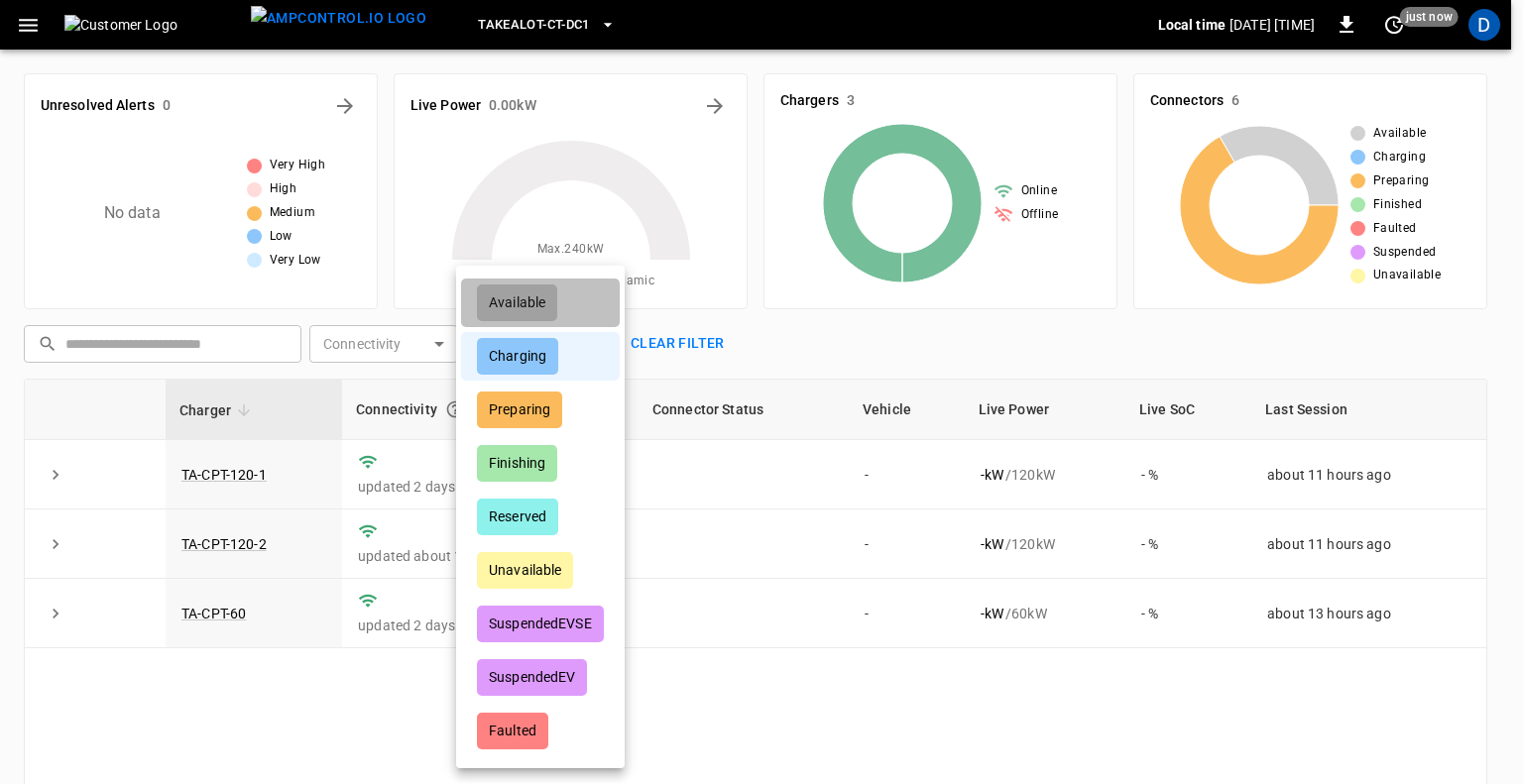 click on "Available" at bounding box center (540, 302) 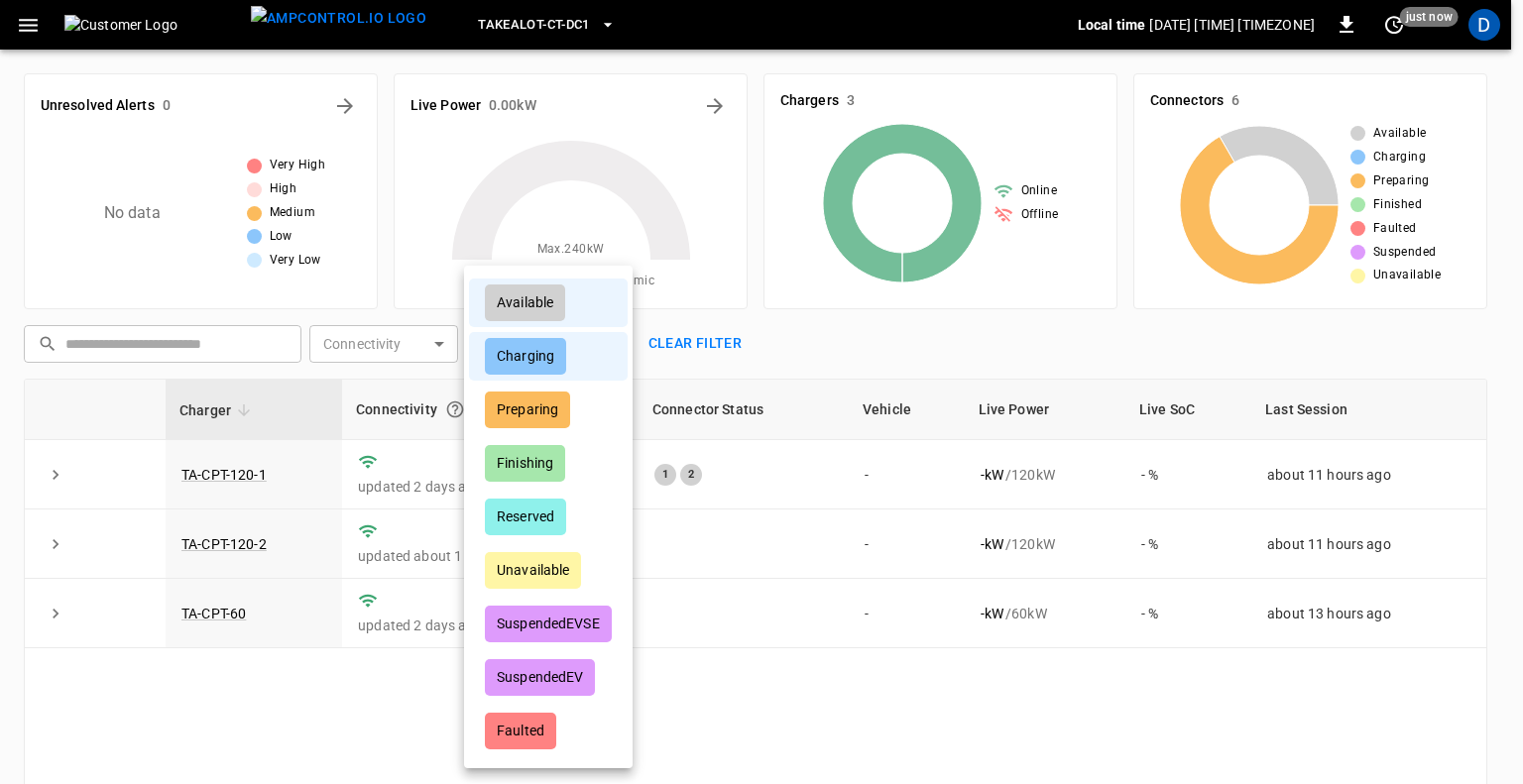click at bounding box center (762, 392) 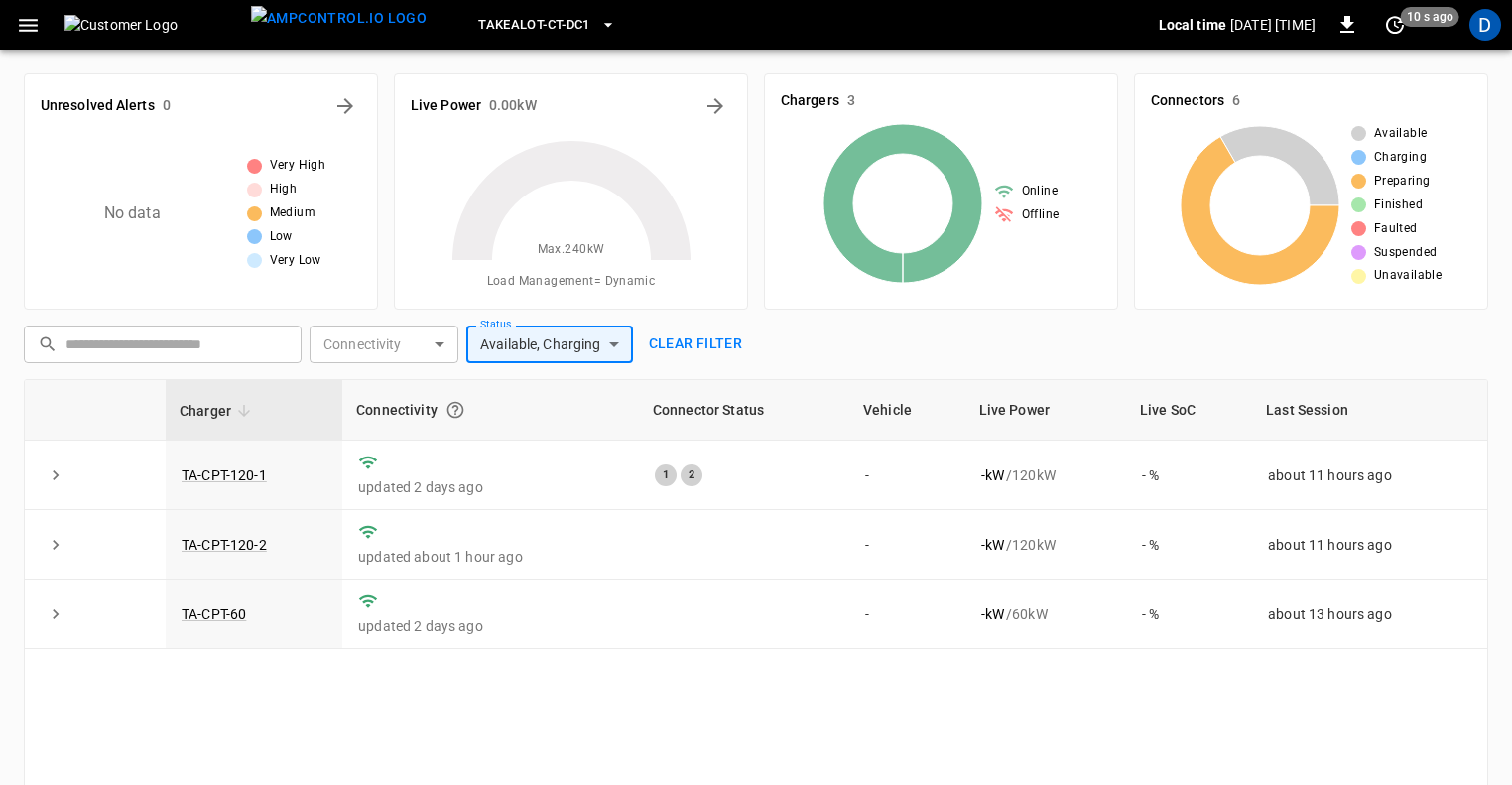 click on "Clear filter" at bounding box center (695, 343) 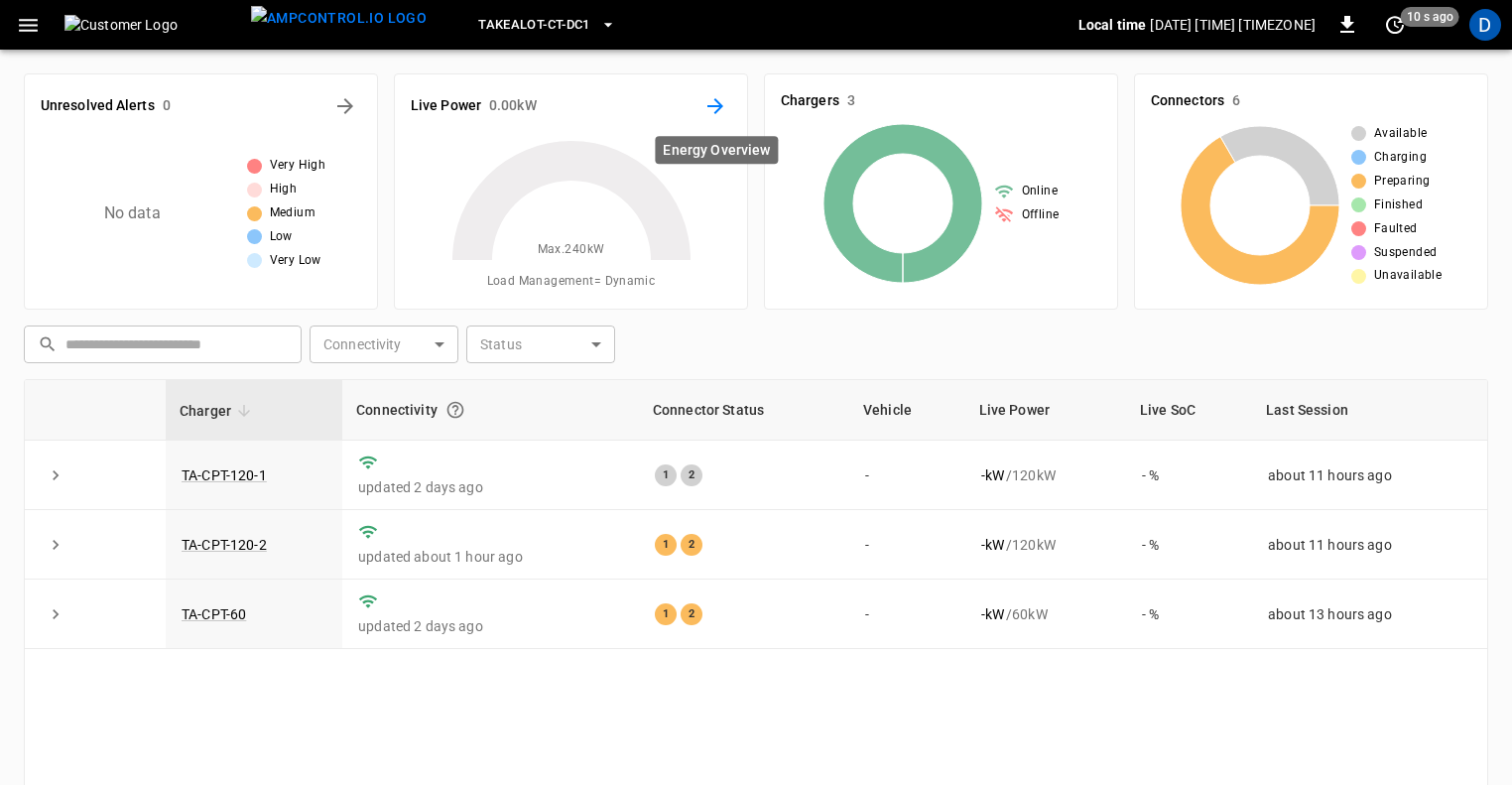 click at bounding box center (715, 106) 